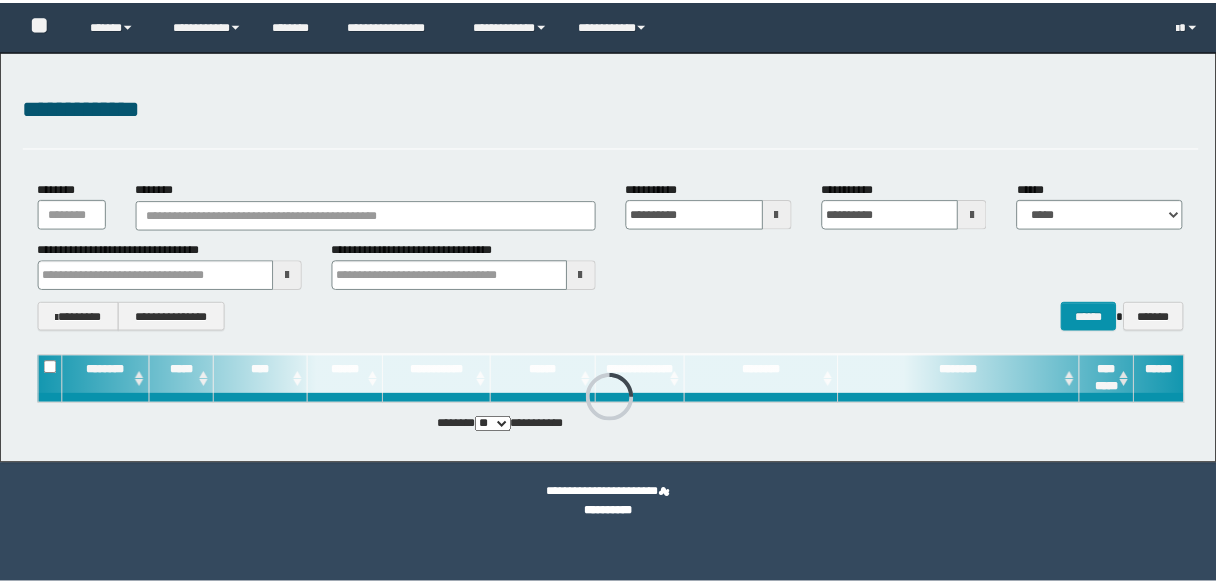 scroll, scrollTop: 0, scrollLeft: 0, axis: both 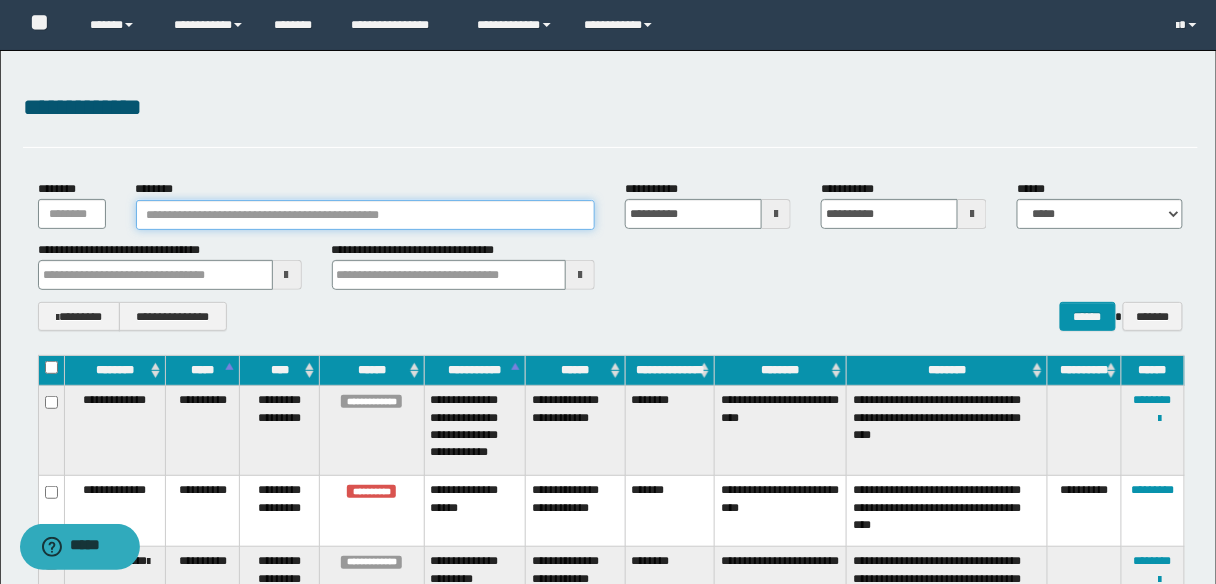 click on "********" at bounding box center [366, 215] 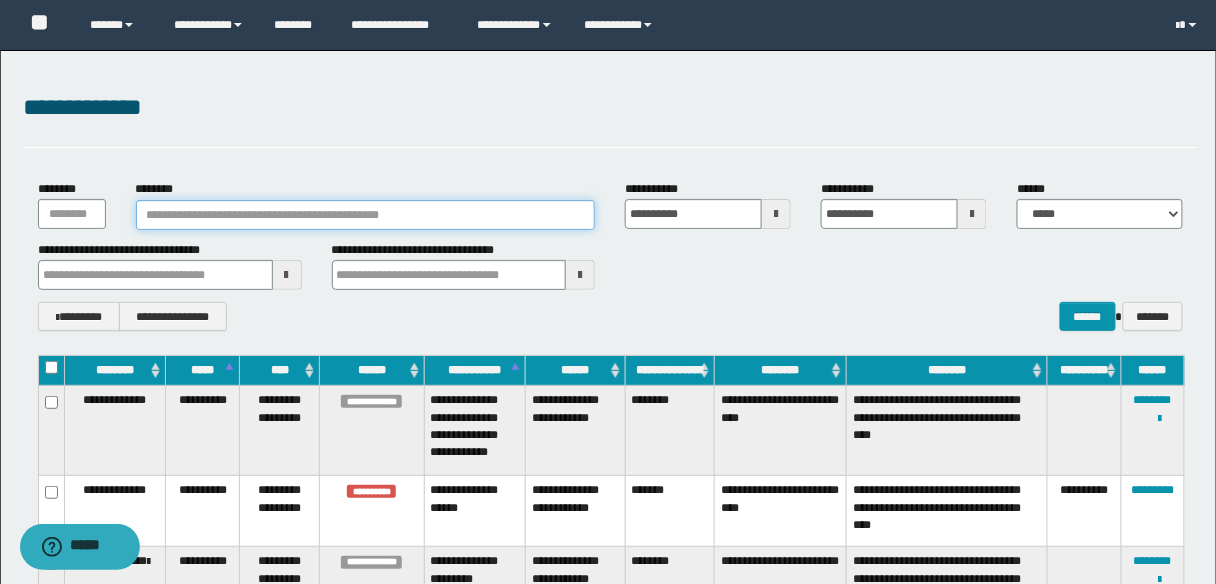 paste on "**********" 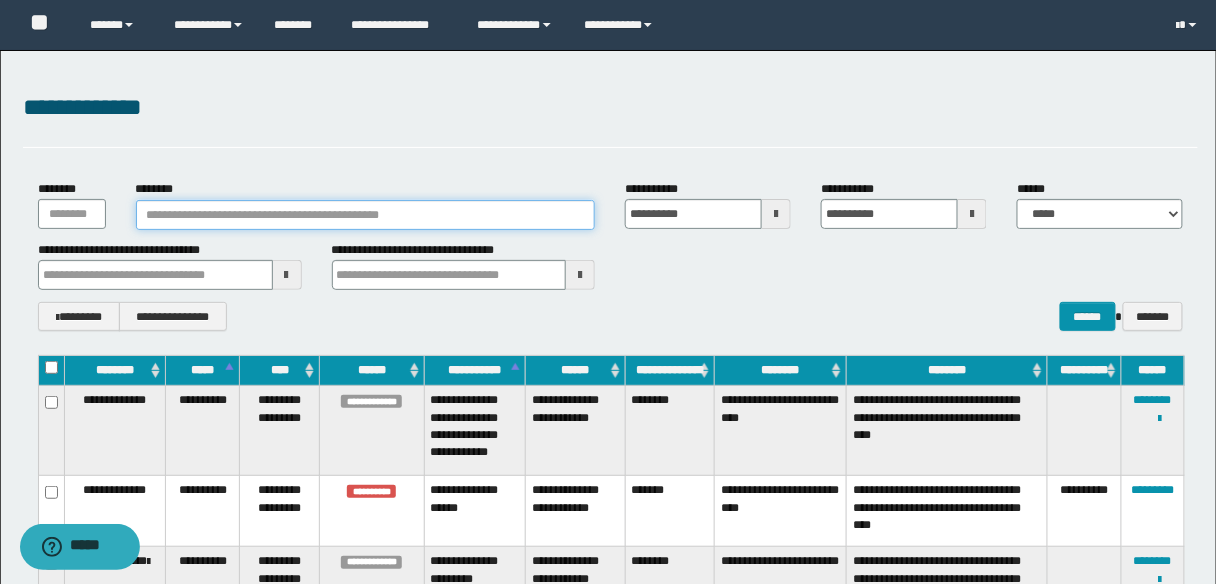 type on "**********" 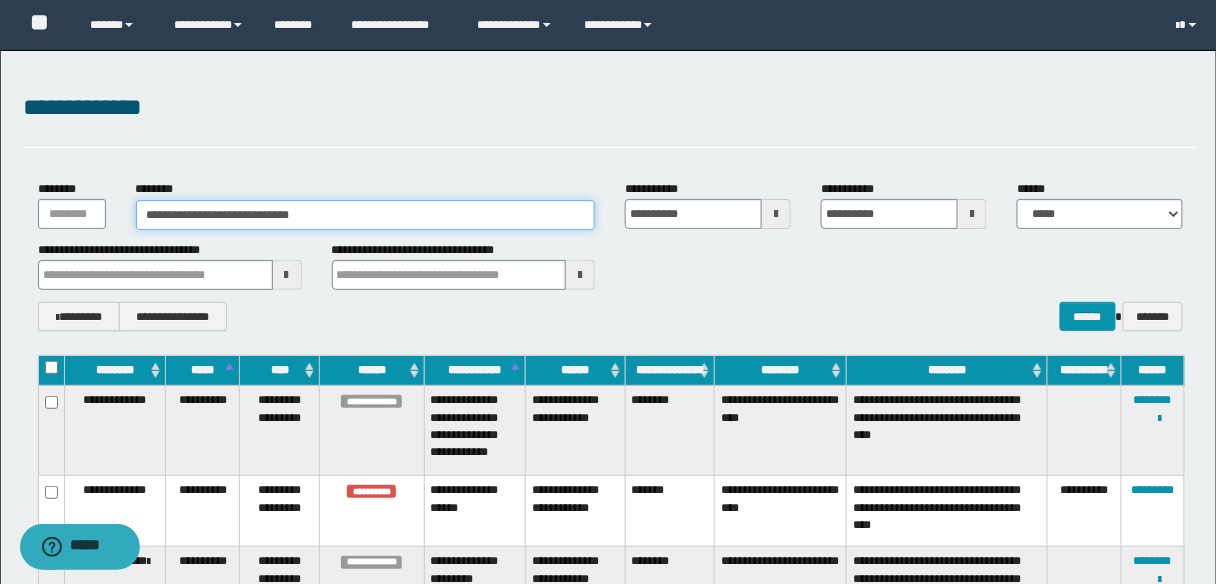 type on "**********" 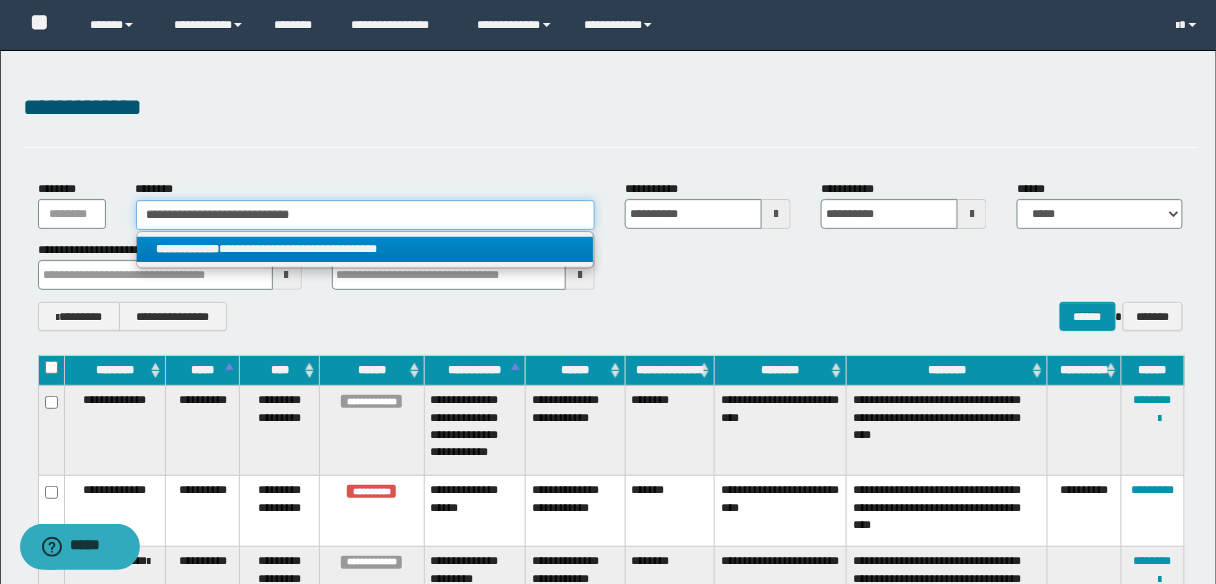 type on "**********" 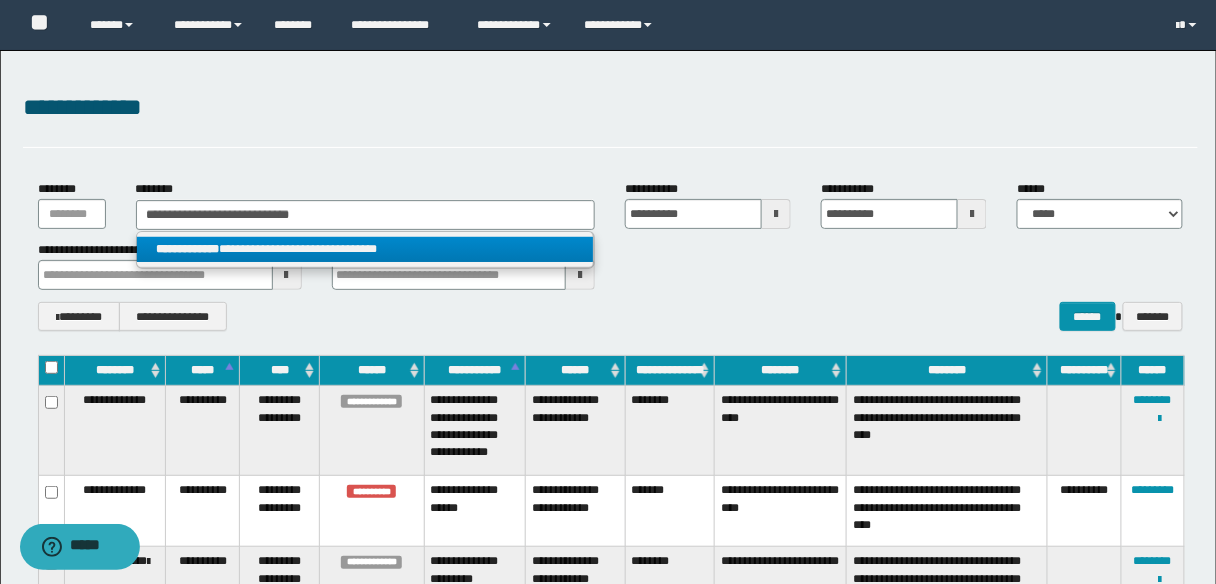 click on "**********" at bounding box center (365, 249) 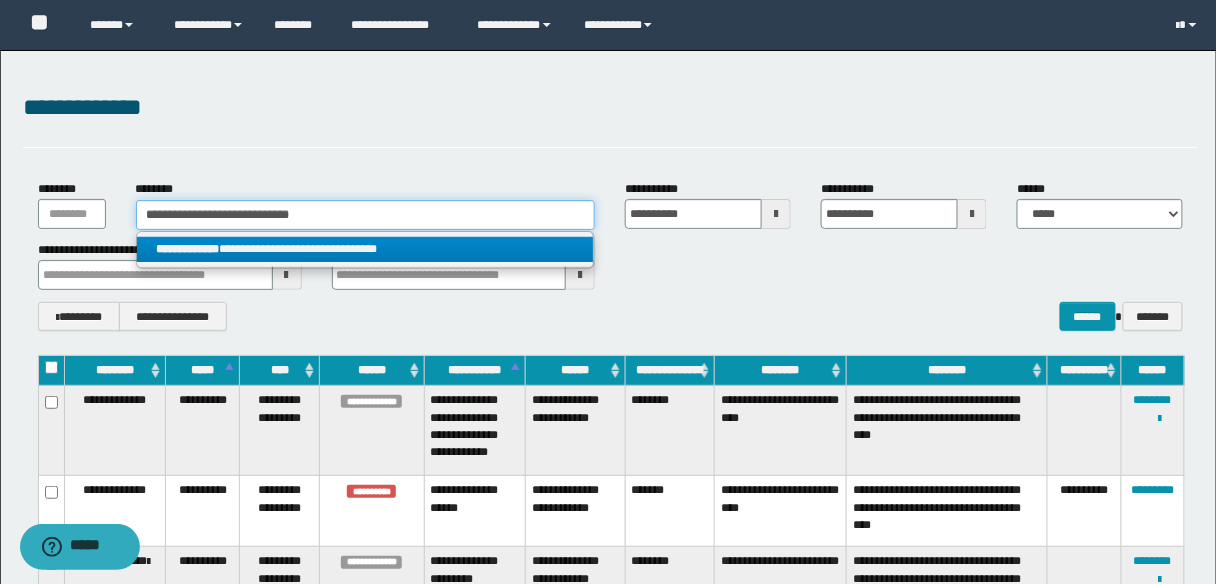 type 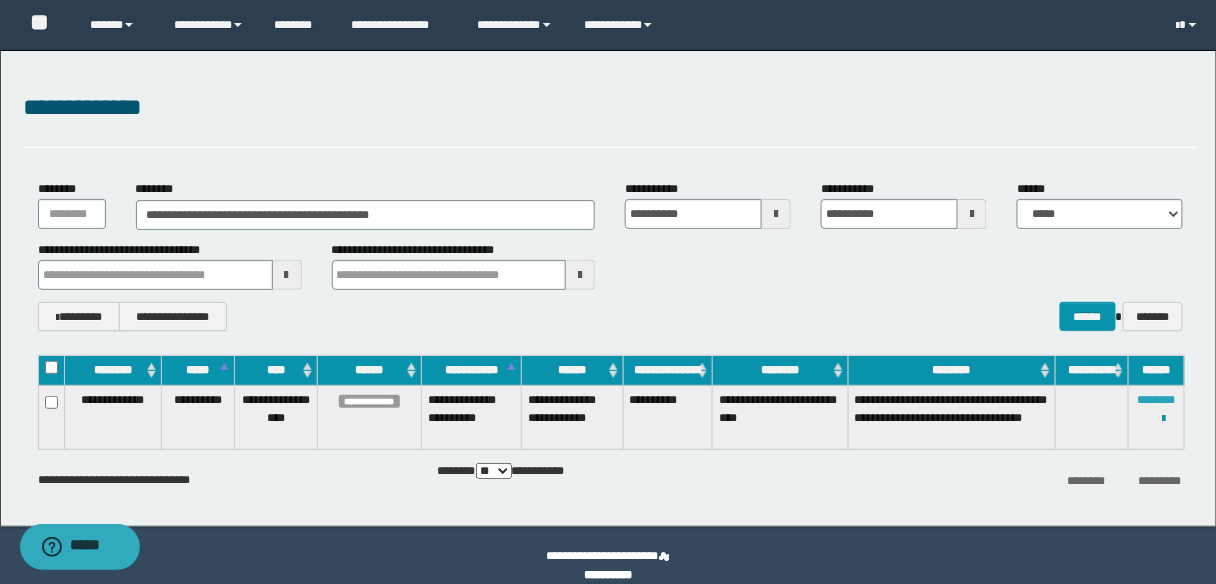 click on "********" at bounding box center (1157, 400) 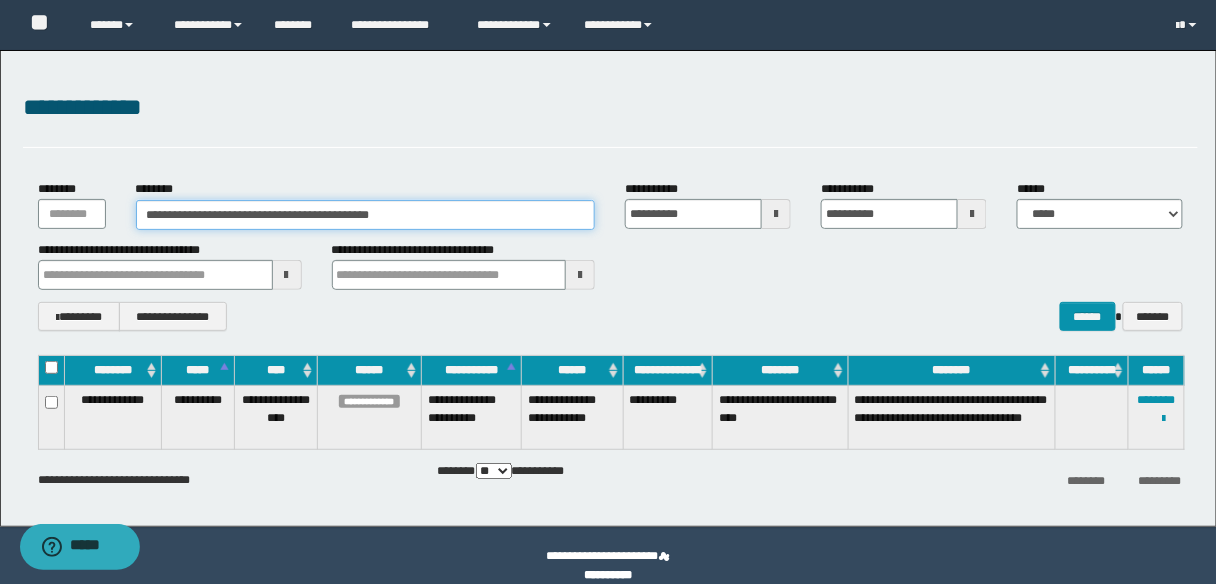 drag, startPoint x: 416, startPoint y: 217, endPoint x: 55, endPoint y: 217, distance: 361 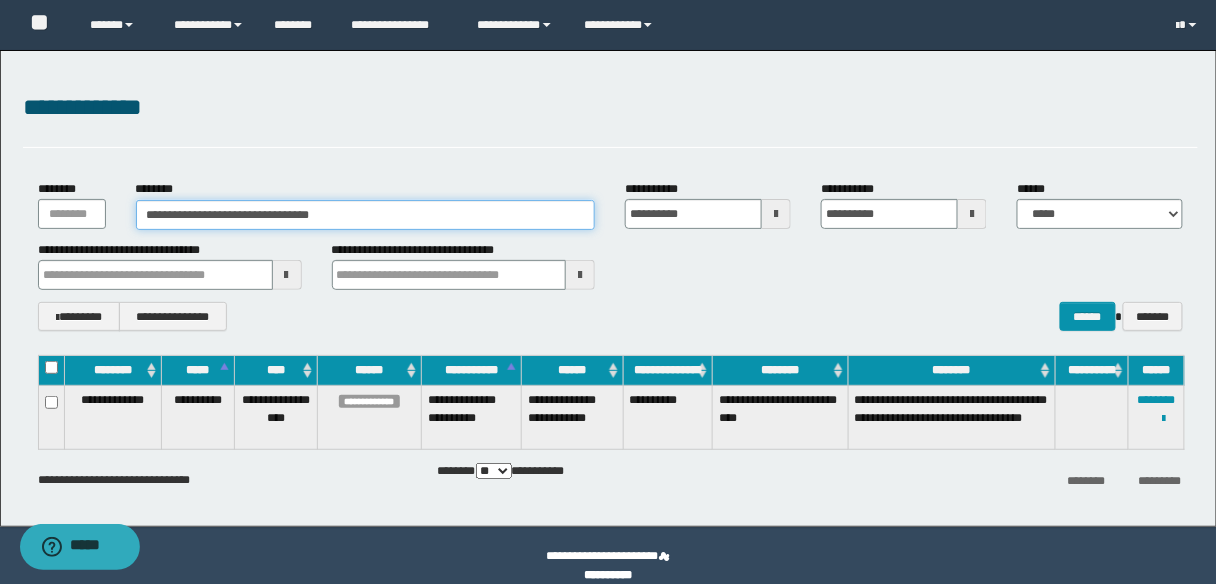 type on "**********" 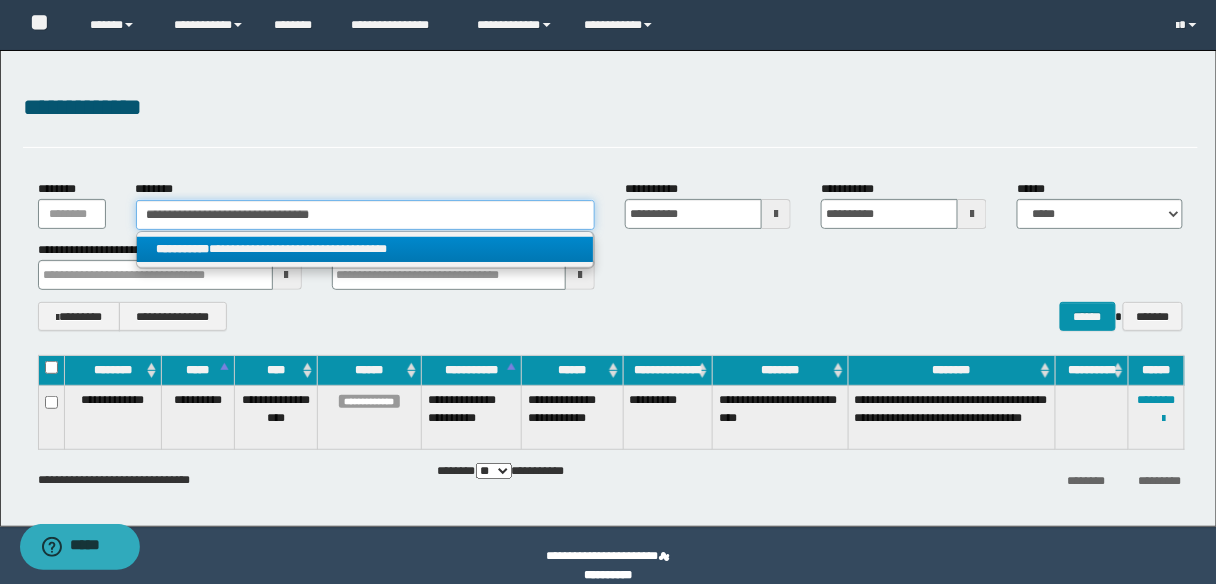 type on "**********" 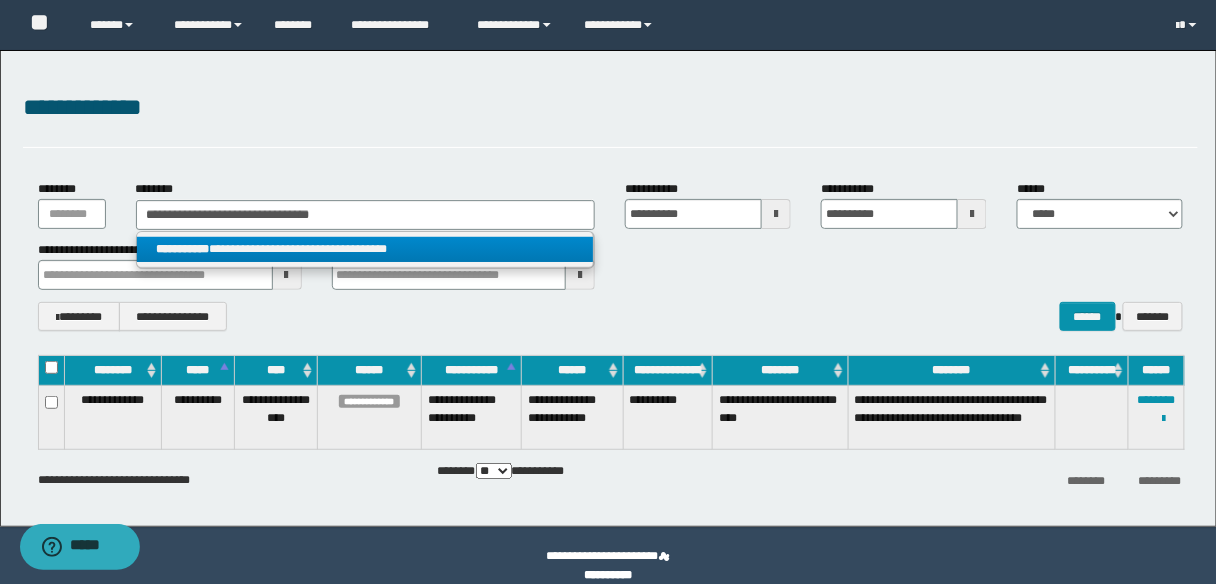 click on "**********" at bounding box center (365, 249) 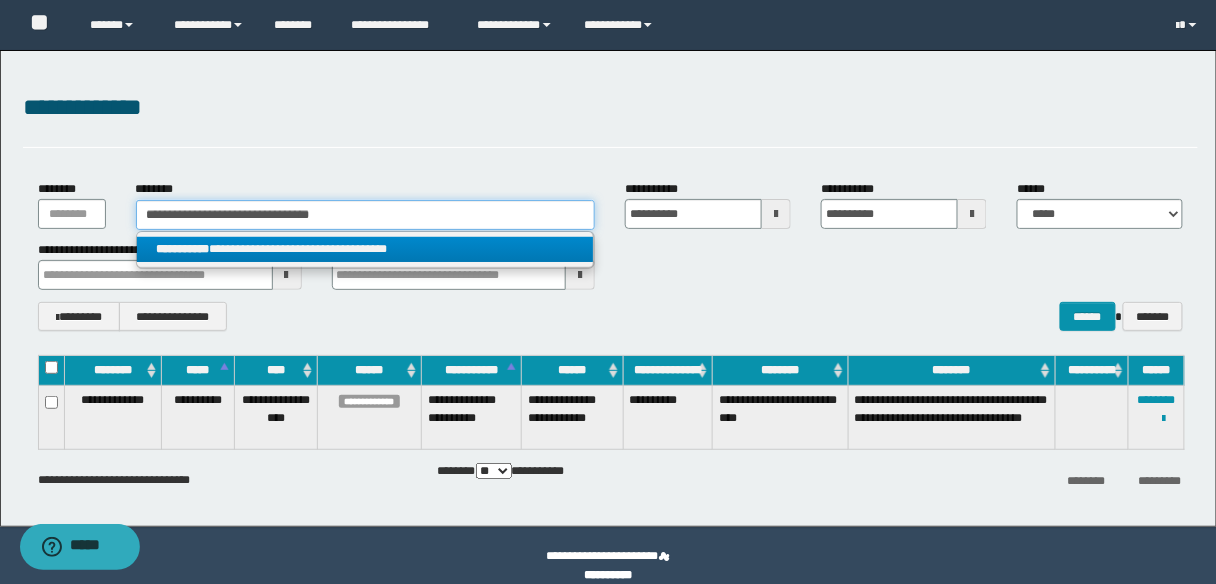 type 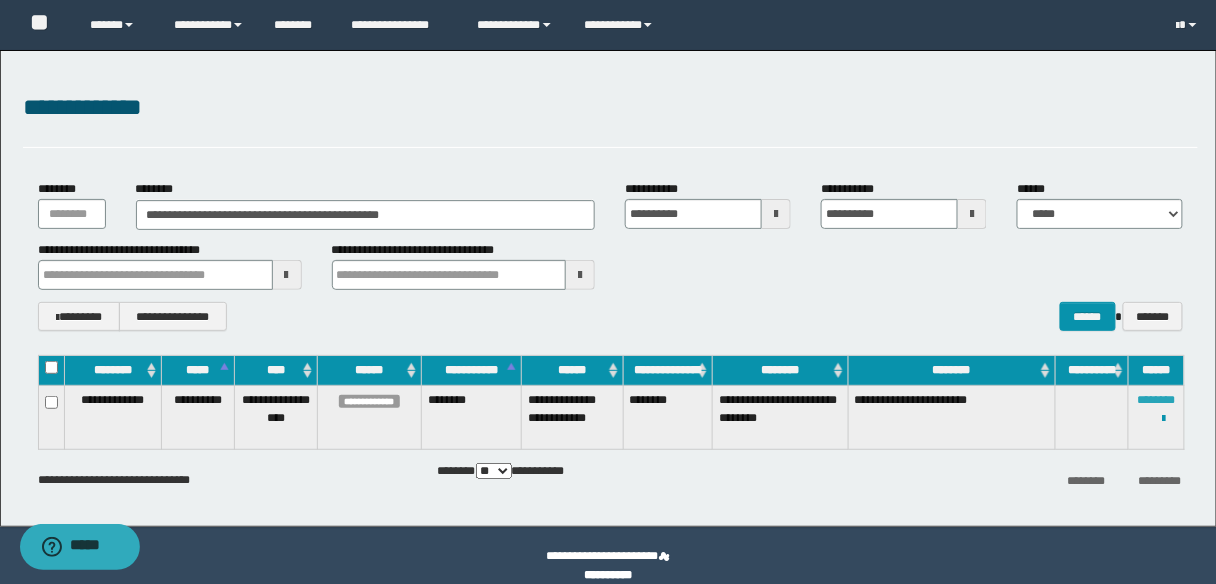 click on "********" at bounding box center (1157, 400) 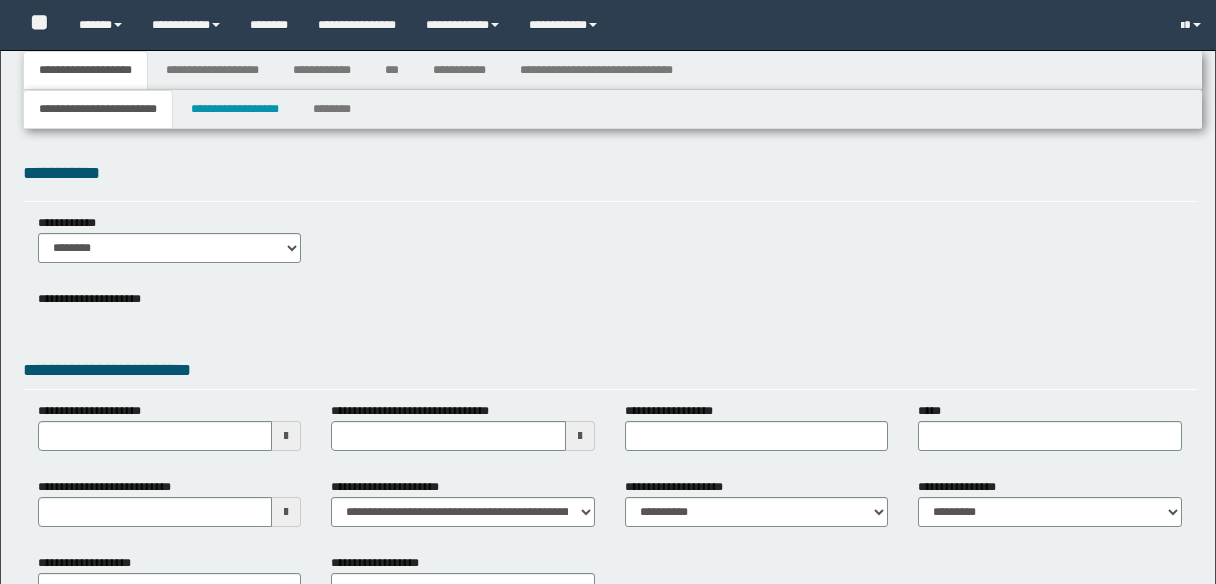 type 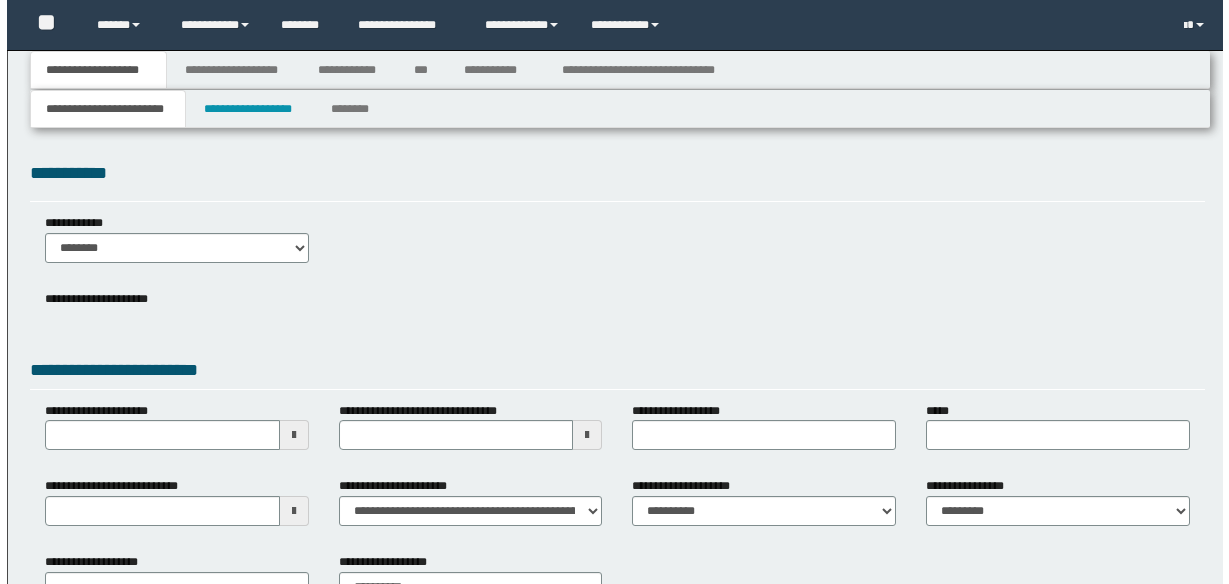 scroll, scrollTop: 0, scrollLeft: 0, axis: both 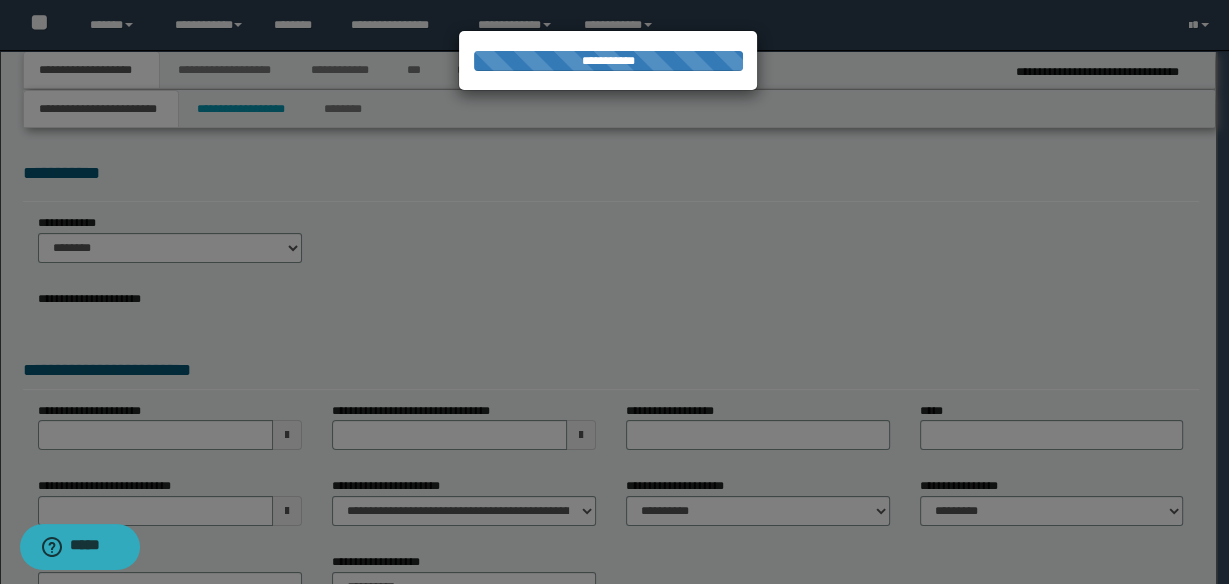type on "**********" 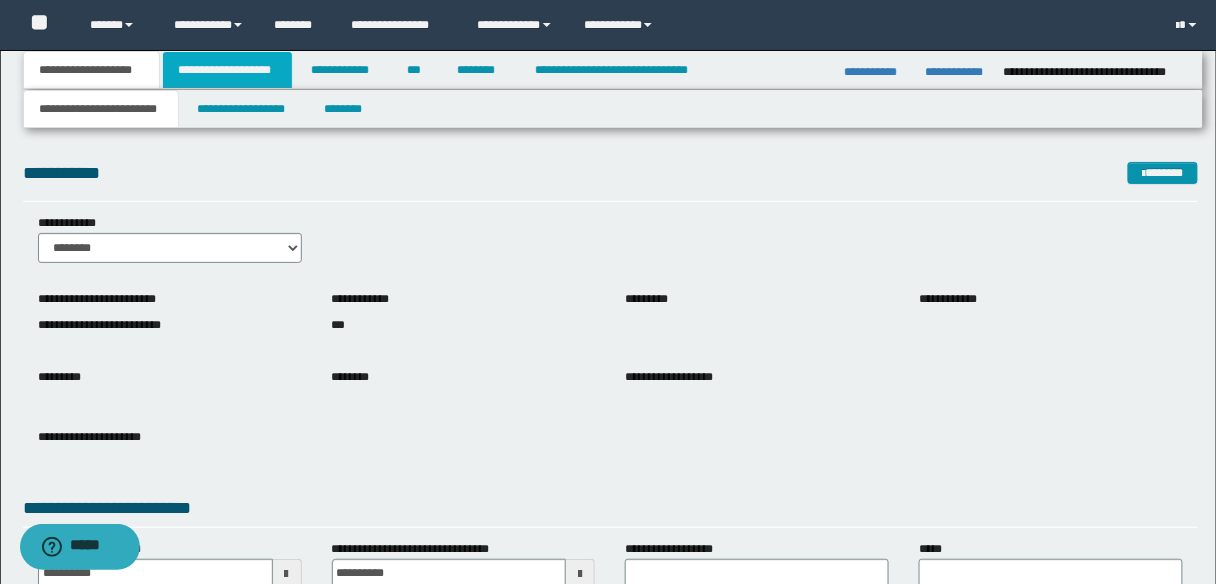 click on "**********" at bounding box center [227, 70] 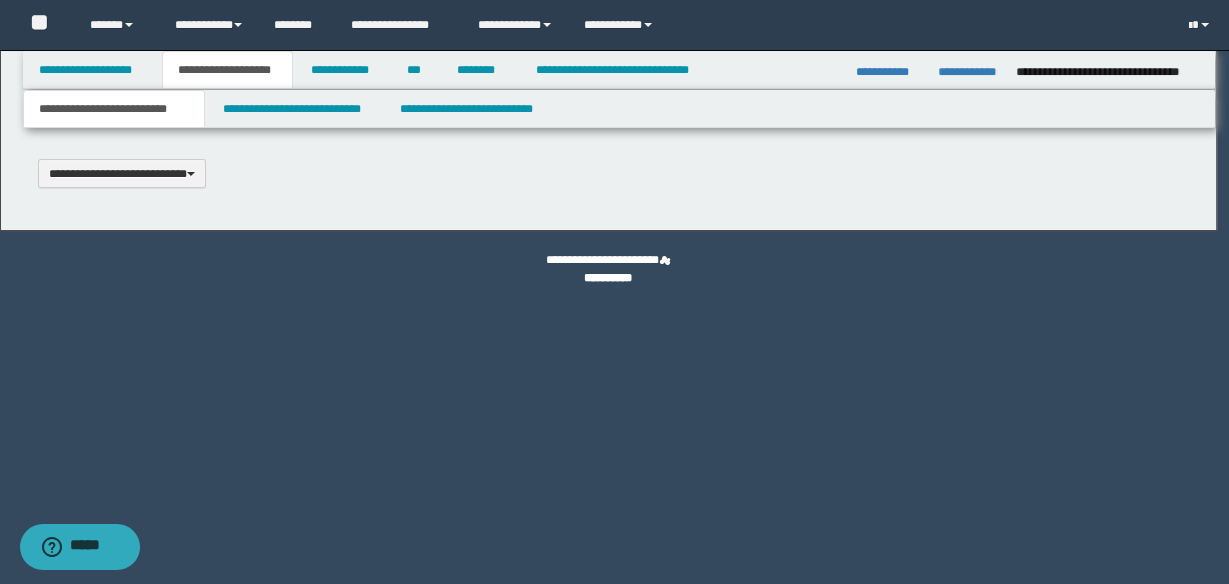 type 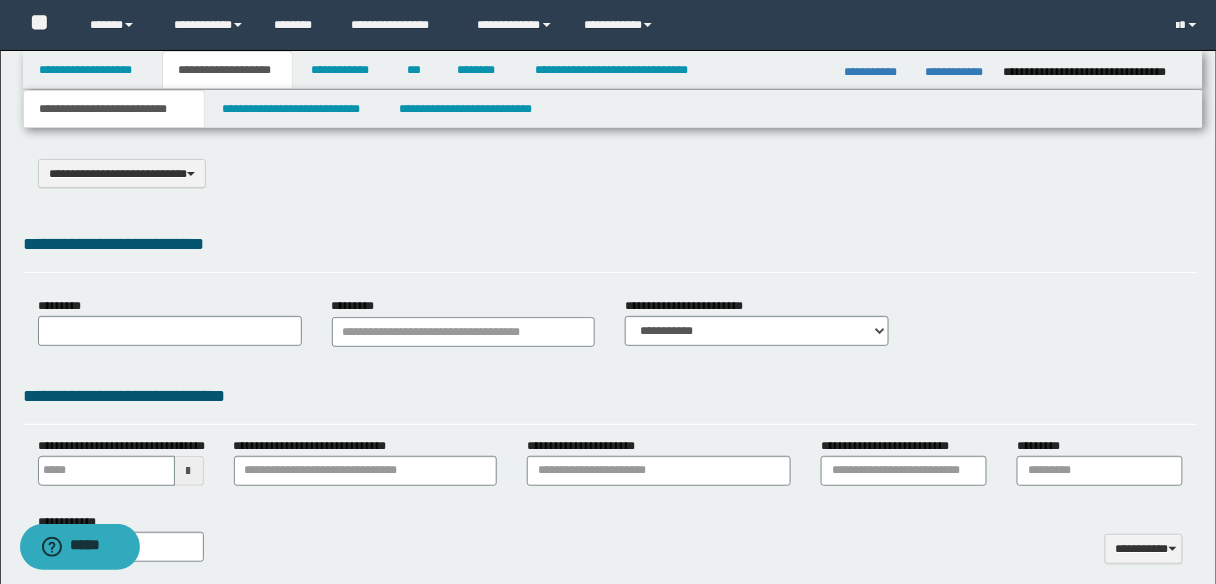 select on "*" 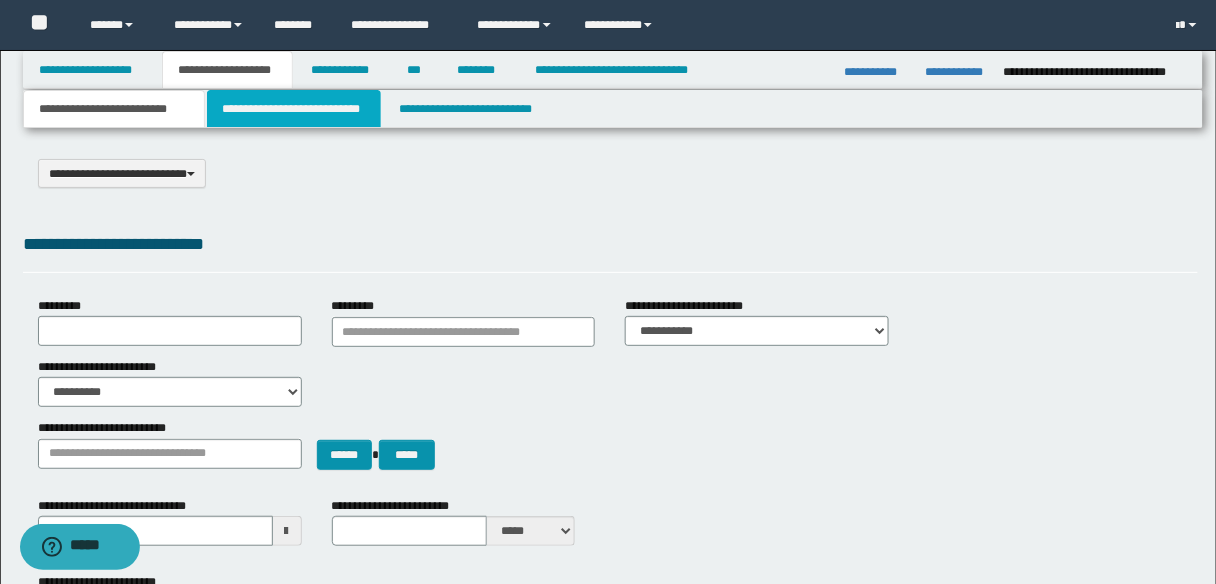 click on "**********" at bounding box center (294, 109) 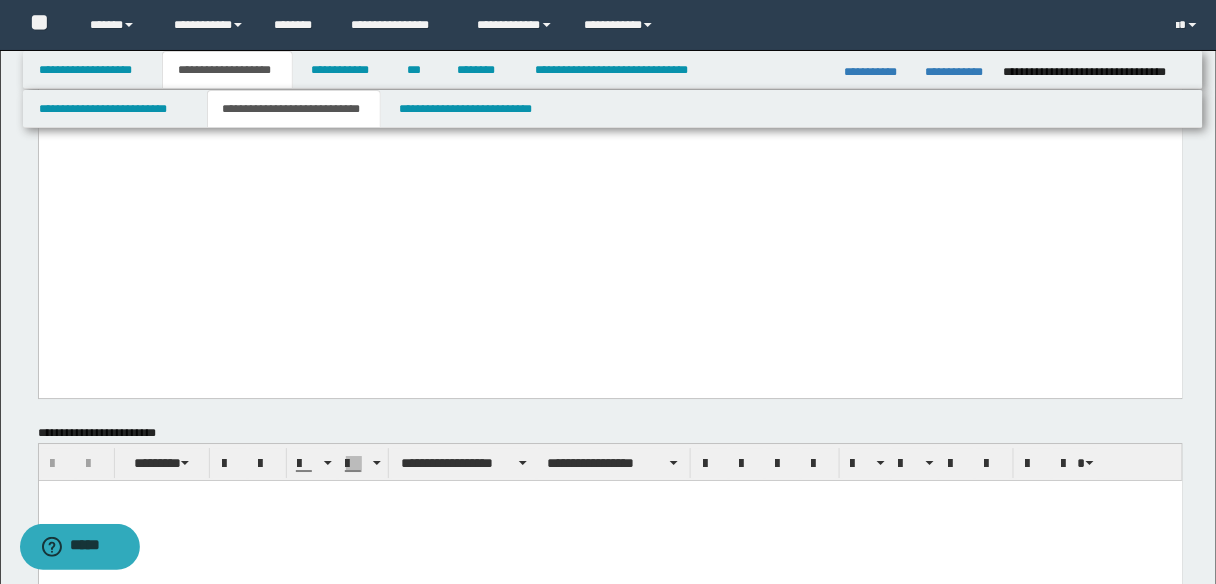 scroll, scrollTop: 1600, scrollLeft: 0, axis: vertical 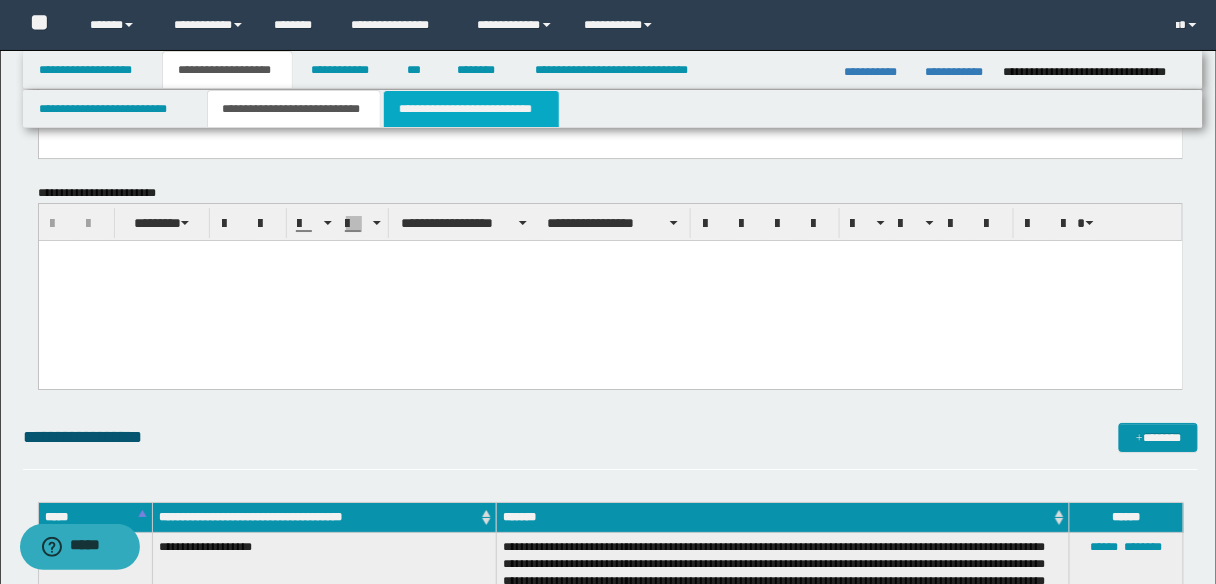 click on "**********" at bounding box center (471, 109) 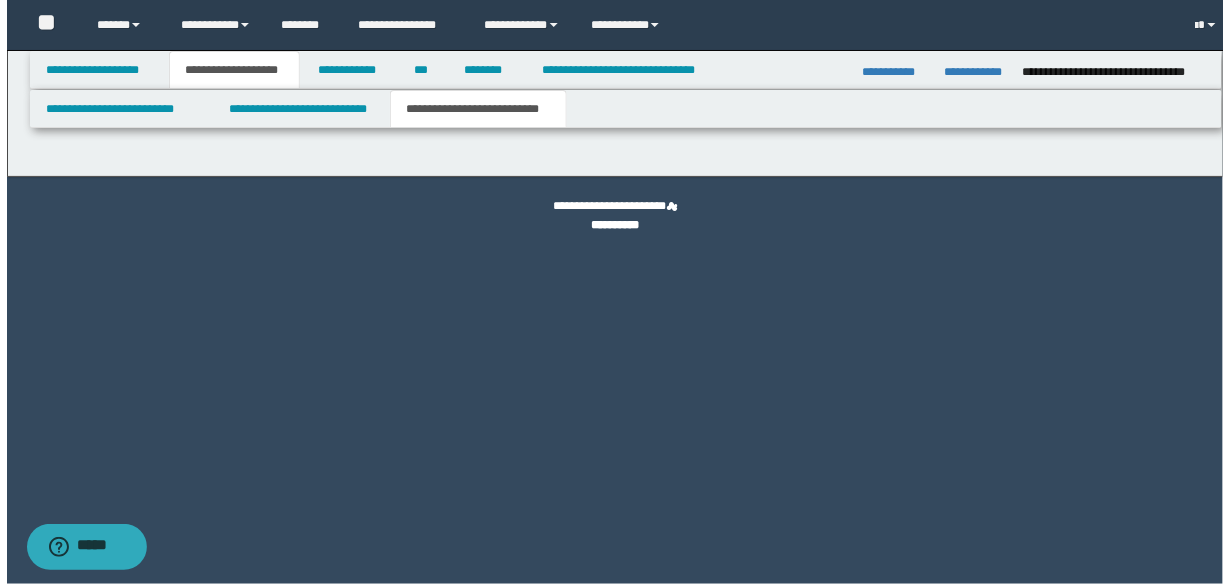scroll, scrollTop: 0, scrollLeft: 0, axis: both 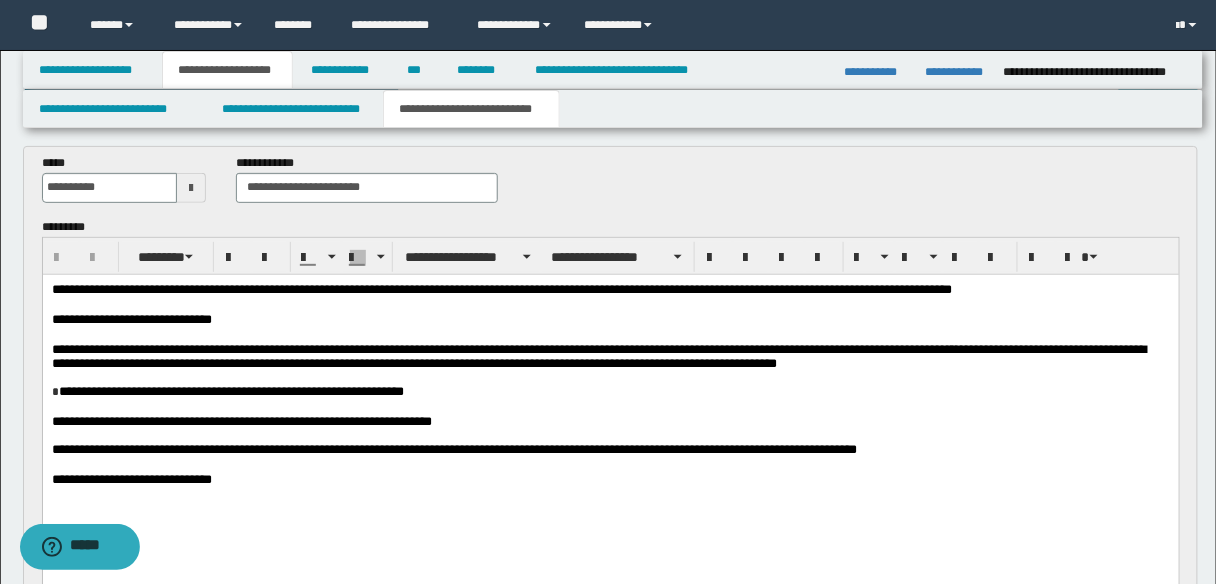 click on "**********" at bounding box center (501, 288) 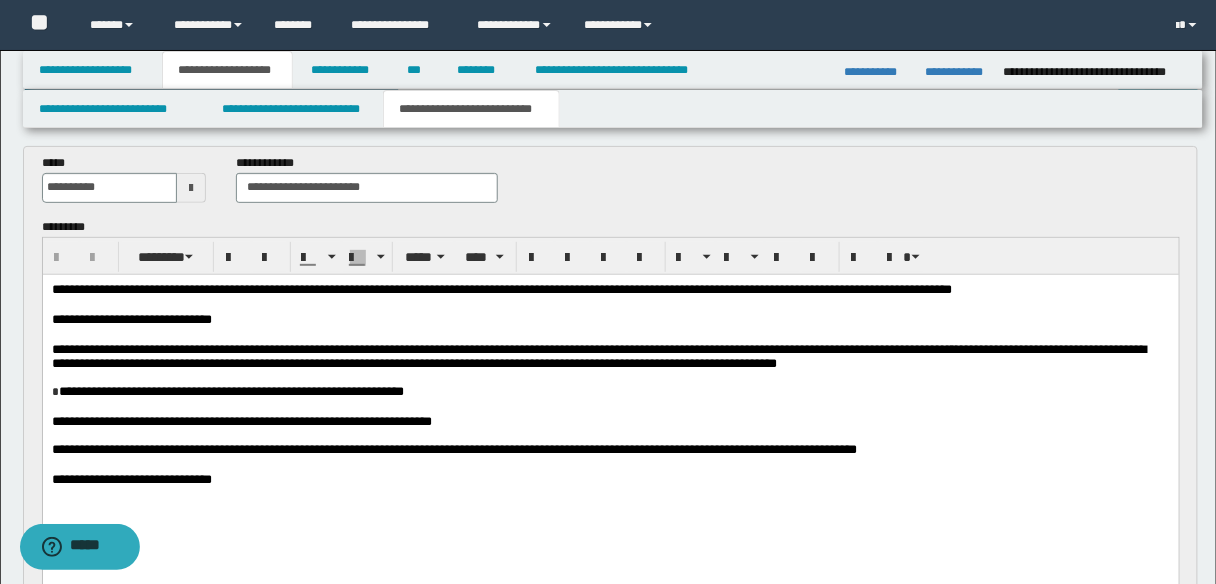type 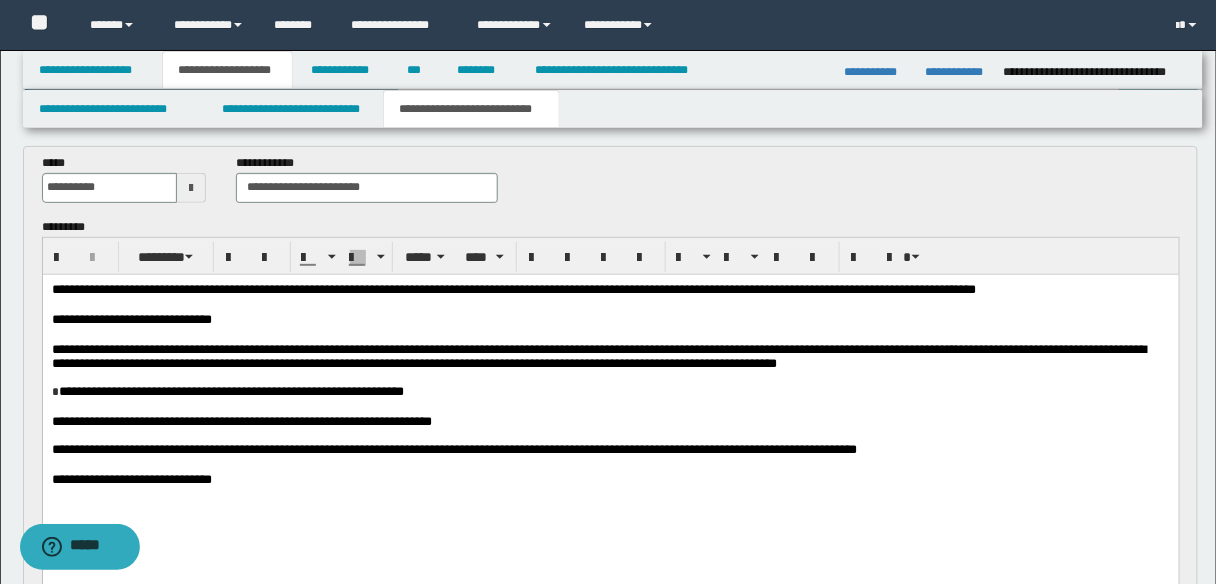 click on "**********" at bounding box center (131, 318) 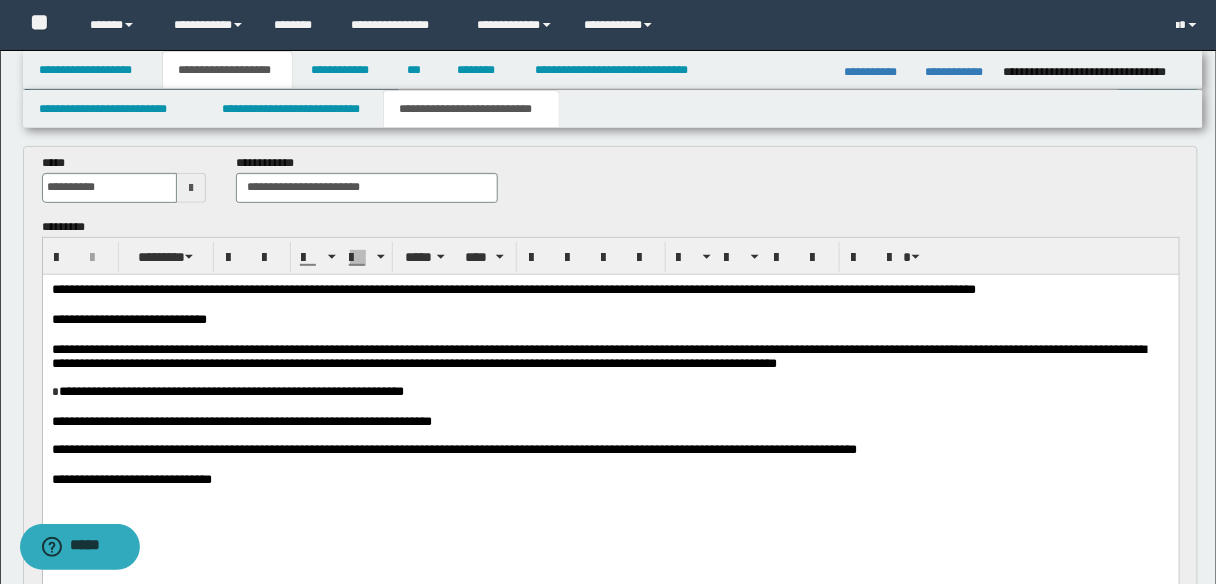 click on "**********" at bounding box center (513, 288) 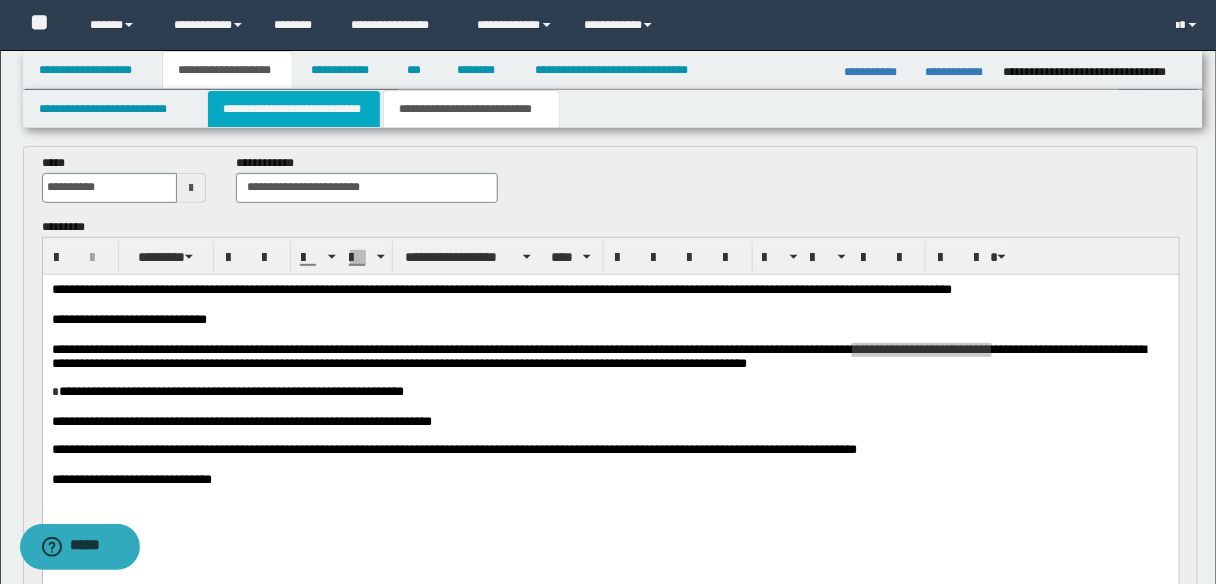 click on "**********" at bounding box center (294, 109) 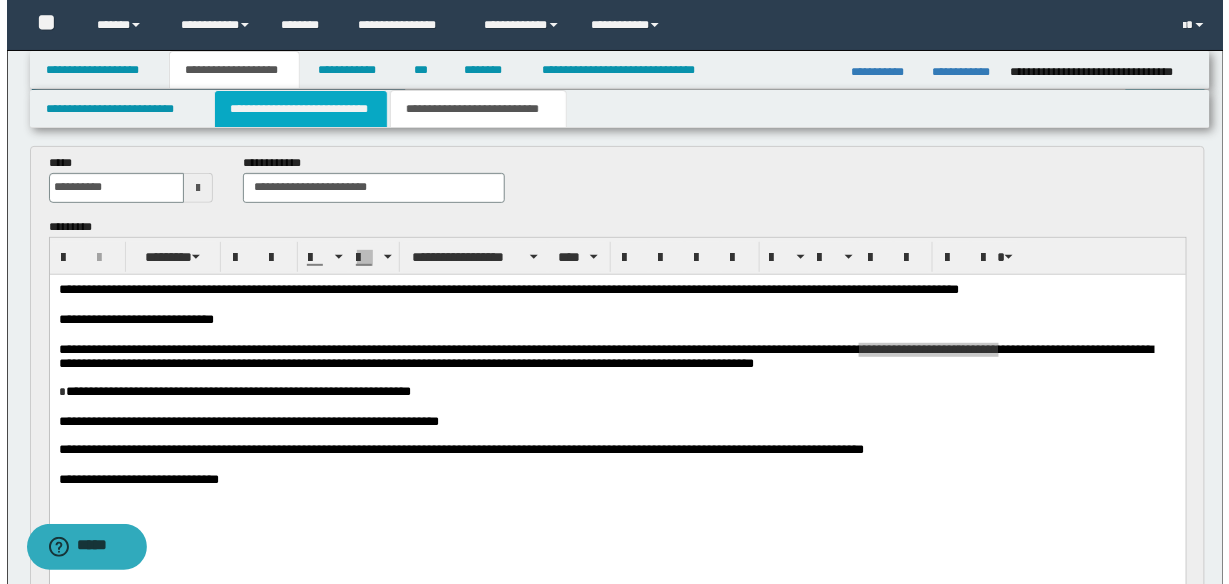type 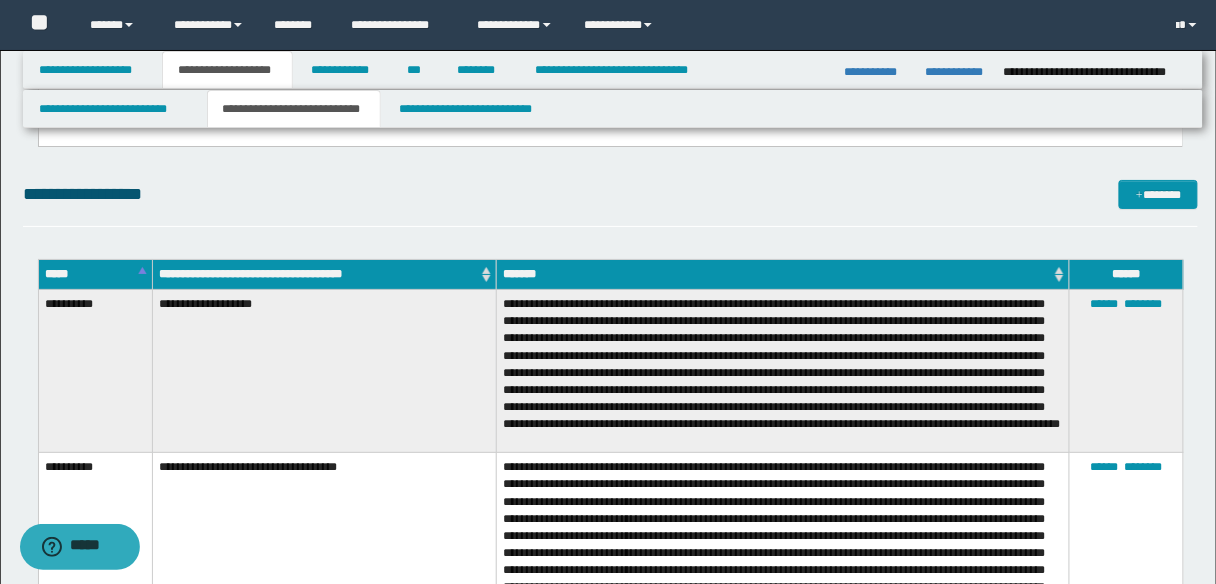 scroll, scrollTop: 1840, scrollLeft: 0, axis: vertical 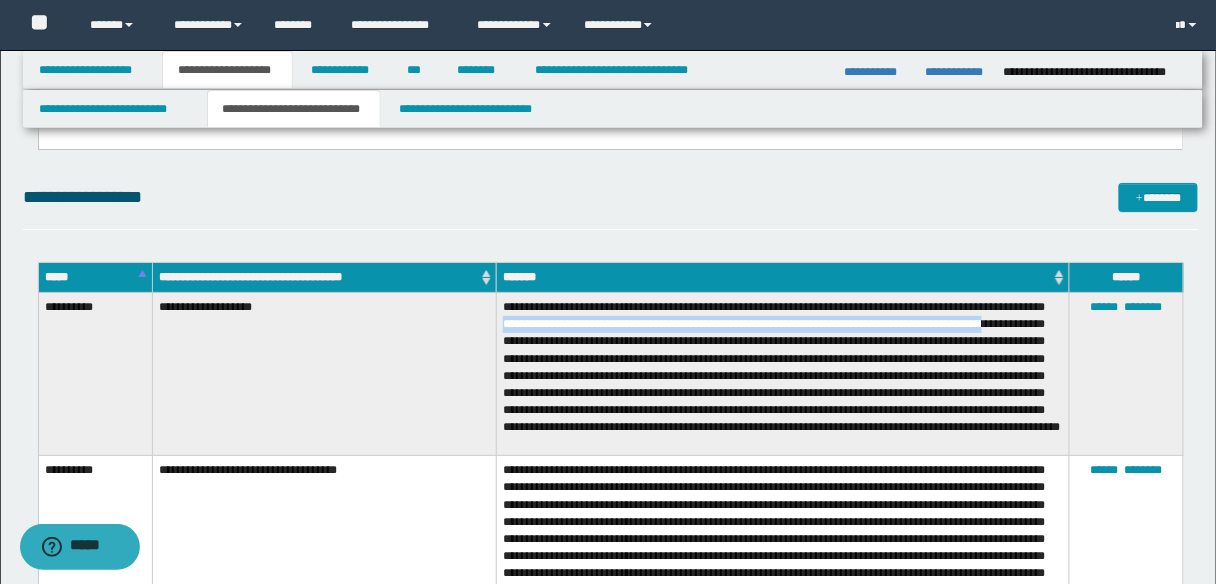 drag, startPoint x: 583, startPoint y: 323, endPoint x: 589, endPoint y: 332, distance: 10.816654 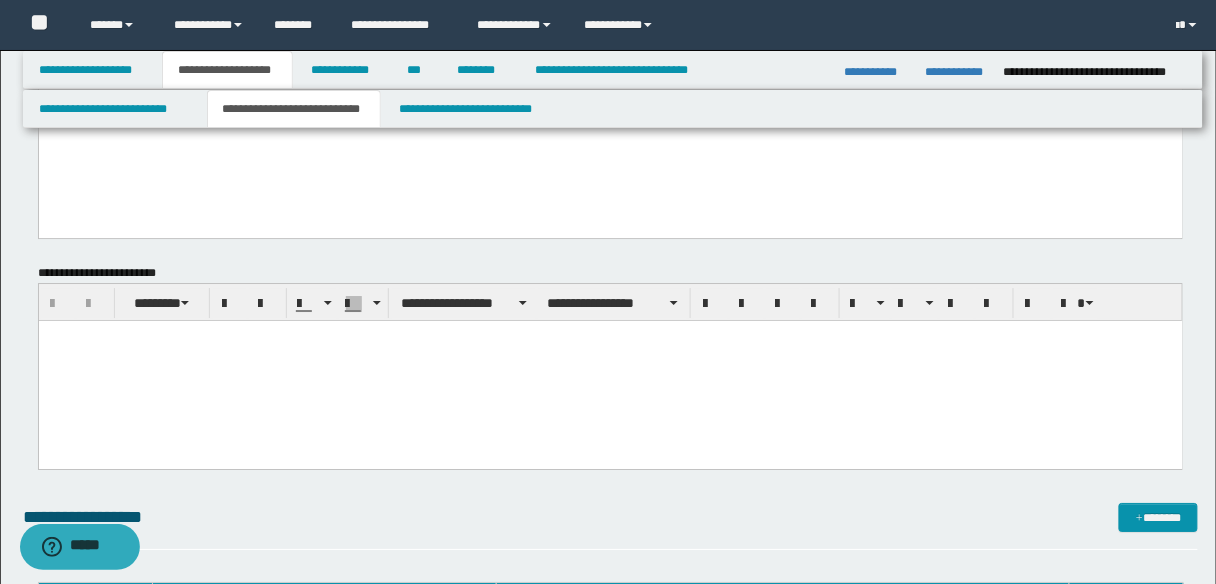 scroll, scrollTop: 1760, scrollLeft: 0, axis: vertical 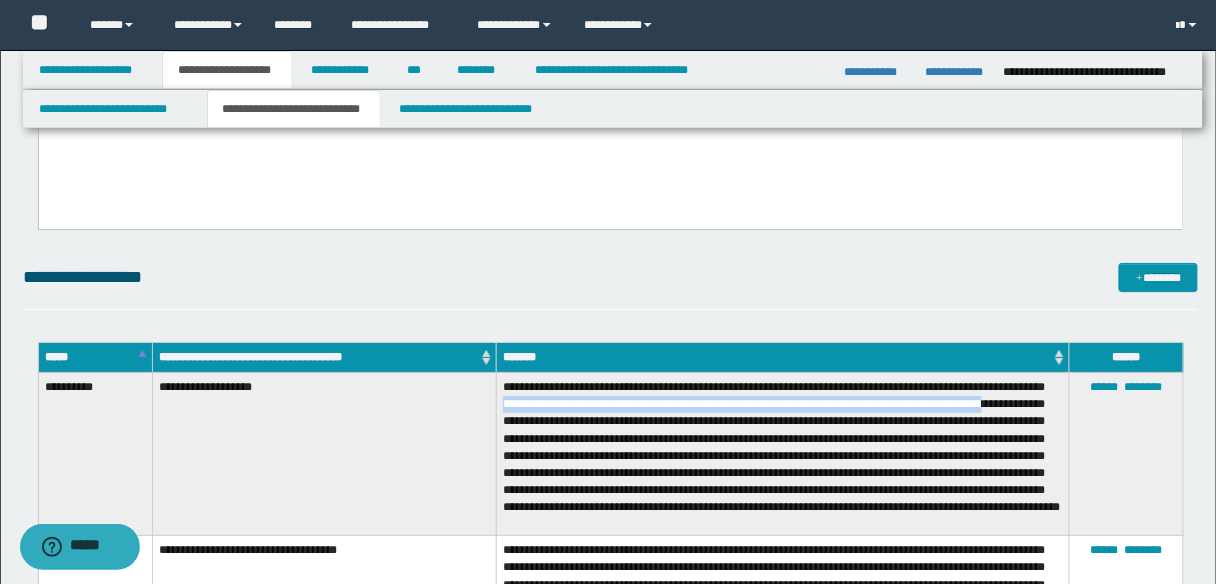 copy on "**********" 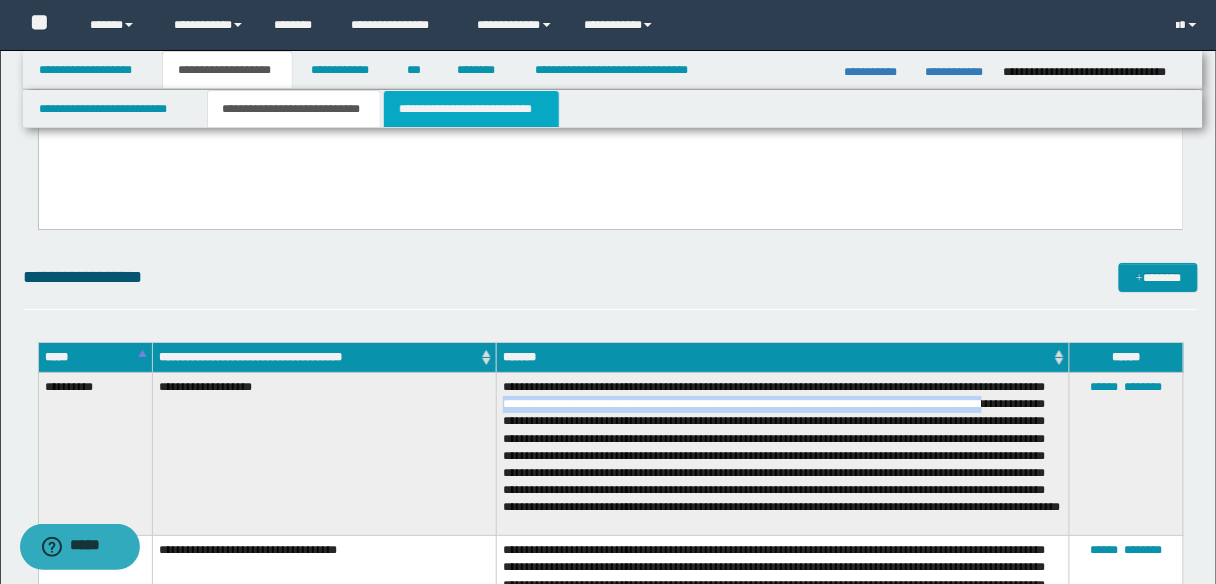 click on "**********" at bounding box center [471, 109] 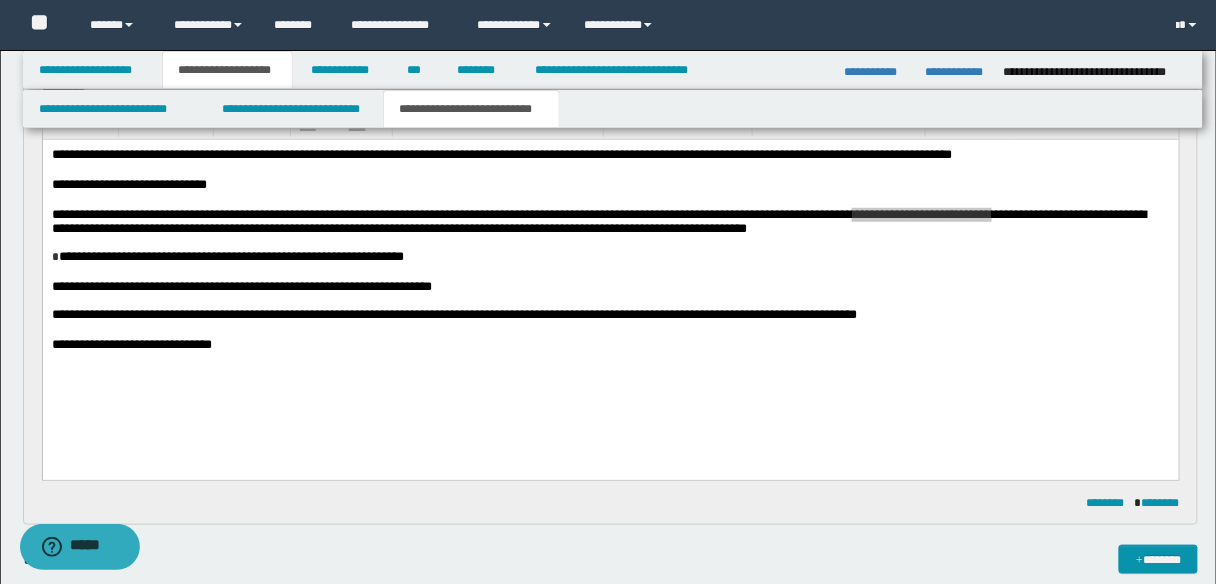 scroll, scrollTop: 214, scrollLeft: 0, axis: vertical 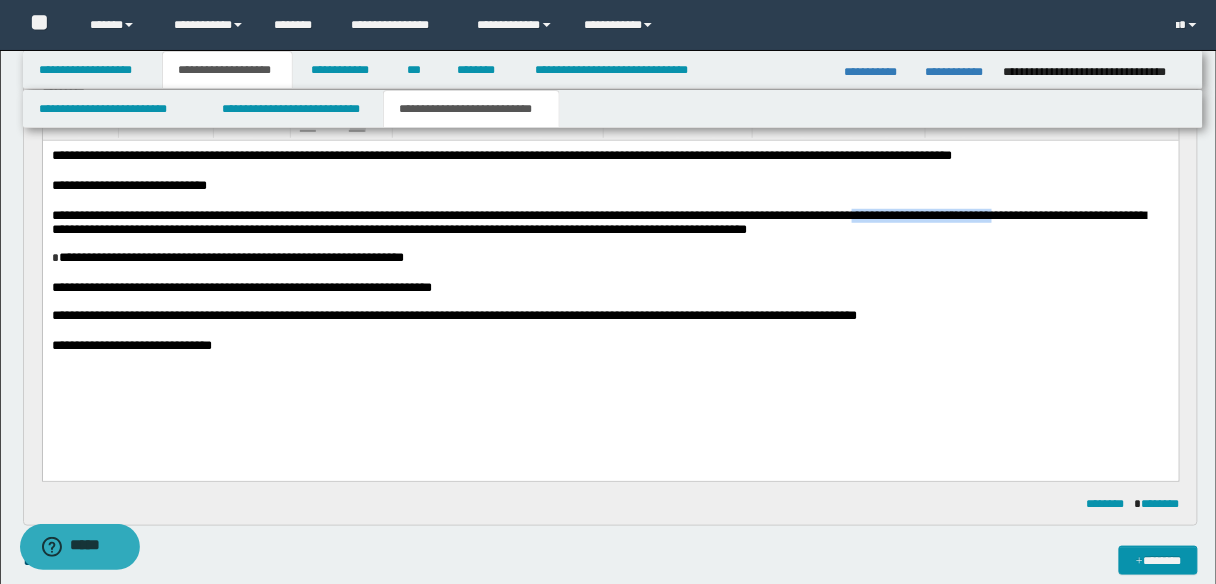 click on "**********" at bounding box center (598, 221) 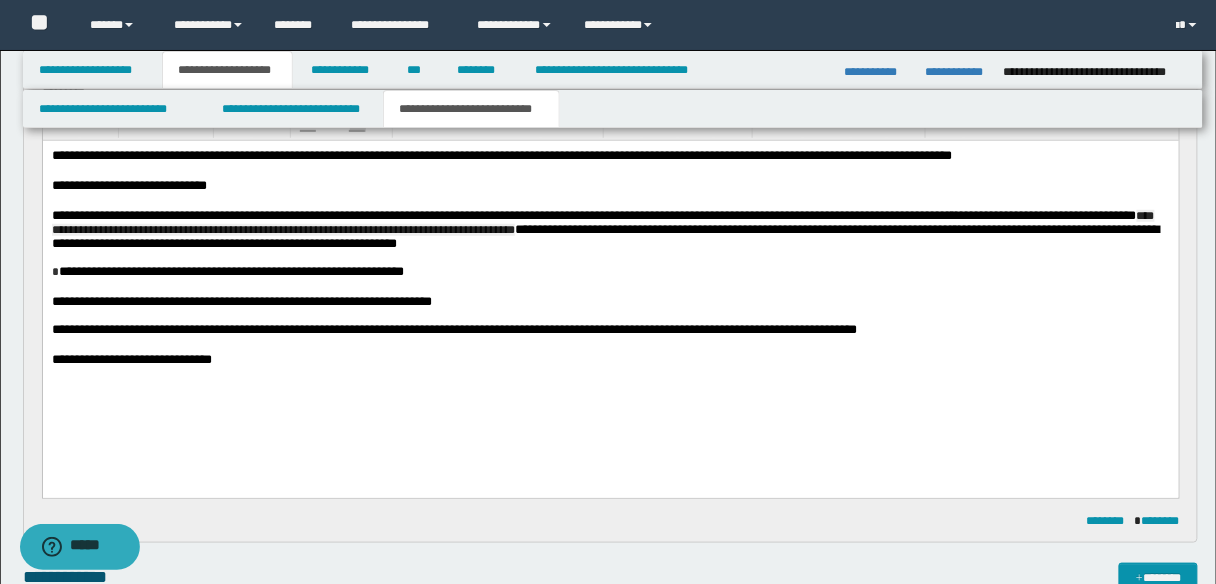 click on "**********" at bounding box center [605, 228] 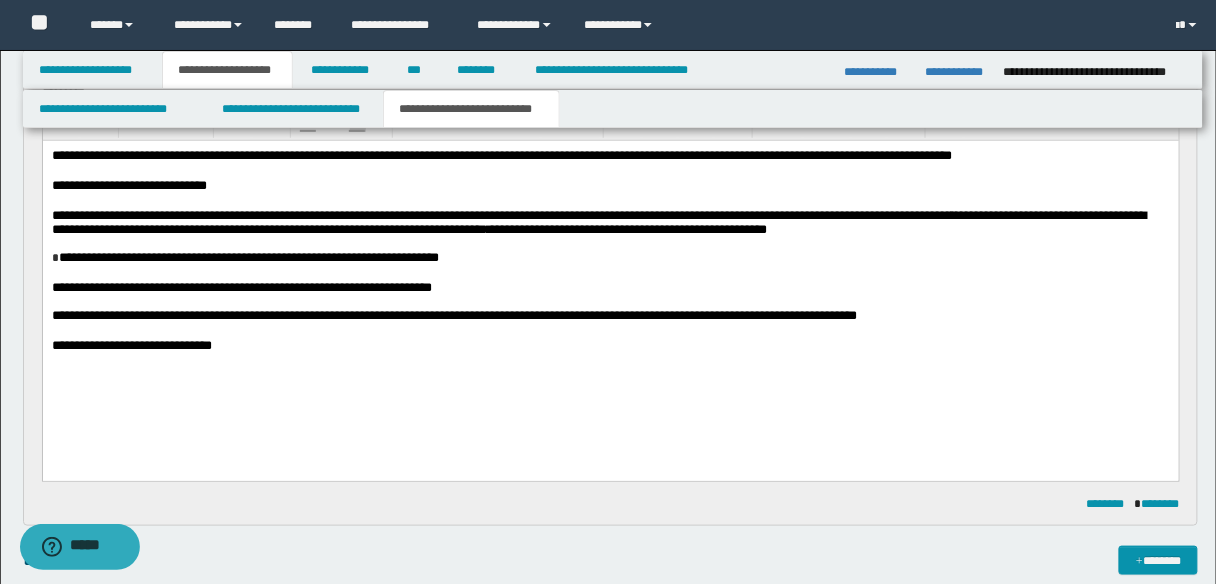 click on "**********" at bounding box center [248, 256] 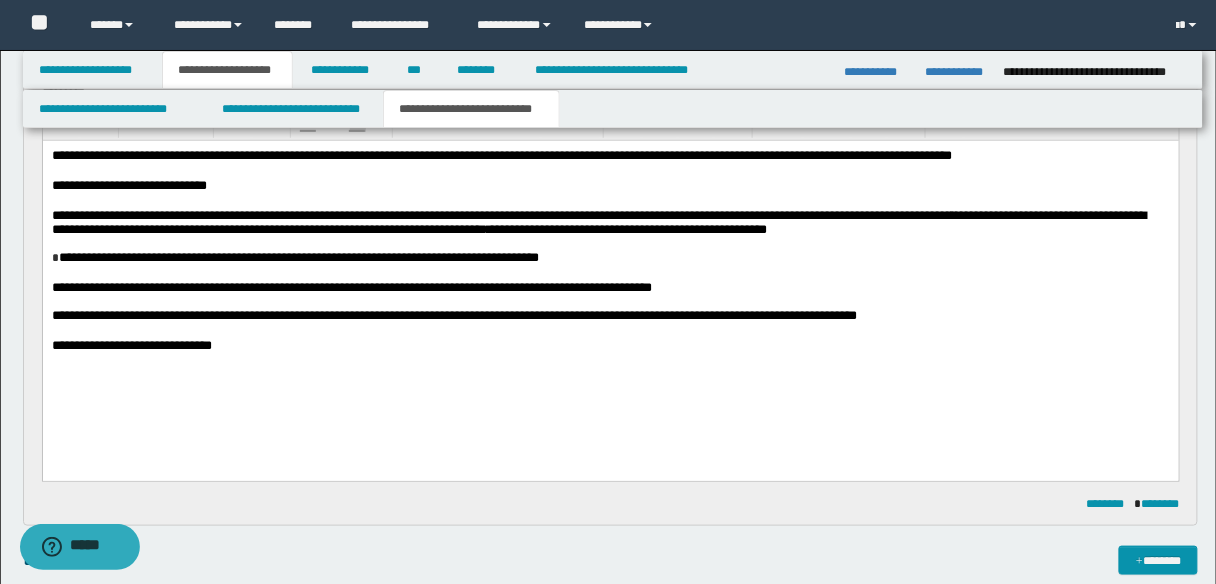 click on "**********" at bounding box center [351, 286] 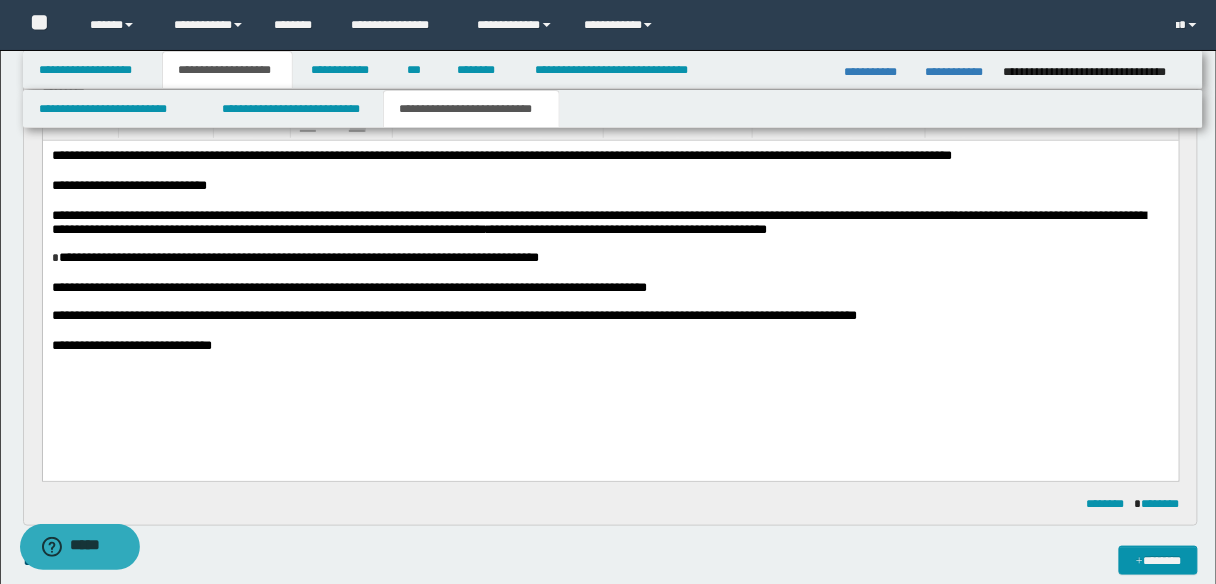 click on "**********" at bounding box center (348, 286) 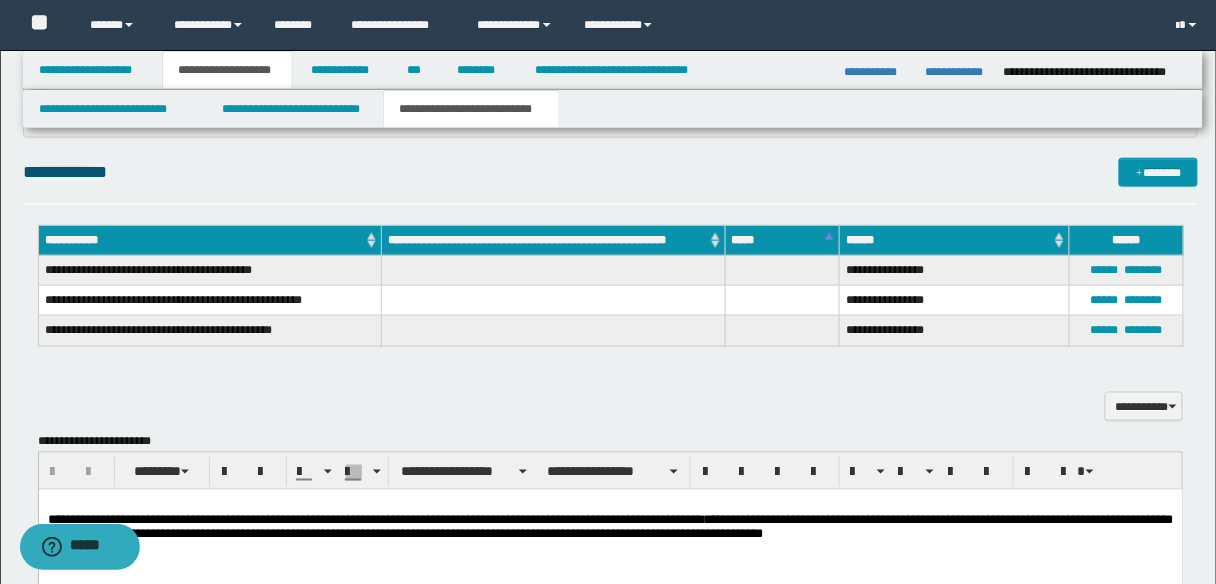 scroll, scrollTop: 614, scrollLeft: 0, axis: vertical 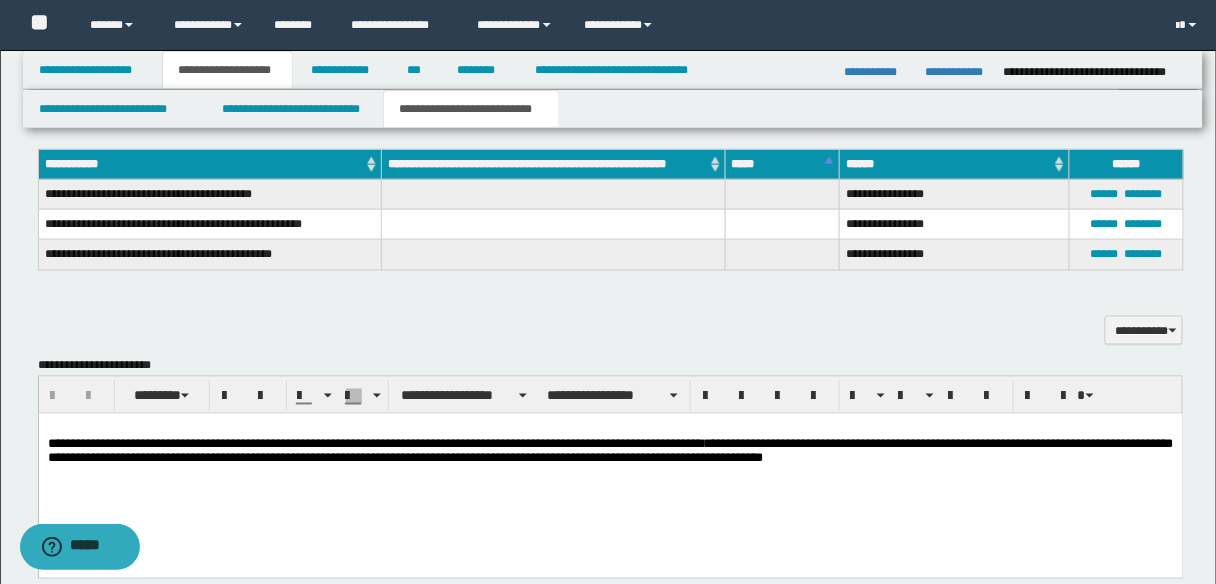 click on "**********" at bounding box center [372, 444] 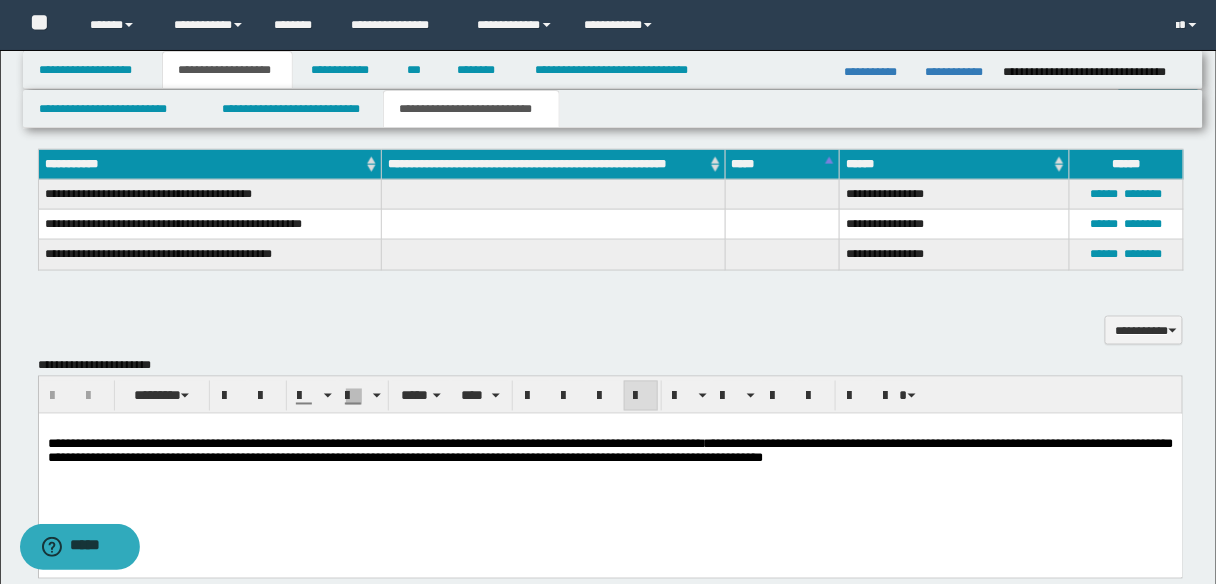 type 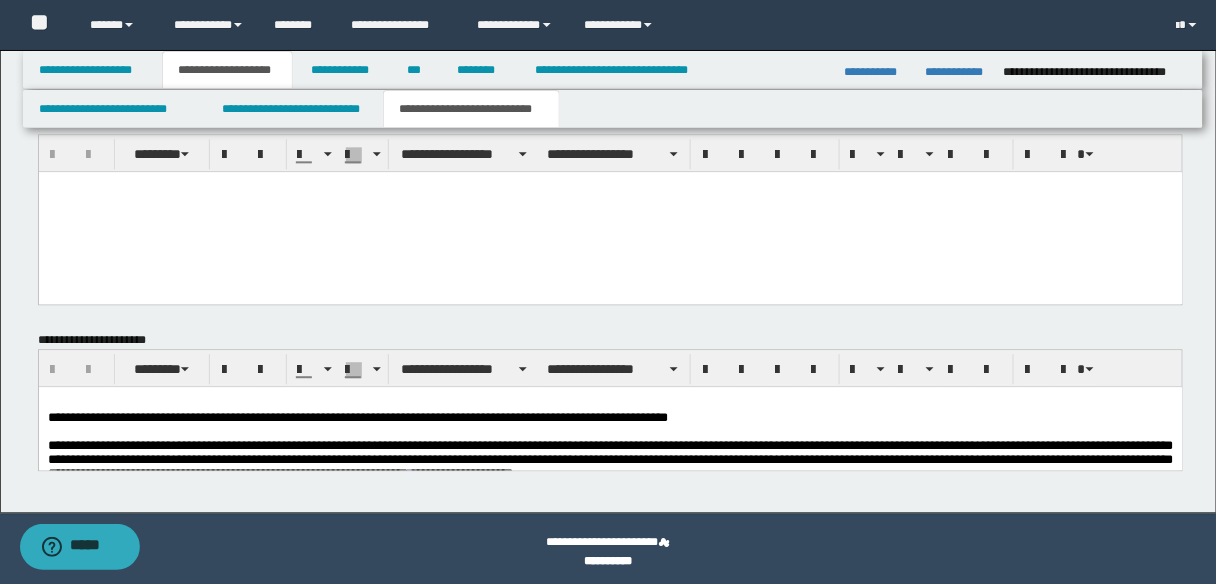 scroll, scrollTop: 1110, scrollLeft: 0, axis: vertical 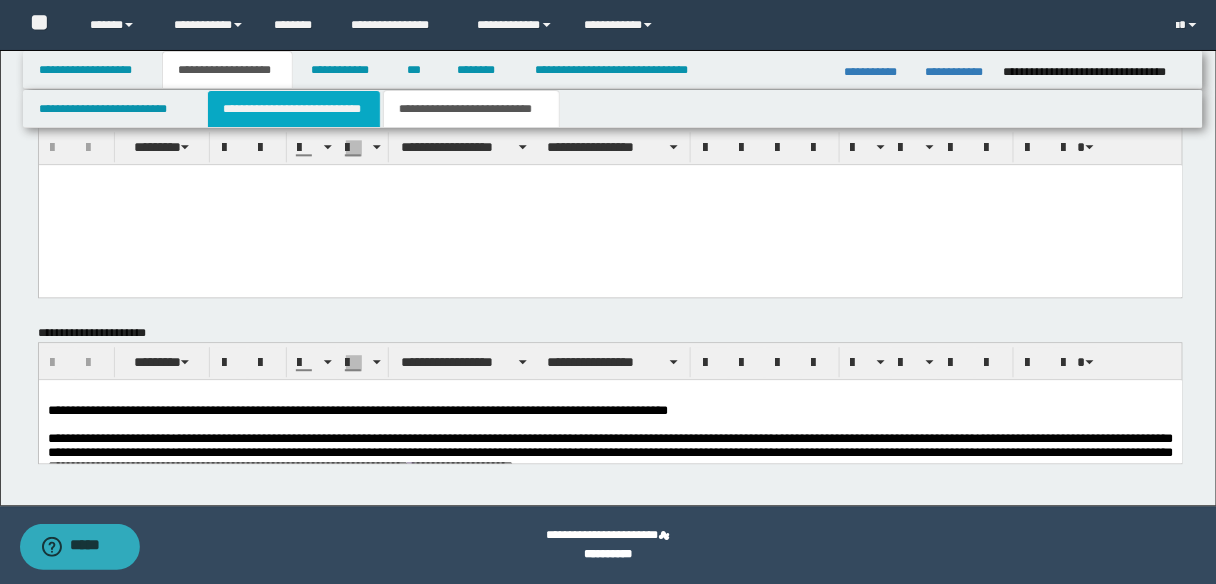 click on "**********" at bounding box center (294, 109) 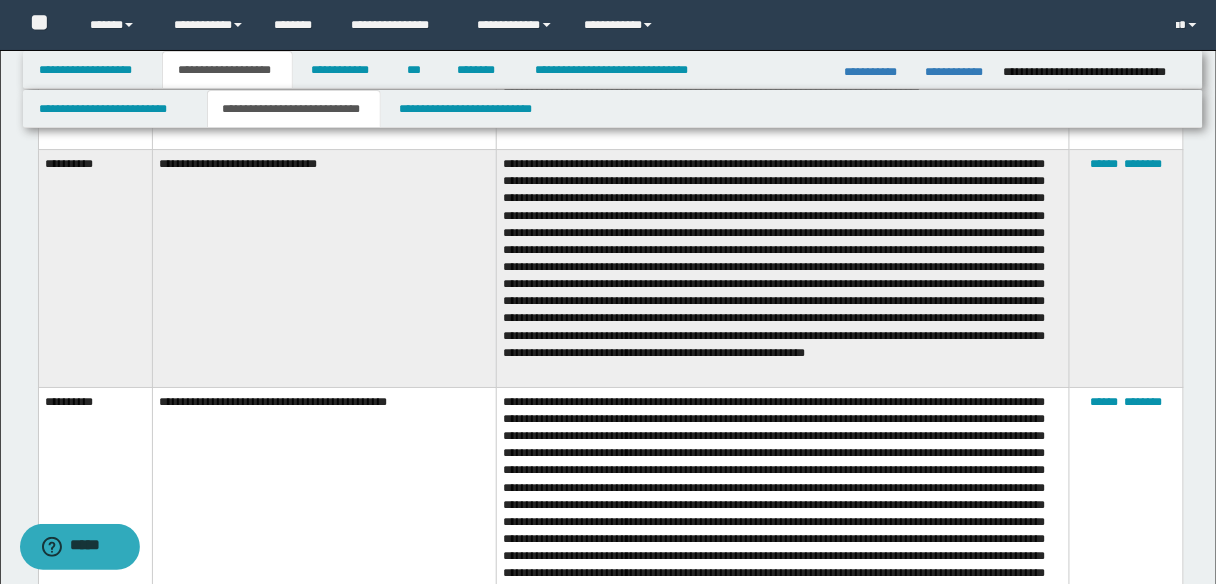 scroll, scrollTop: 5190, scrollLeft: 0, axis: vertical 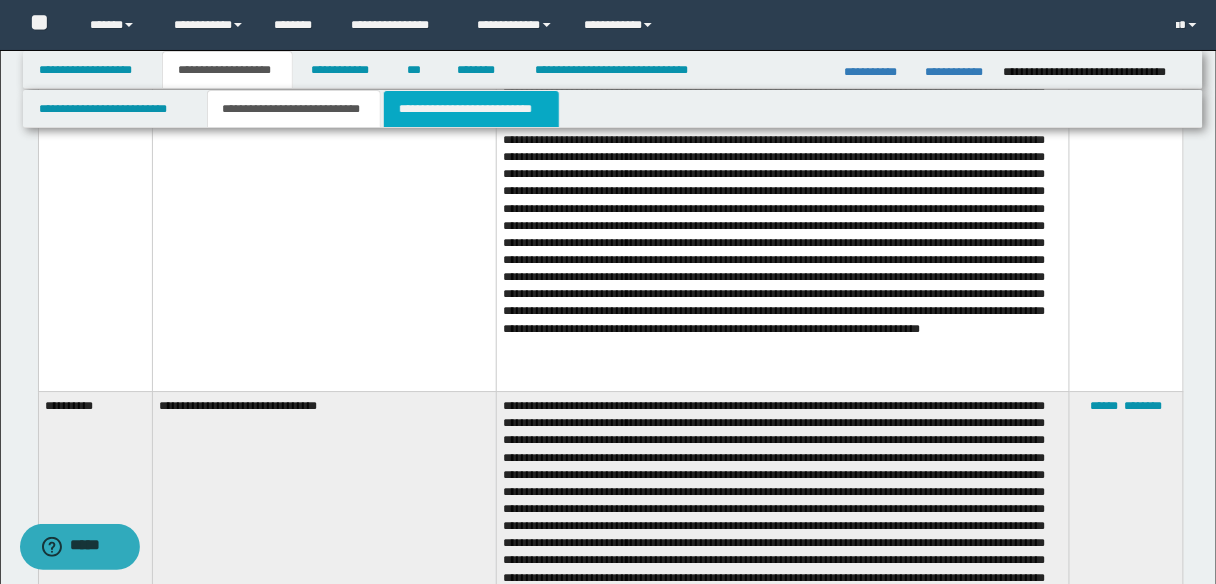 click on "**********" at bounding box center [471, 109] 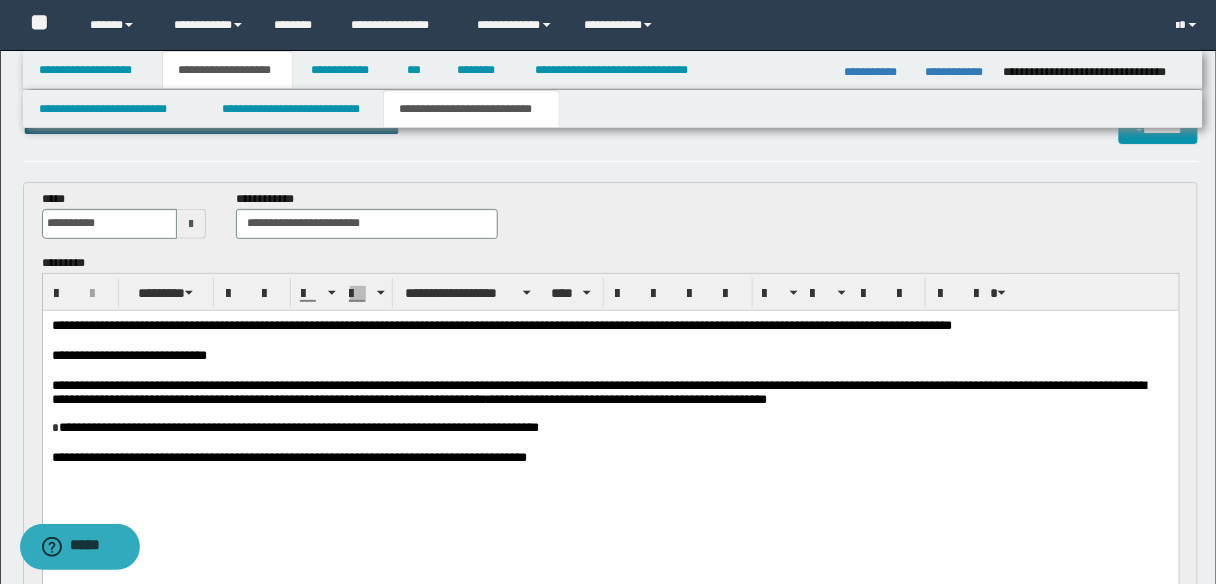 scroll, scrollTop: 80, scrollLeft: 0, axis: vertical 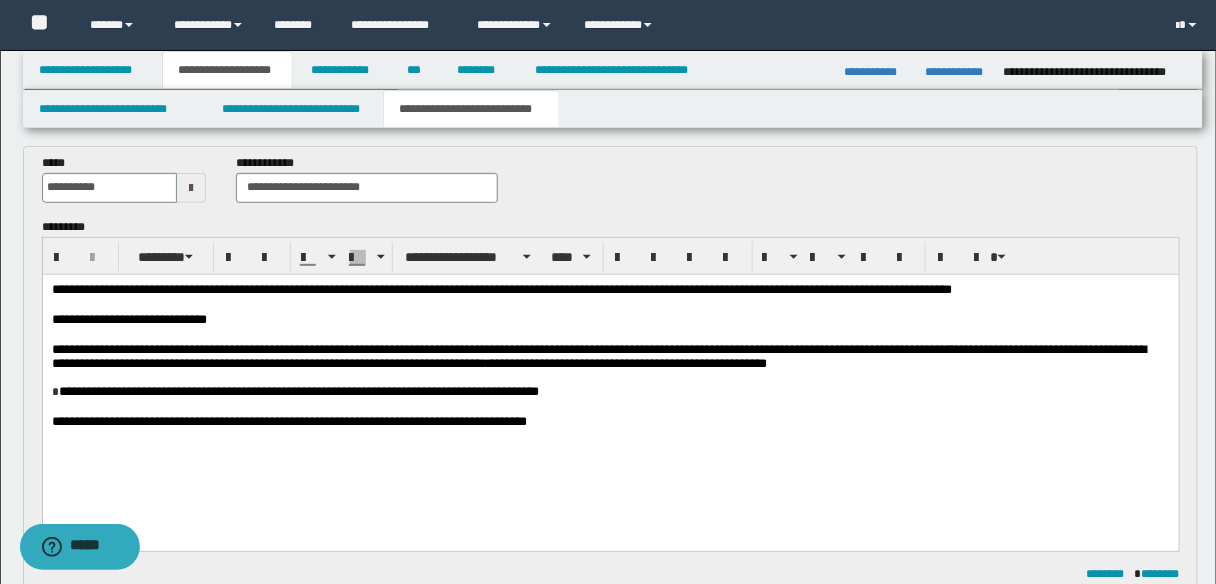click on "**********" at bounding box center [598, 355] 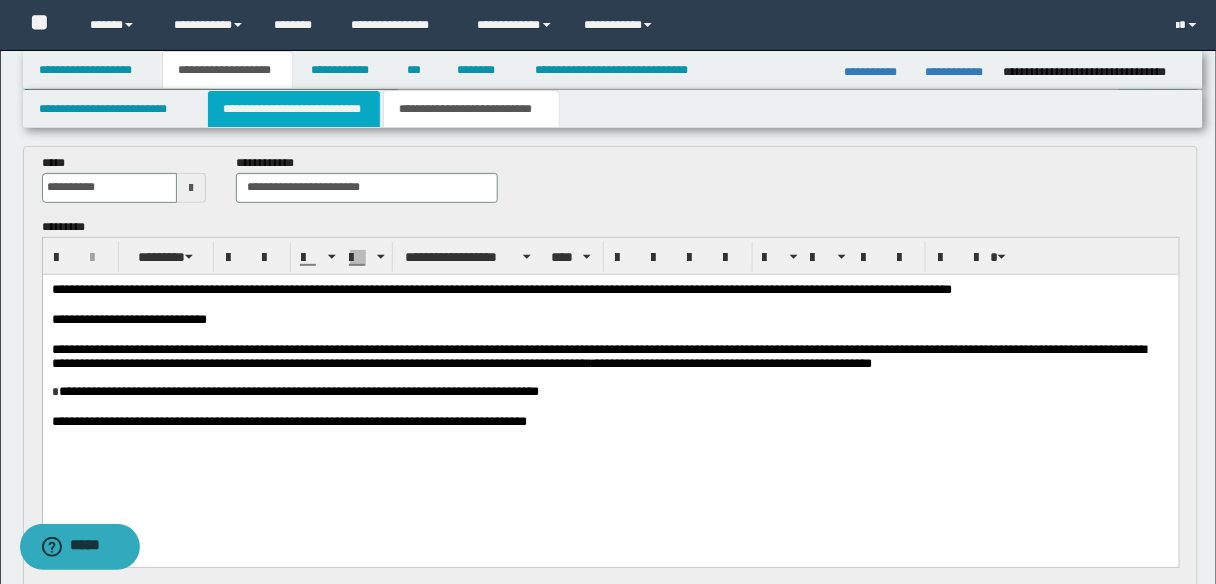 click on "**********" at bounding box center (294, 109) 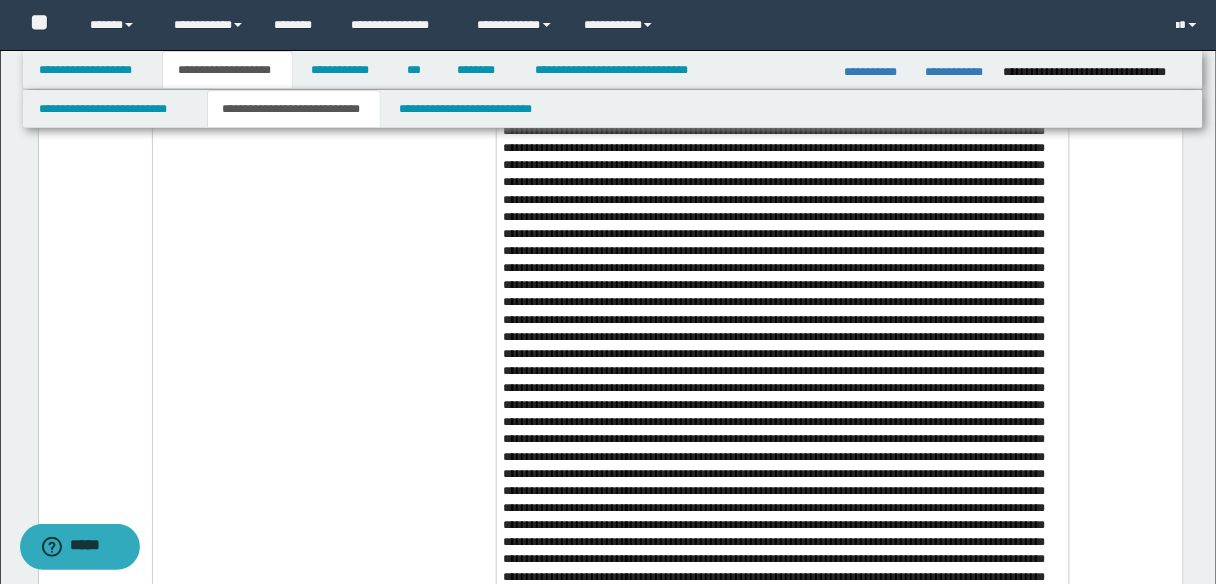 scroll, scrollTop: 5760, scrollLeft: 0, axis: vertical 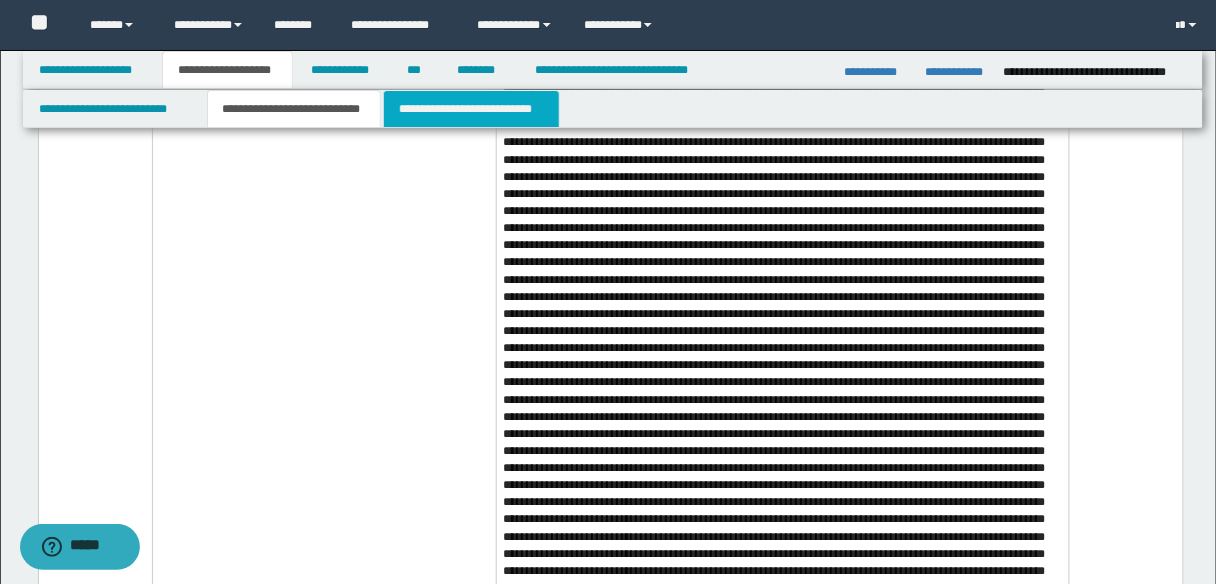 click on "**********" at bounding box center [471, 109] 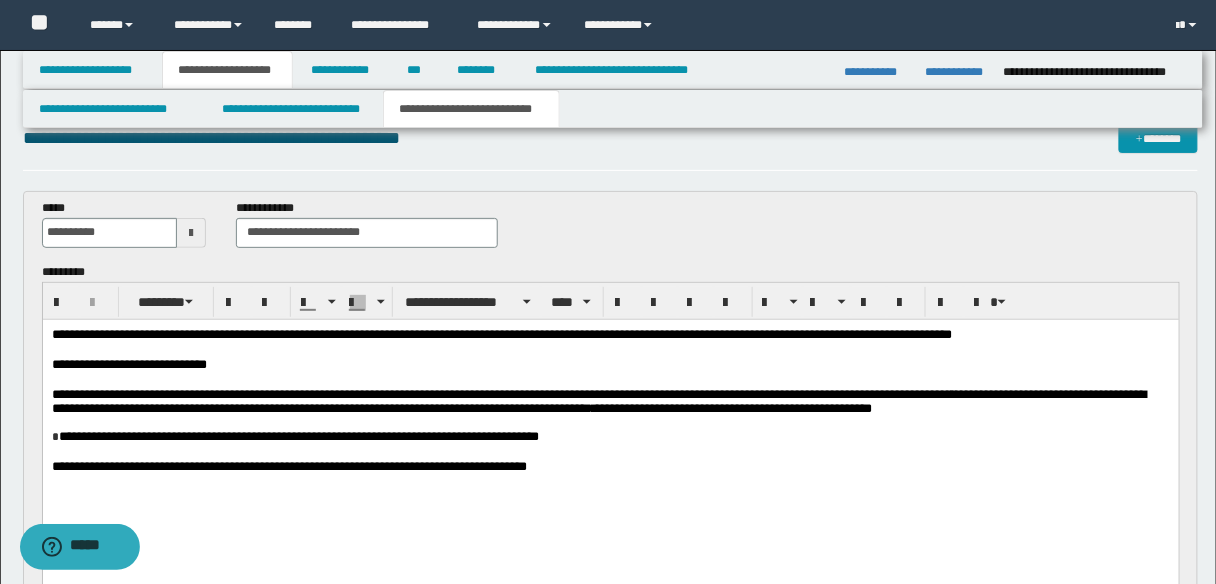 scroll, scrollTop: 6, scrollLeft: 0, axis: vertical 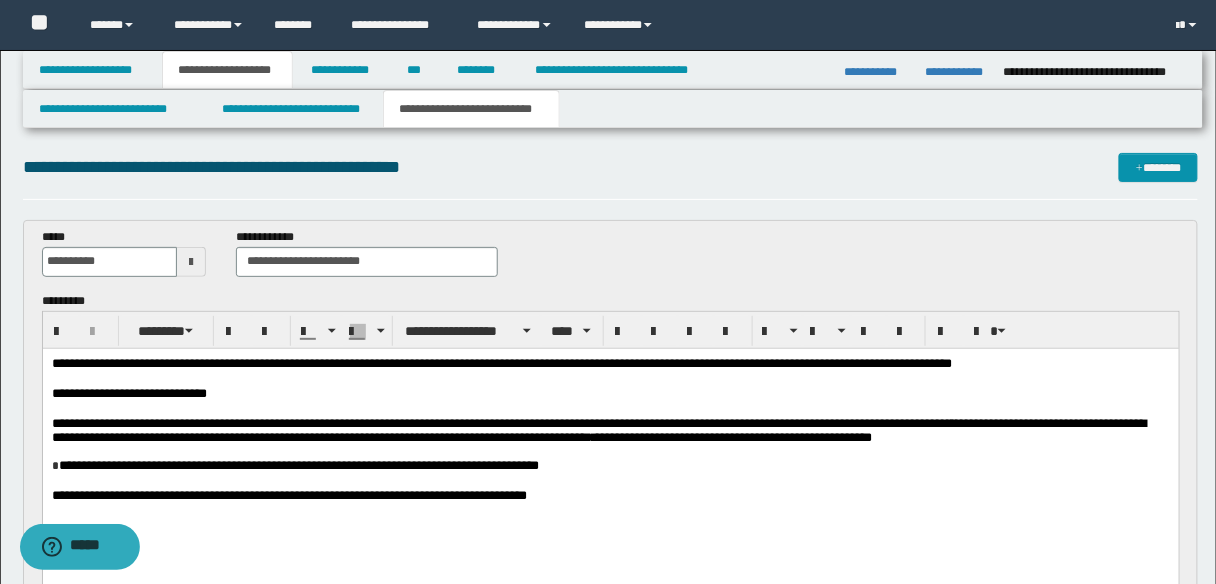 click on "**********" at bounding box center (598, 429) 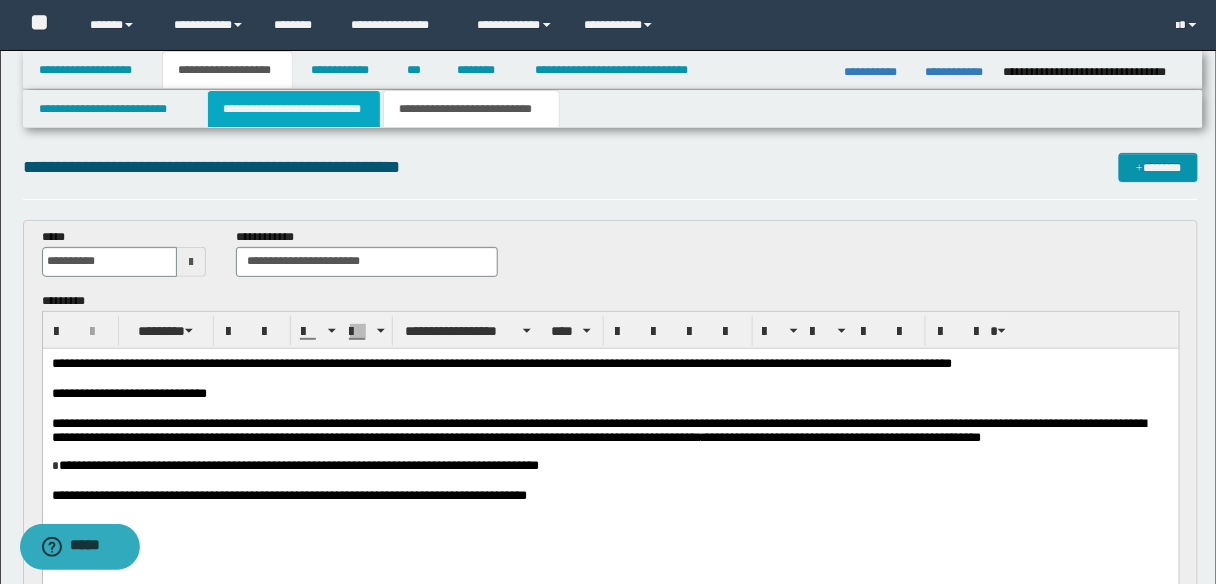 click on "**********" at bounding box center [294, 109] 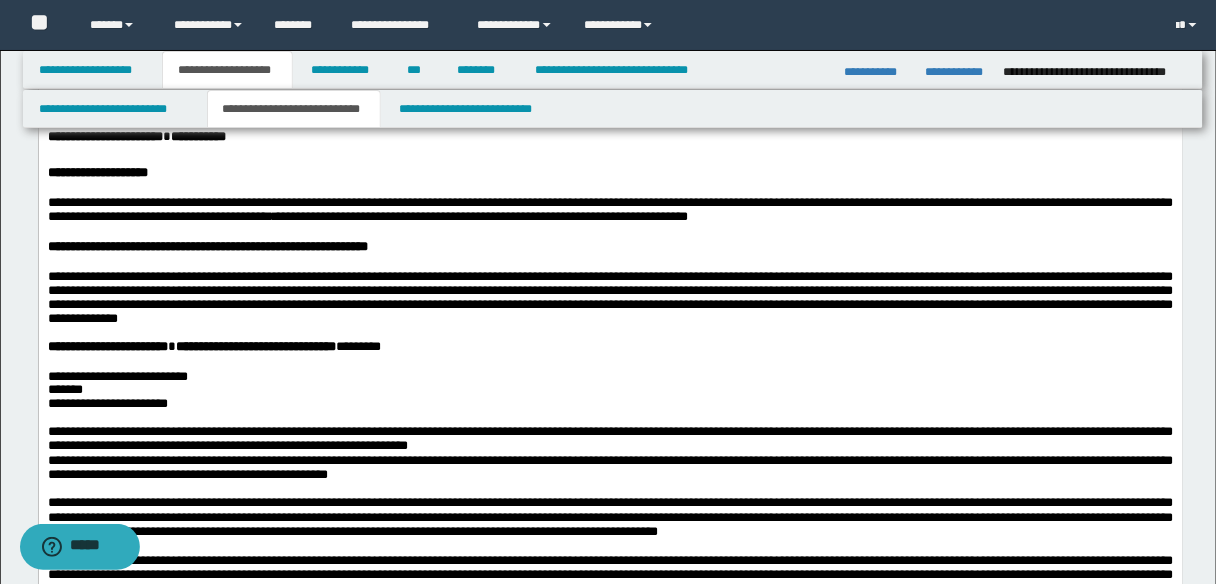 scroll, scrollTop: 726, scrollLeft: 0, axis: vertical 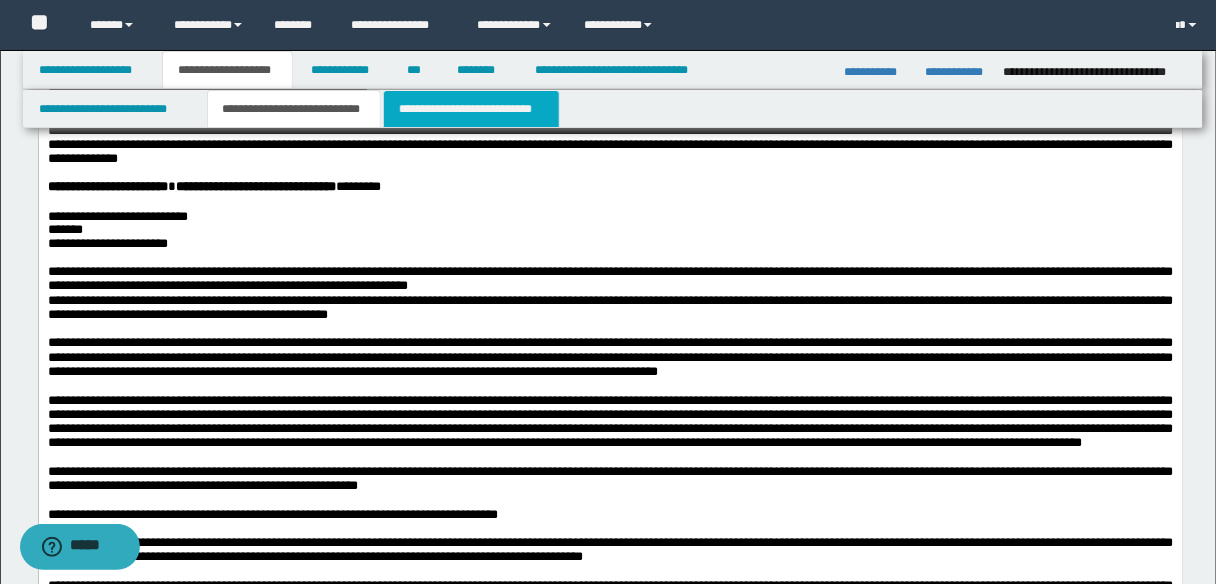 click on "**********" at bounding box center (471, 109) 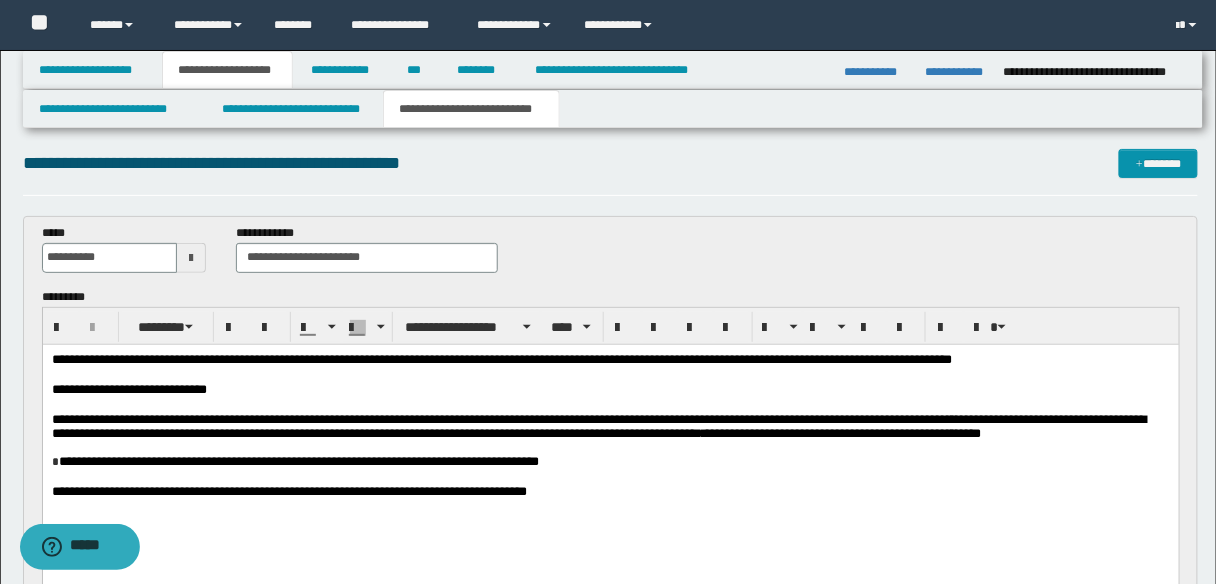 scroll, scrollTop: 6, scrollLeft: 0, axis: vertical 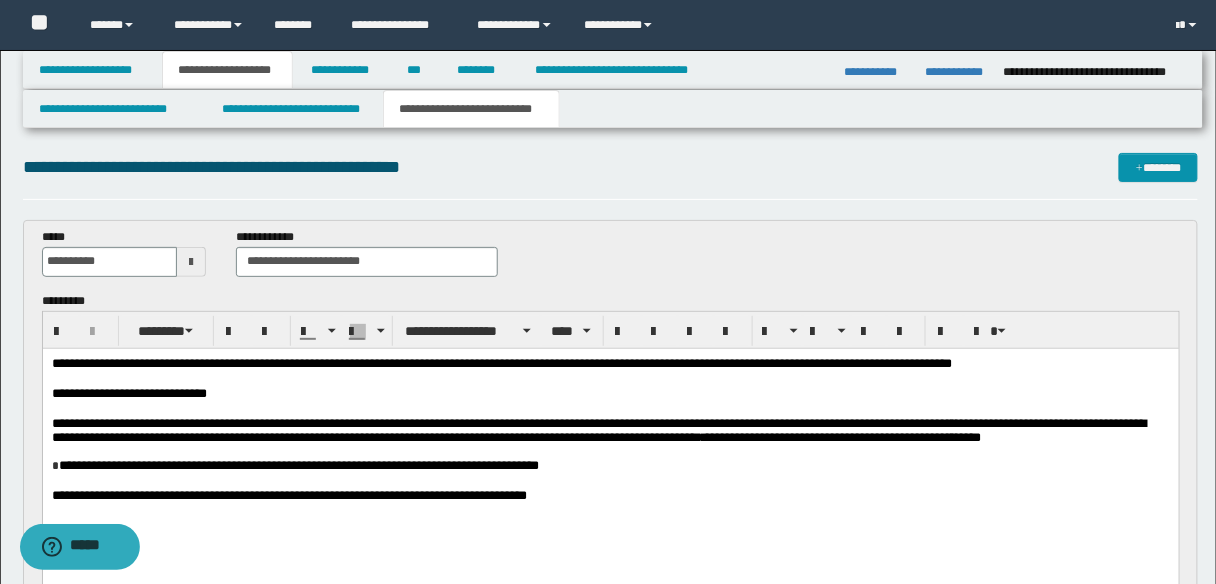 click on "**********" at bounding box center (610, 430) 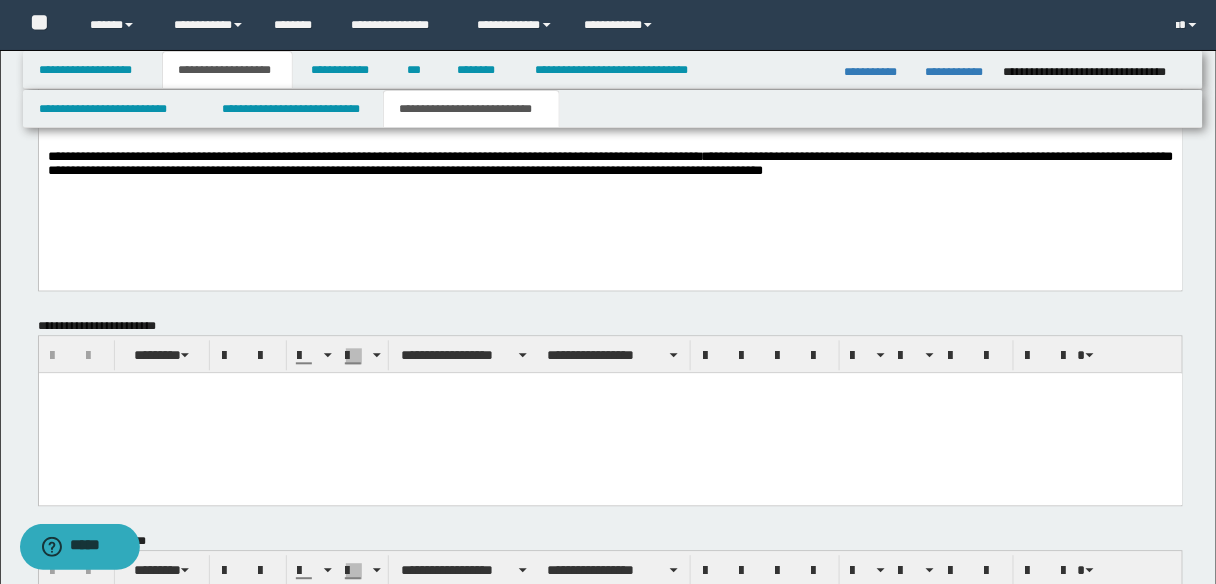 scroll, scrollTop: 822, scrollLeft: 0, axis: vertical 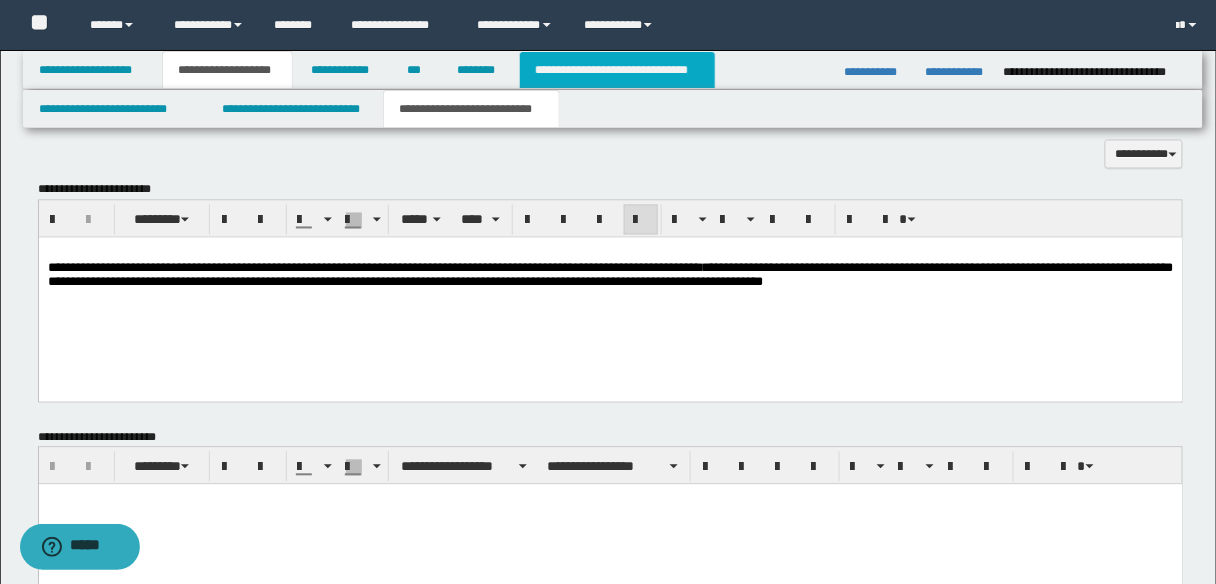 click on "**********" at bounding box center (617, 70) 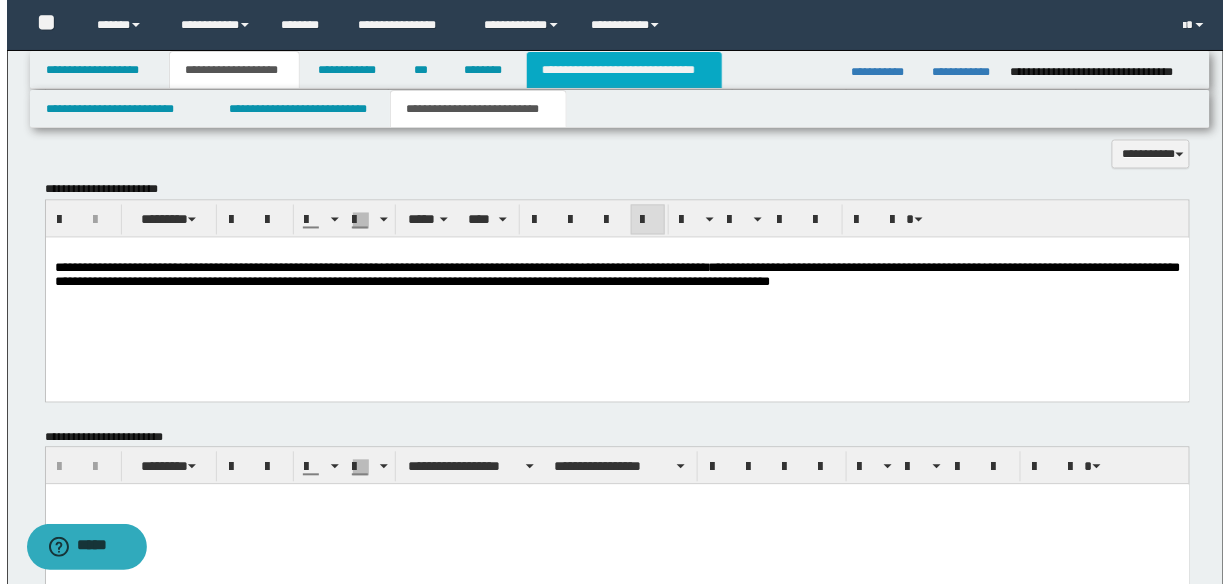 scroll, scrollTop: 0, scrollLeft: 0, axis: both 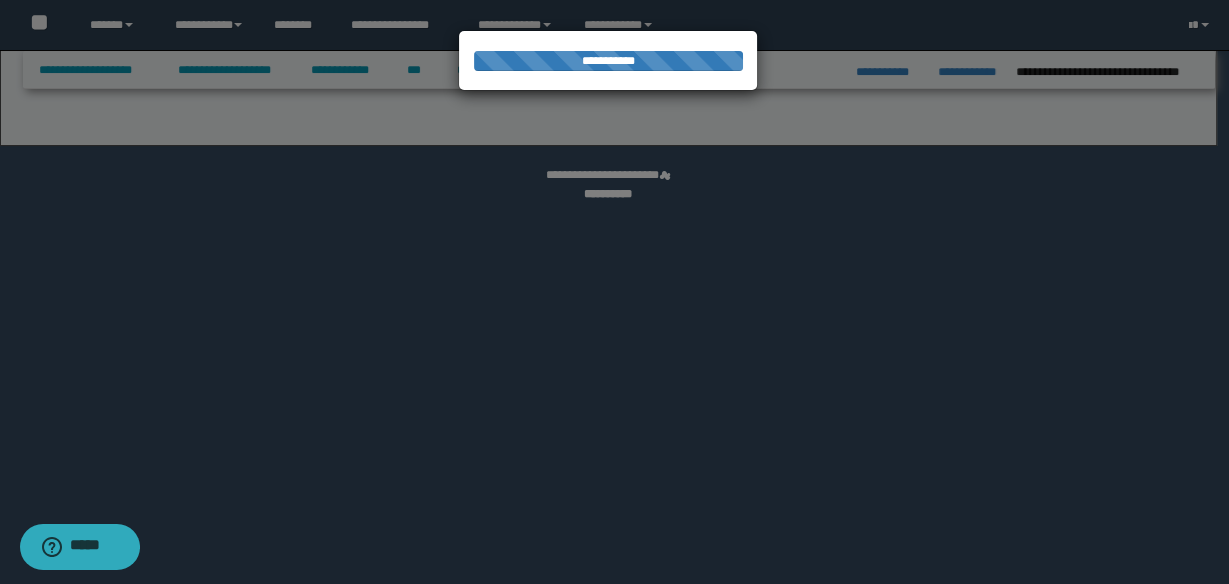 select on "*" 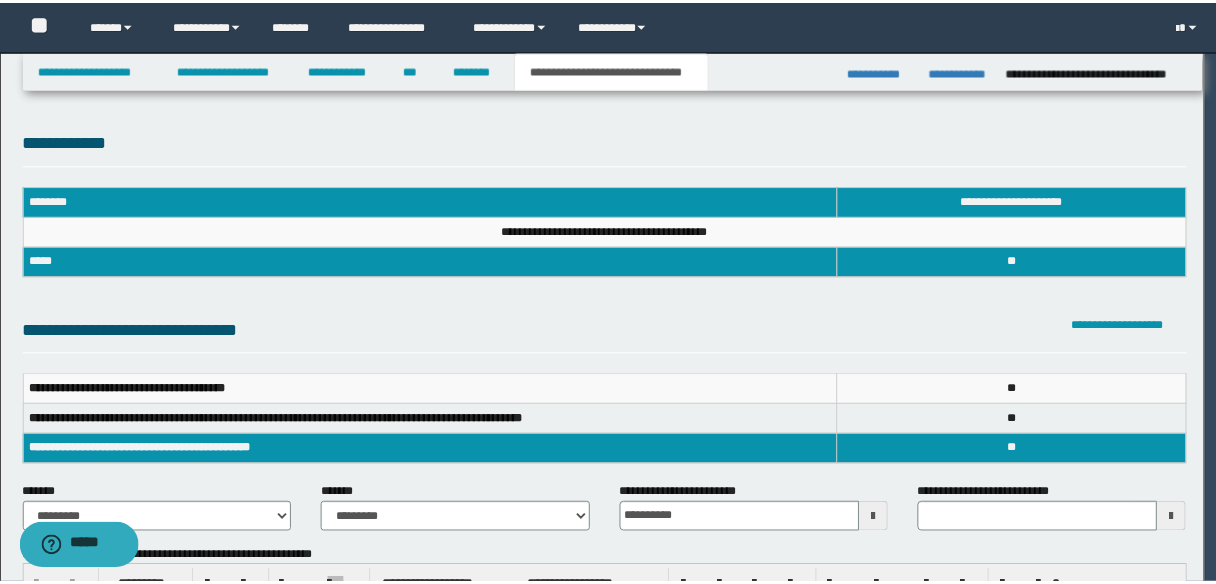 scroll, scrollTop: 0, scrollLeft: 0, axis: both 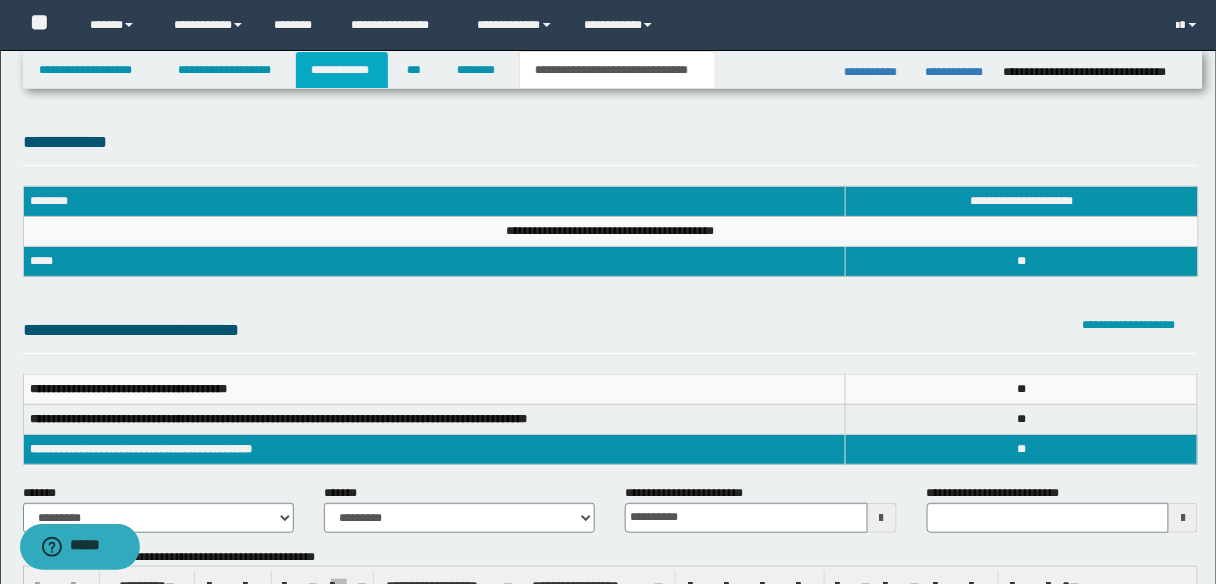 click on "**********" at bounding box center (342, 70) 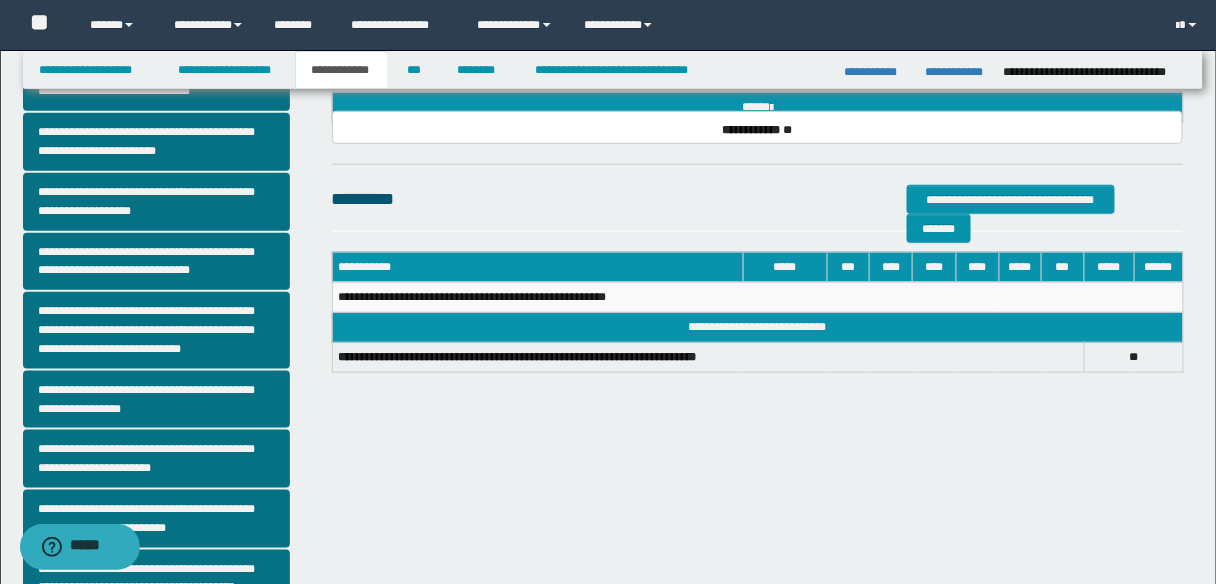 scroll, scrollTop: 400, scrollLeft: 0, axis: vertical 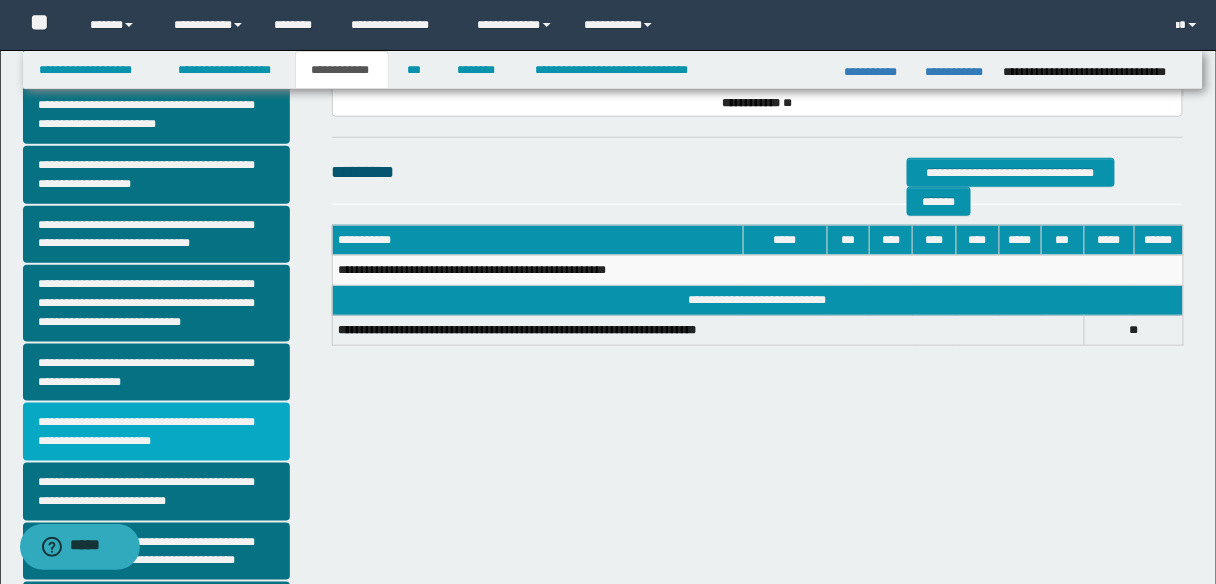 click on "**********" at bounding box center (156, 432) 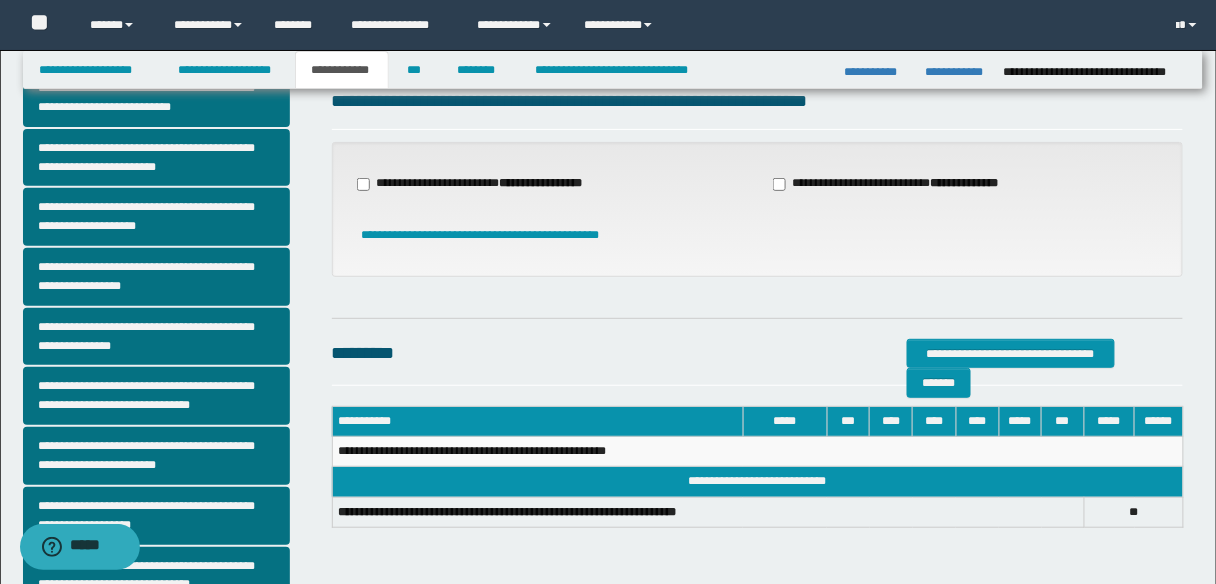 scroll, scrollTop: 0, scrollLeft: 0, axis: both 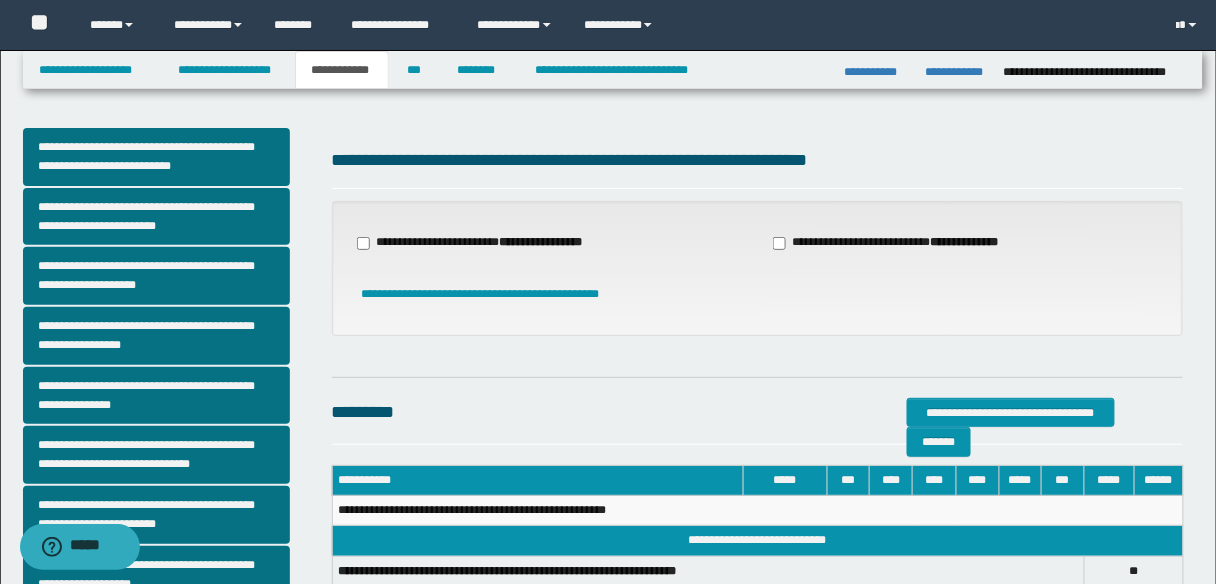 click on "**********" at bounding box center (482, 243) 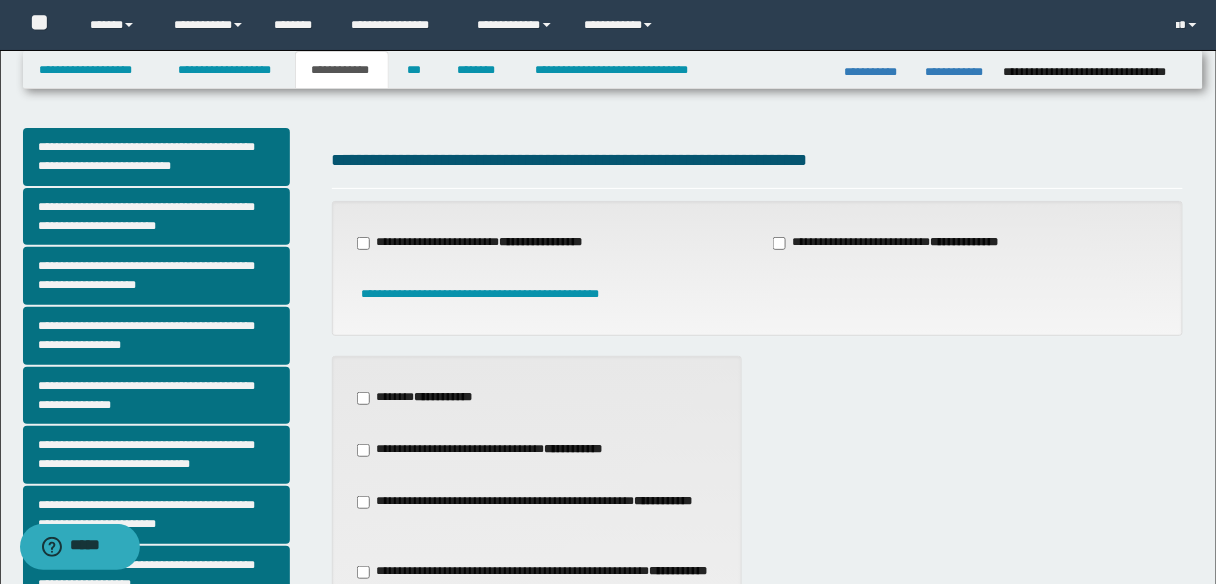 click on "**********" at bounding box center (444, 397) 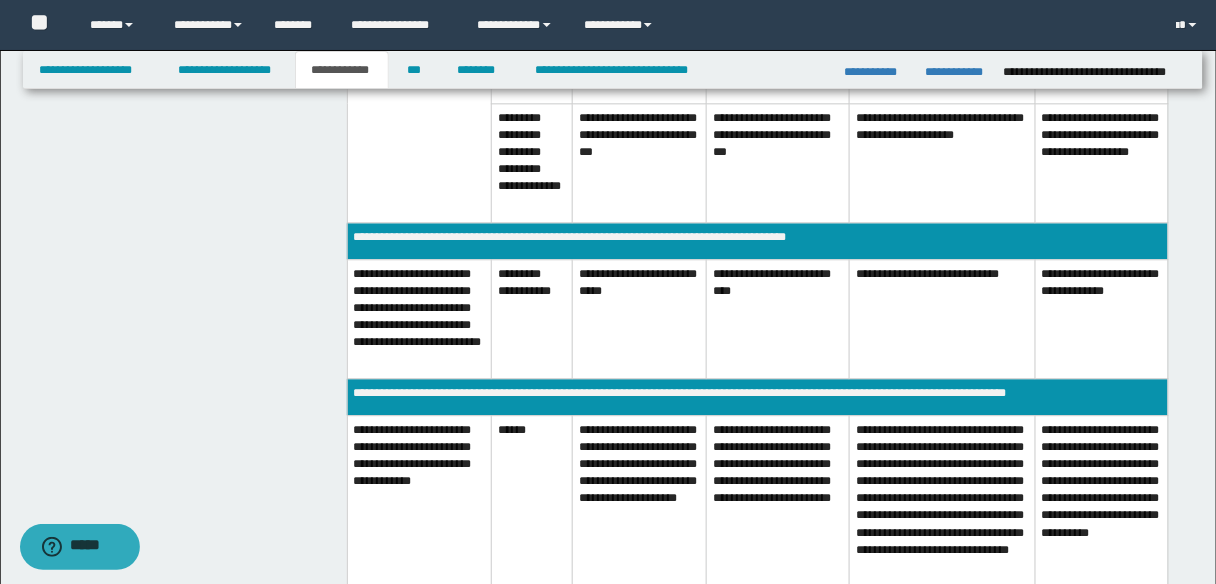 scroll, scrollTop: 1200, scrollLeft: 0, axis: vertical 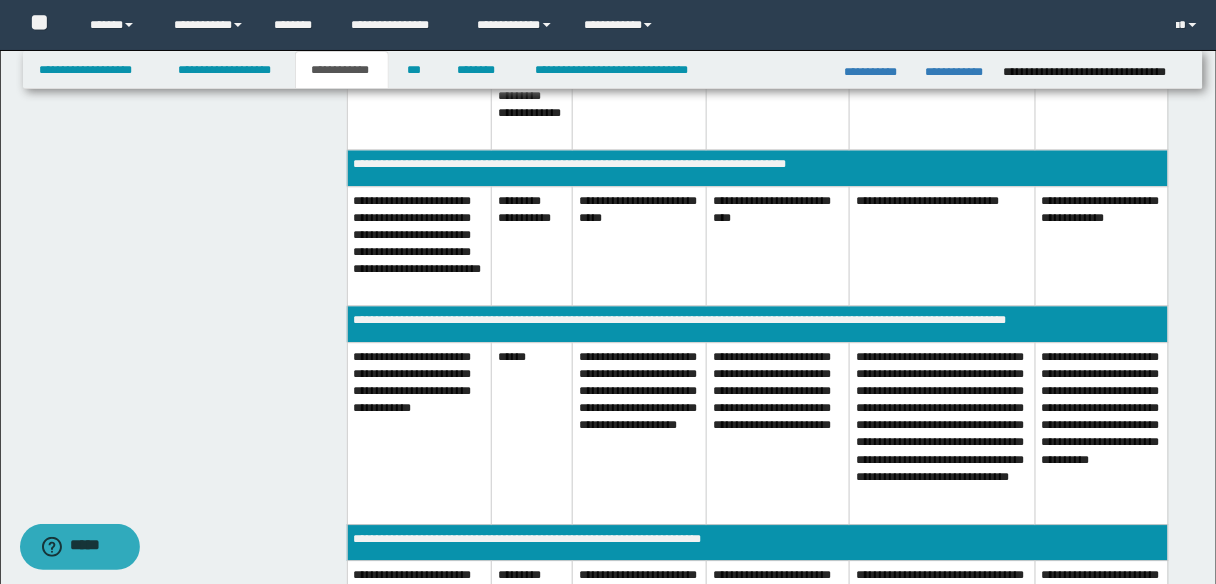 click on "**********" at bounding box center [639, 433] 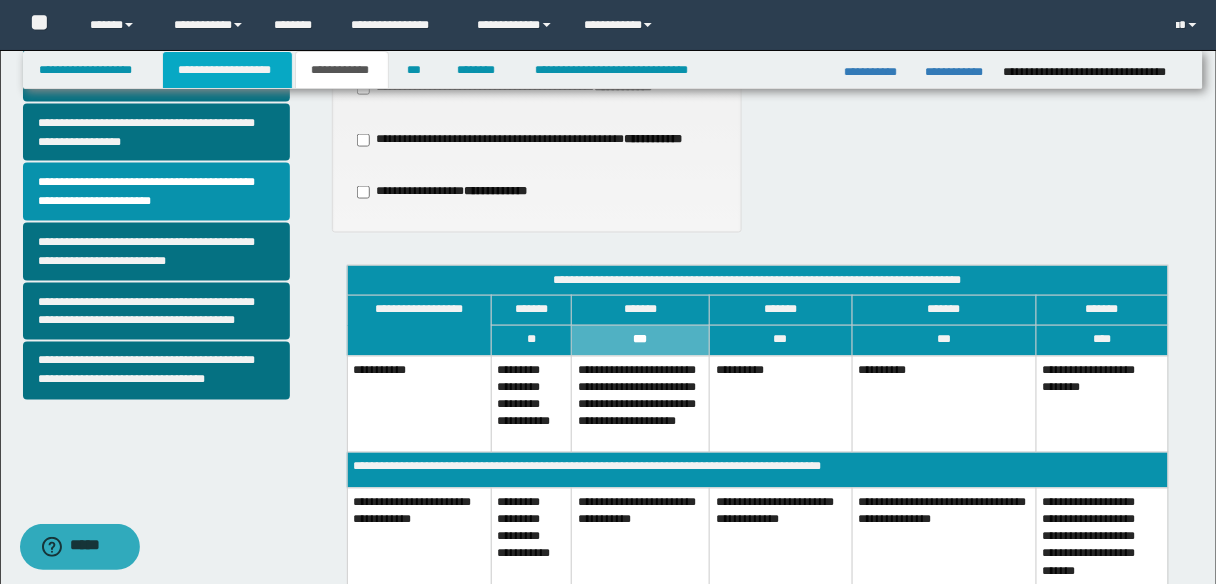click on "**********" at bounding box center [227, 70] 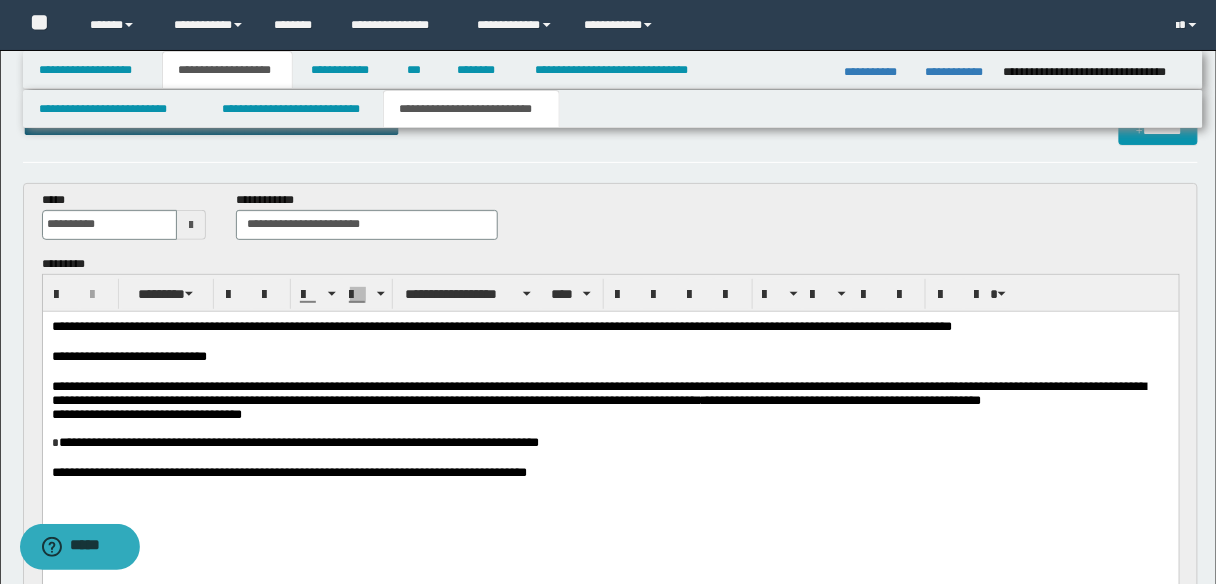 scroll, scrollTop: 0, scrollLeft: 0, axis: both 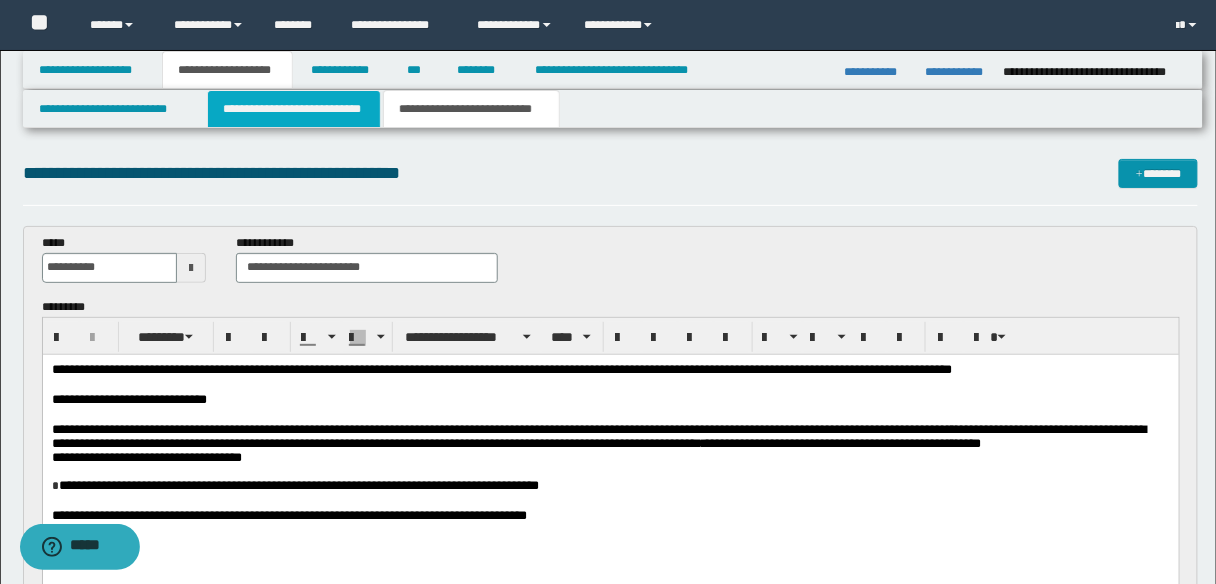 click on "**********" at bounding box center [294, 109] 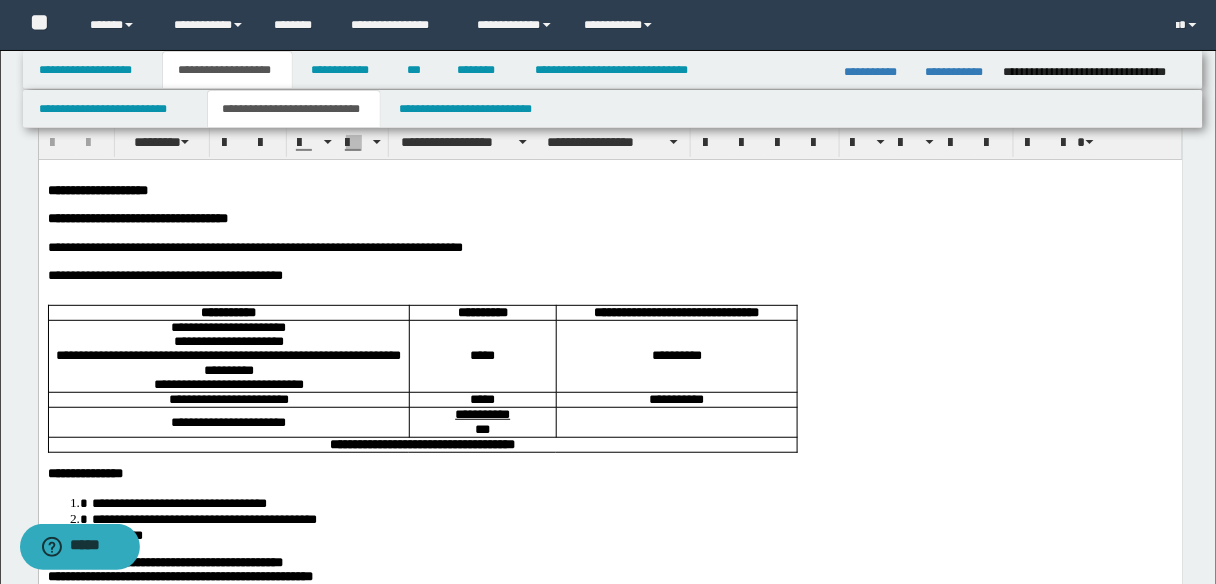 scroll, scrollTop: 80, scrollLeft: 0, axis: vertical 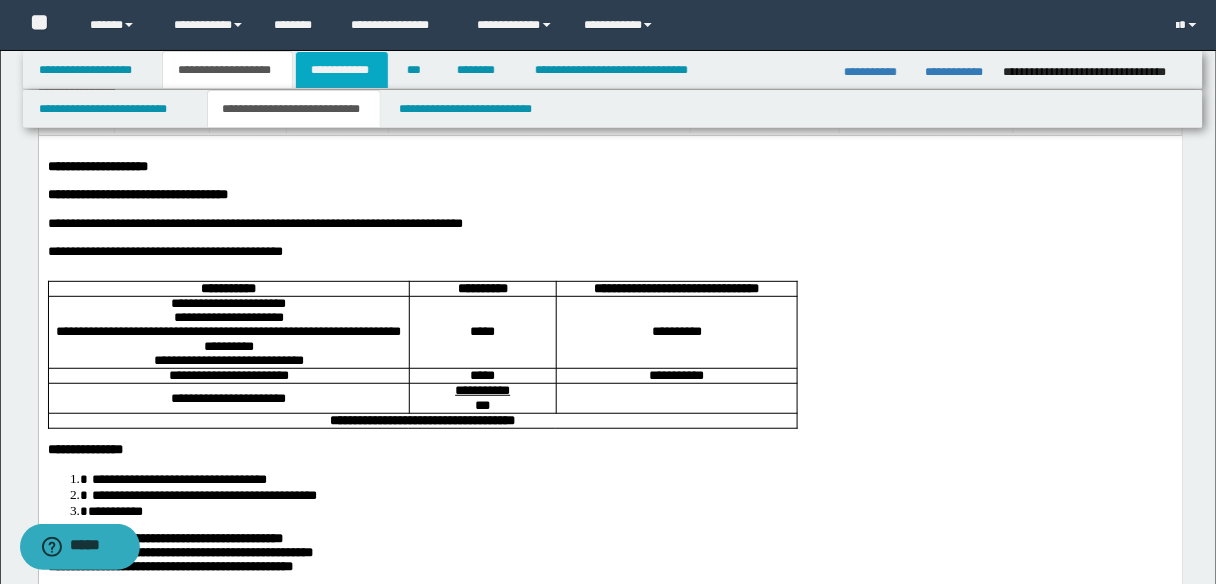 click on "**********" at bounding box center (342, 70) 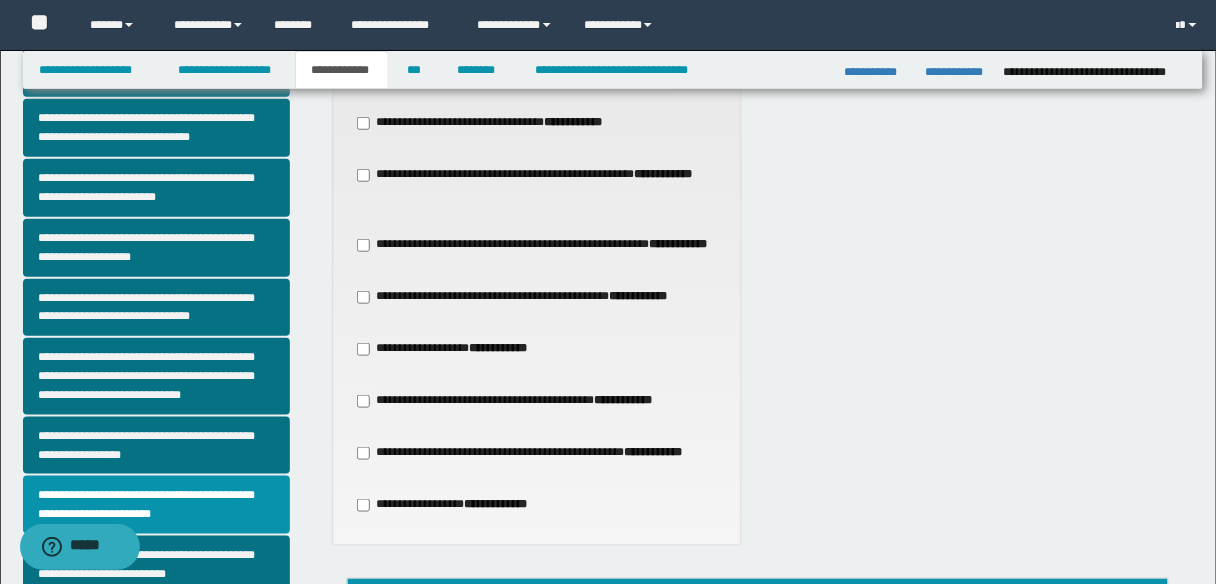 scroll, scrollTop: 128, scrollLeft: 0, axis: vertical 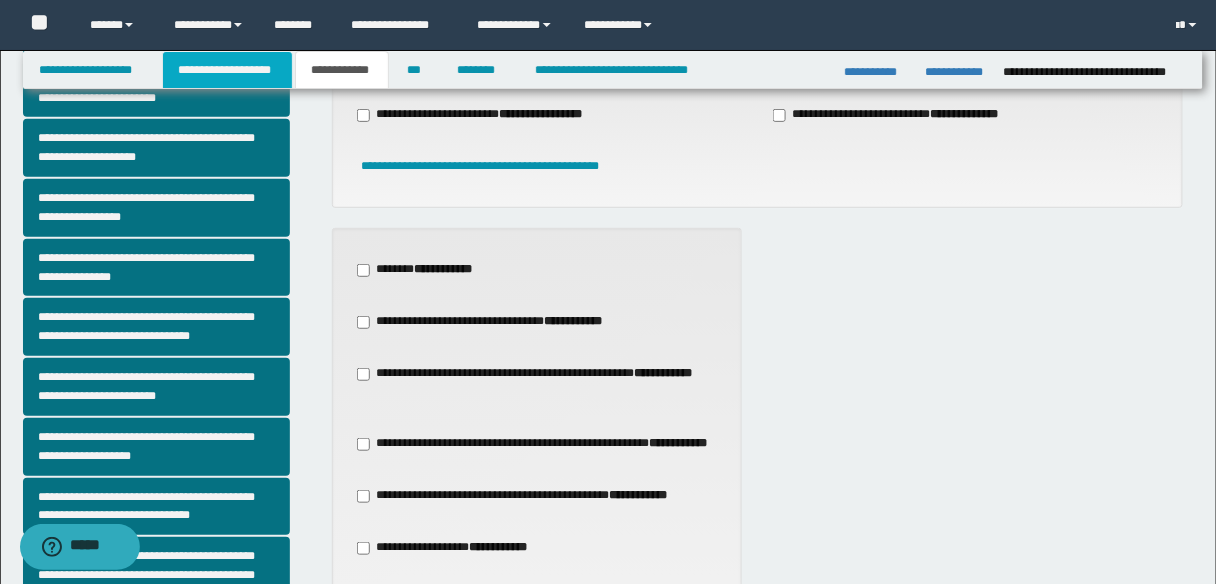 click on "**********" at bounding box center (227, 70) 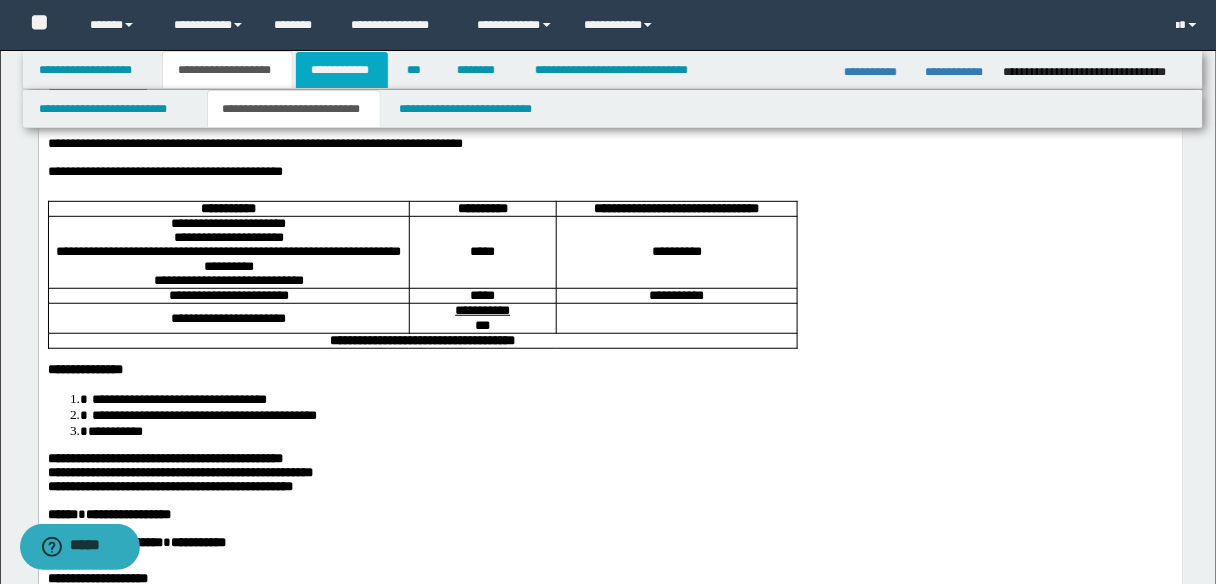 click on "**********" at bounding box center [342, 70] 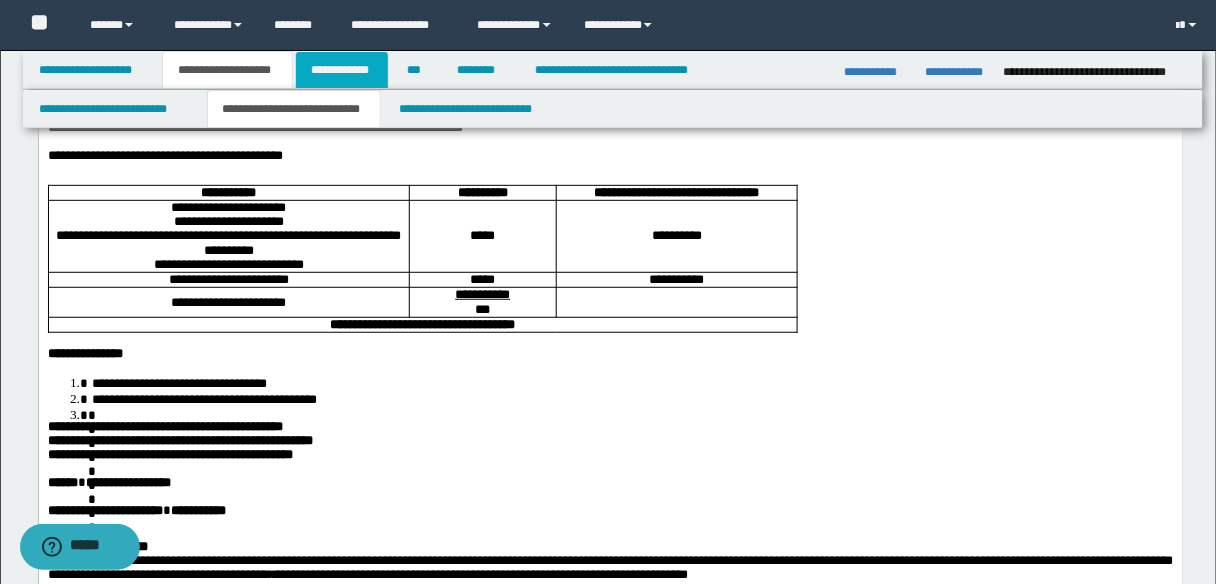 scroll, scrollTop: 128, scrollLeft: 0, axis: vertical 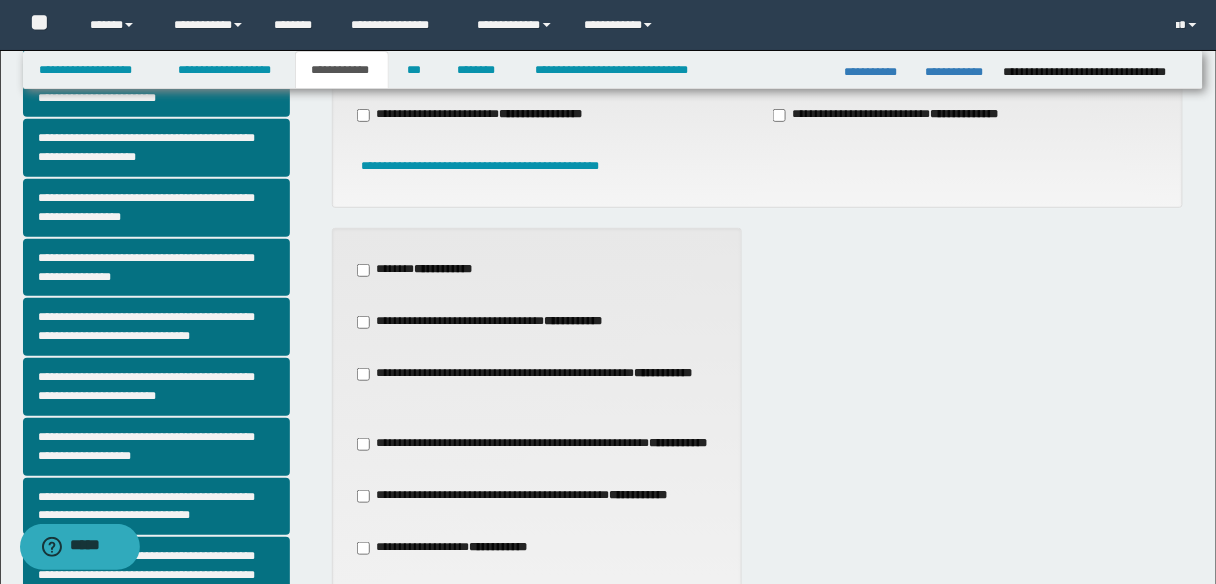 click on "**********" at bounding box center [898, 115] 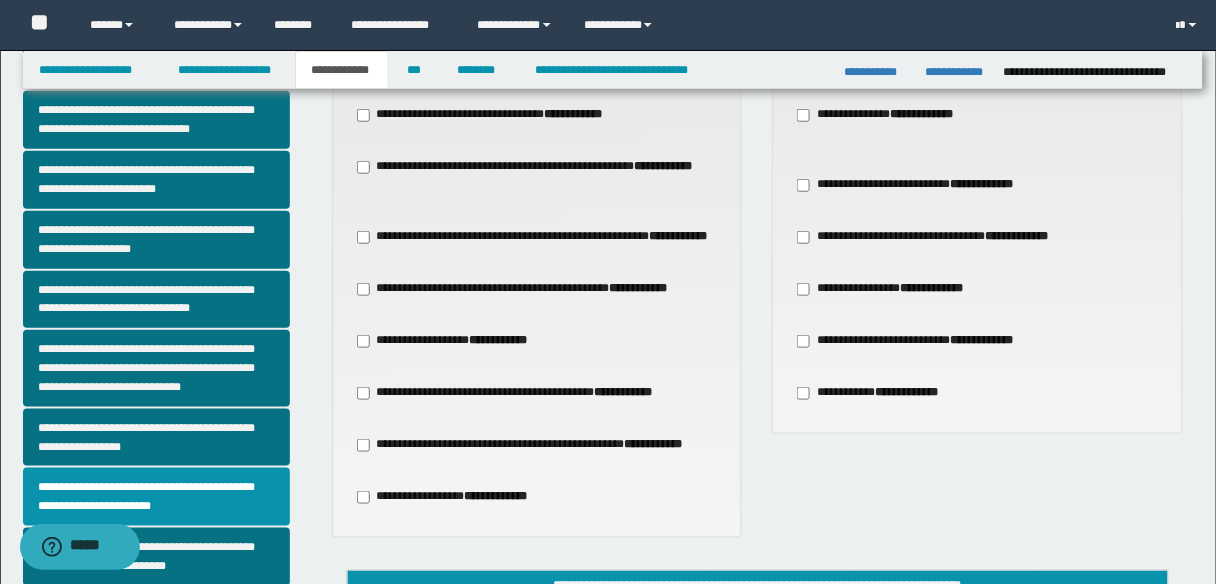 scroll, scrollTop: 368, scrollLeft: 0, axis: vertical 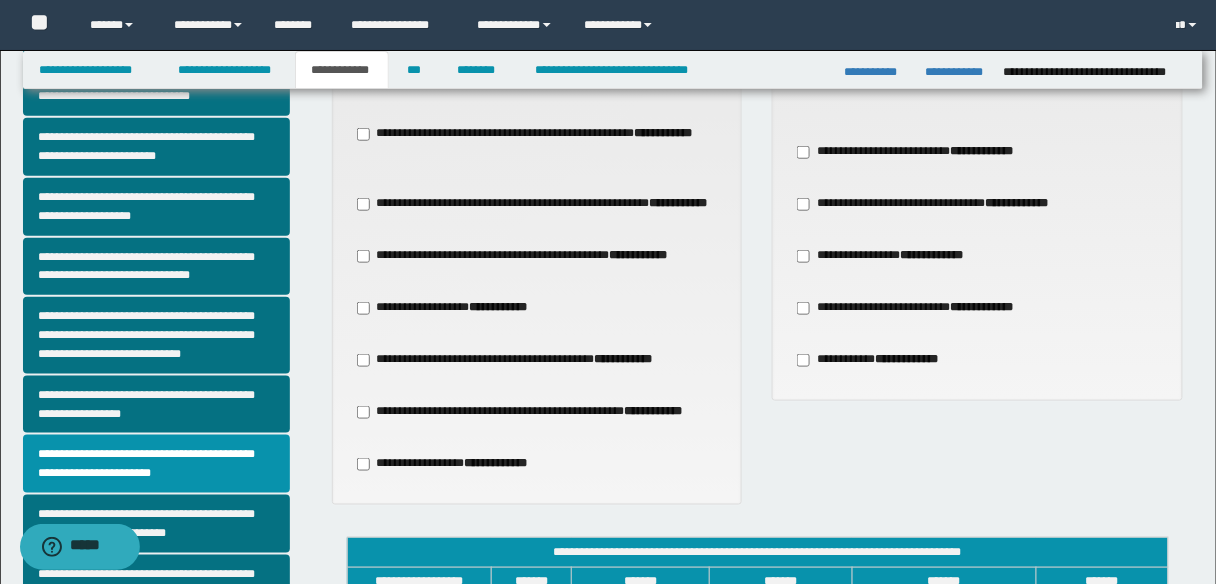 click on "**********" at bounding box center [538, 464] 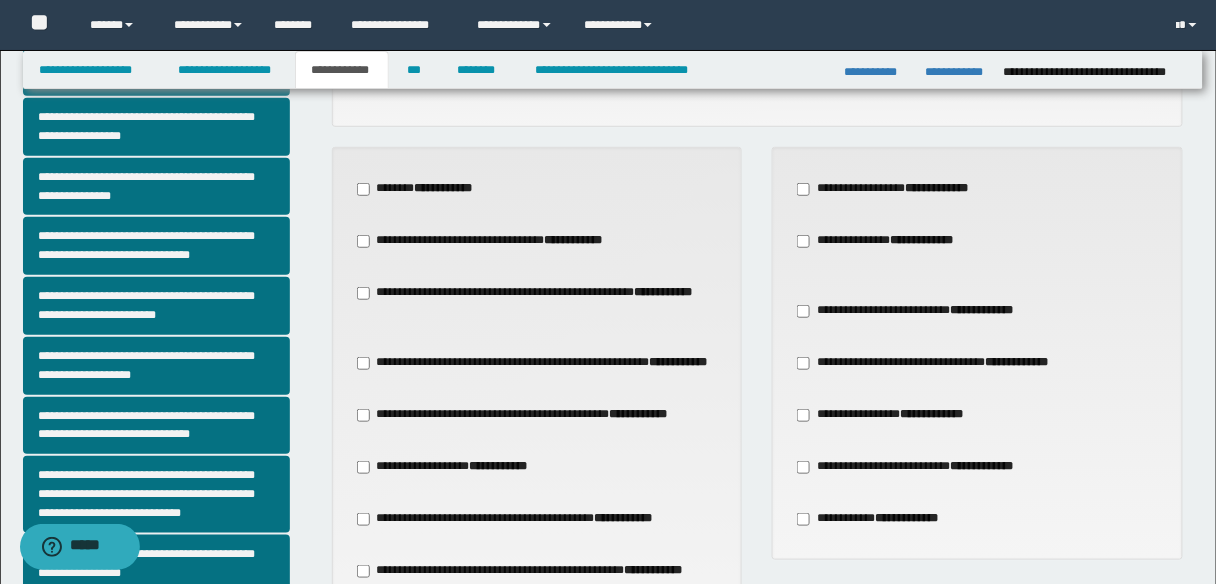 scroll, scrollTop: 48, scrollLeft: 0, axis: vertical 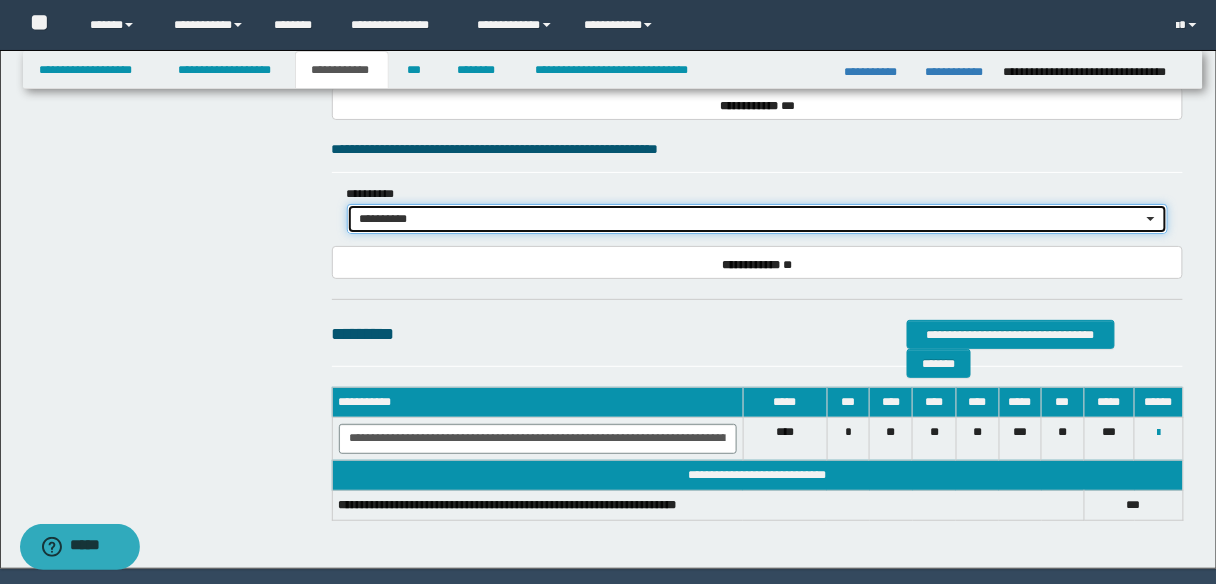 click on "**********" at bounding box center (758, 219) 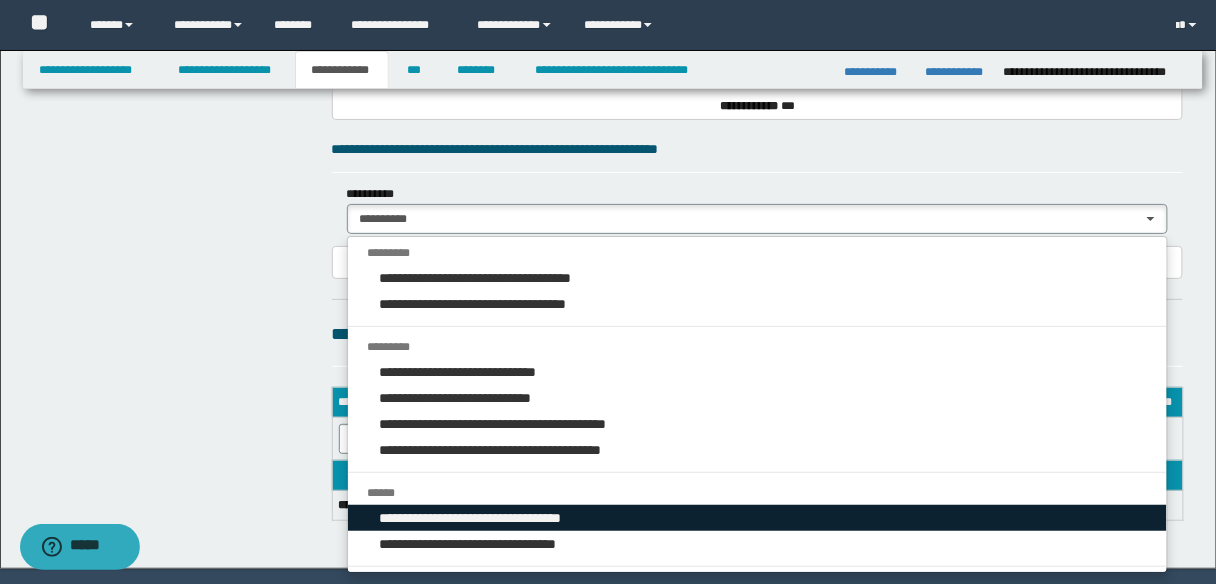 click on "**********" at bounding box center [482, 518] 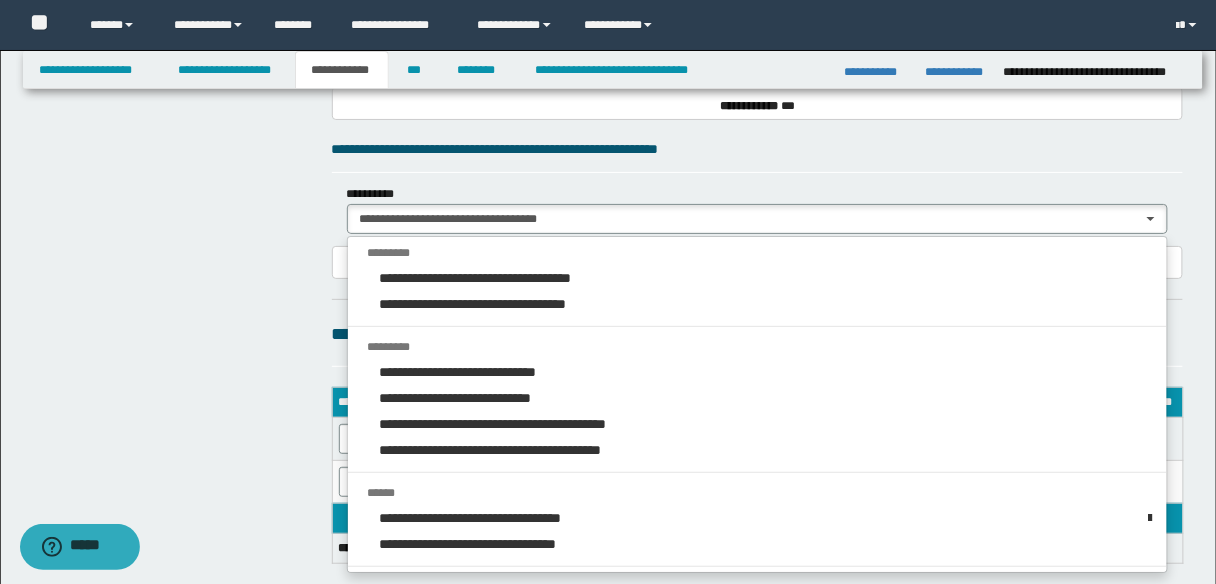 click on "**********" at bounding box center (611, -589) 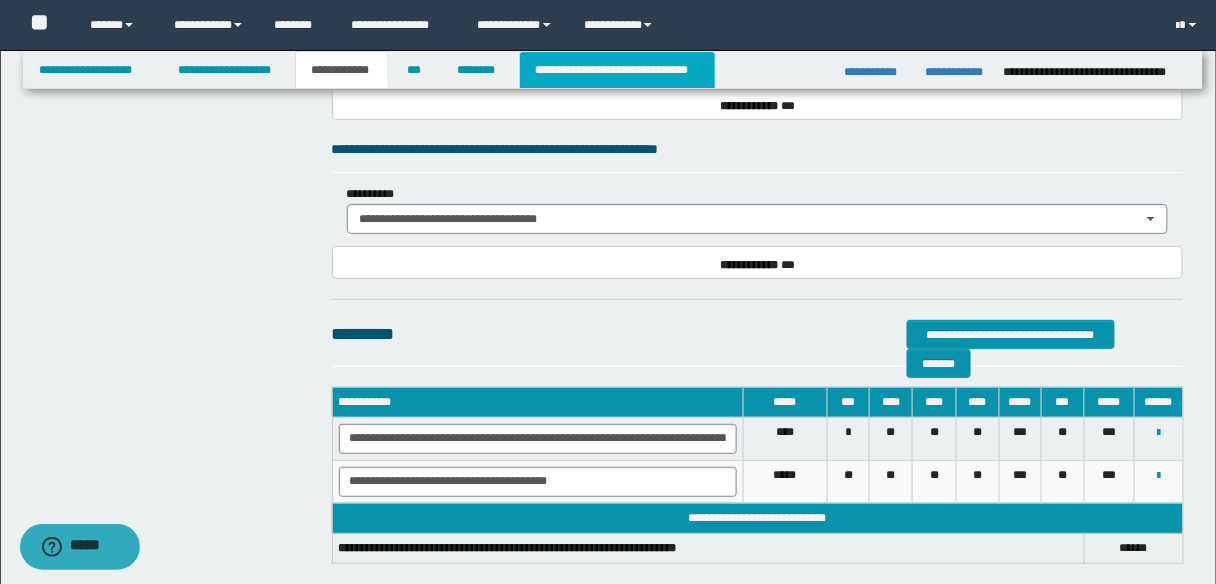 click on "**********" at bounding box center [617, 70] 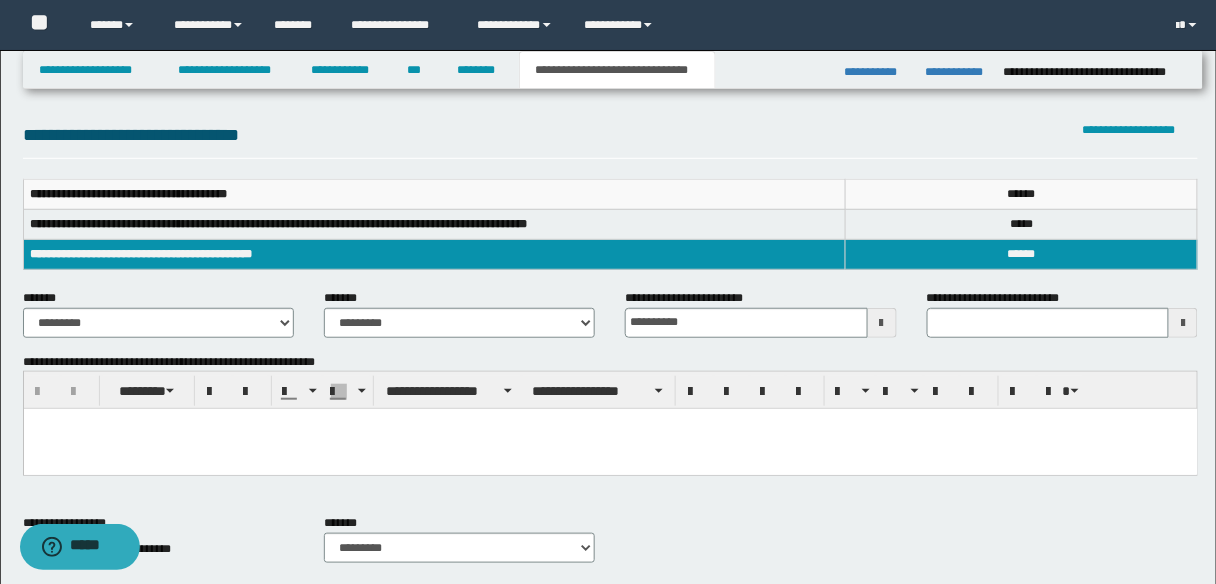 scroll, scrollTop: 21, scrollLeft: 0, axis: vertical 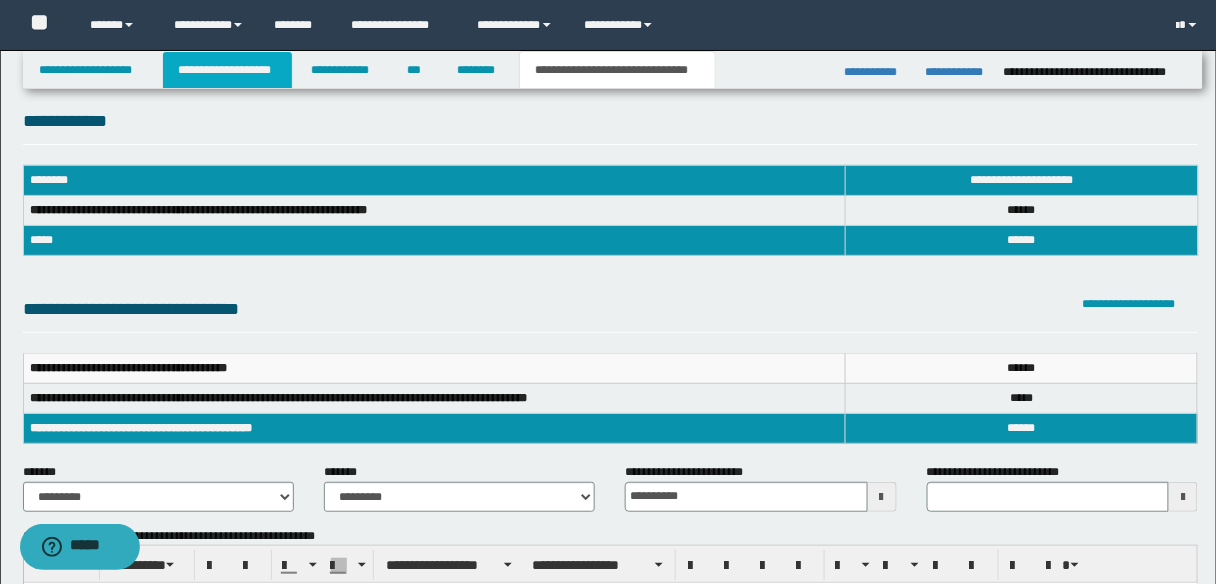click on "**********" at bounding box center [227, 70] 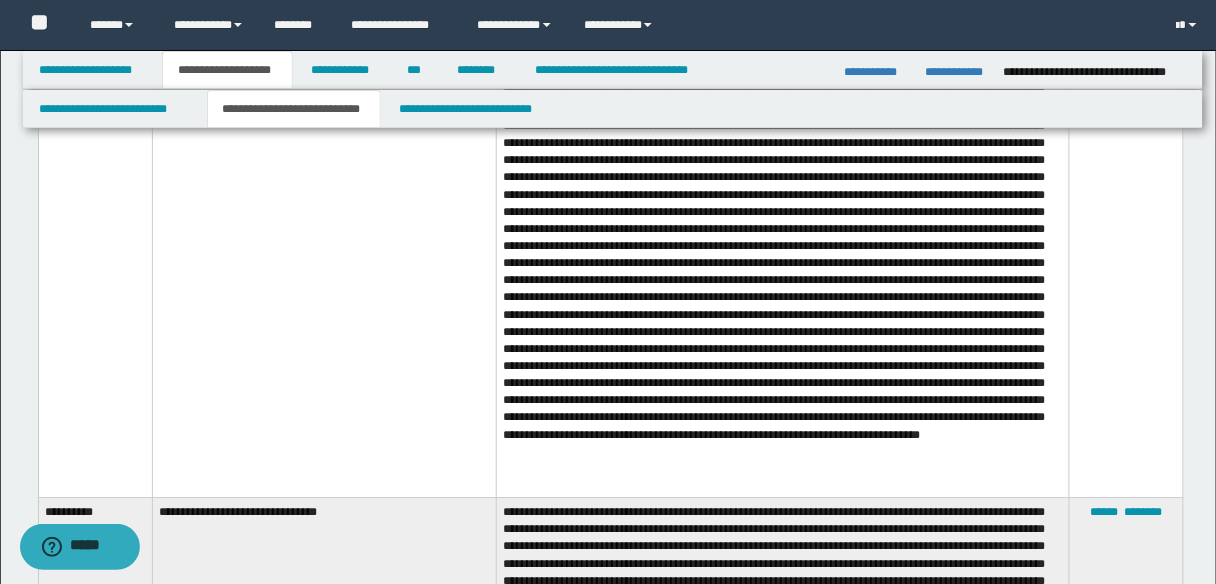 scroll, scrollTop: 5092, scrollLeft: 0, axis: vertical 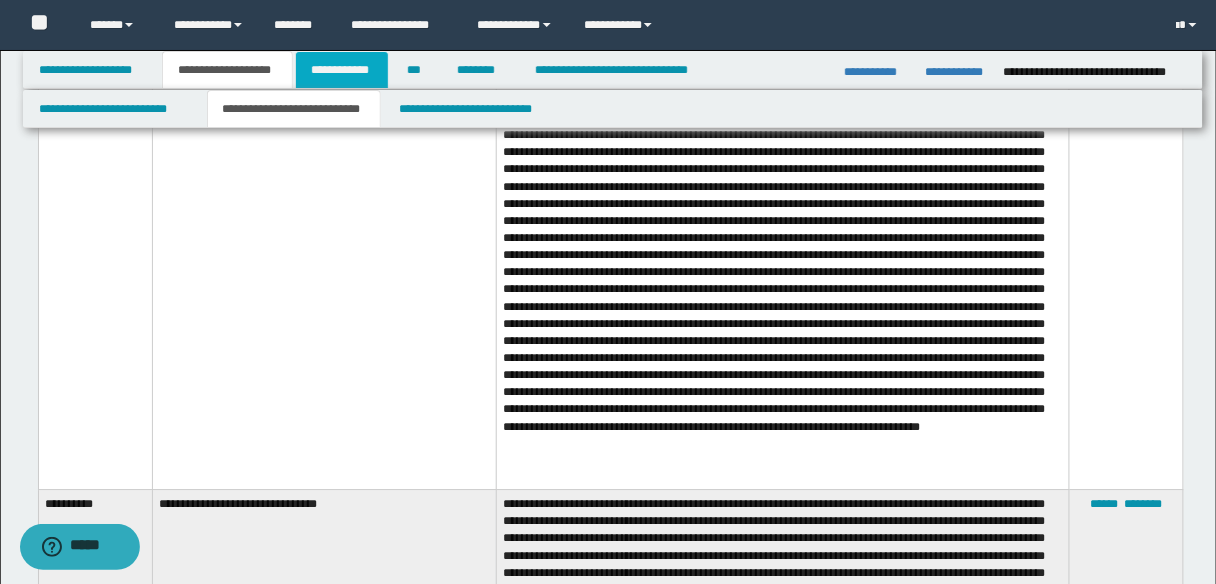 click on "**********" at bounding box center (342, 70) 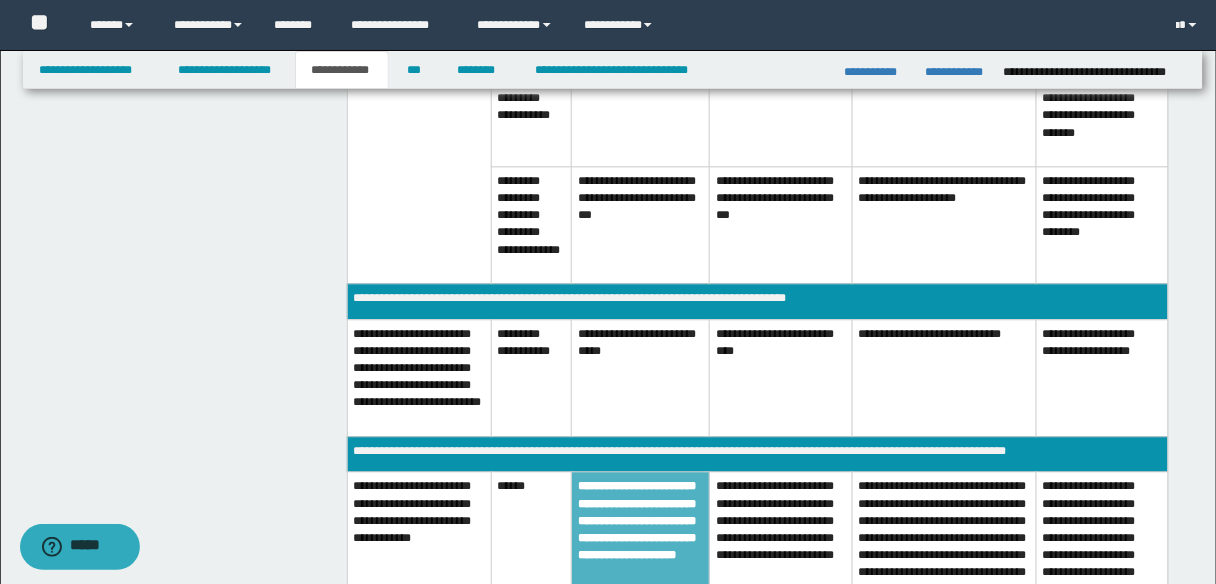 scroll, scrollTop: 599, scrollLeft: 0, axis: vertical 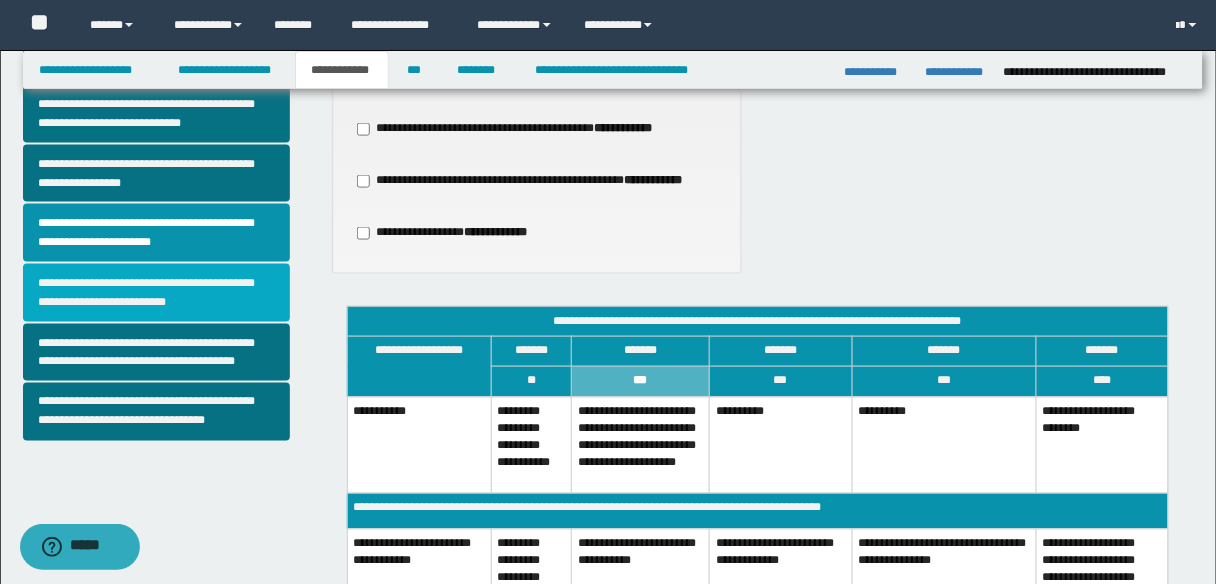 click on "**********" at bounding box center [156, 293] 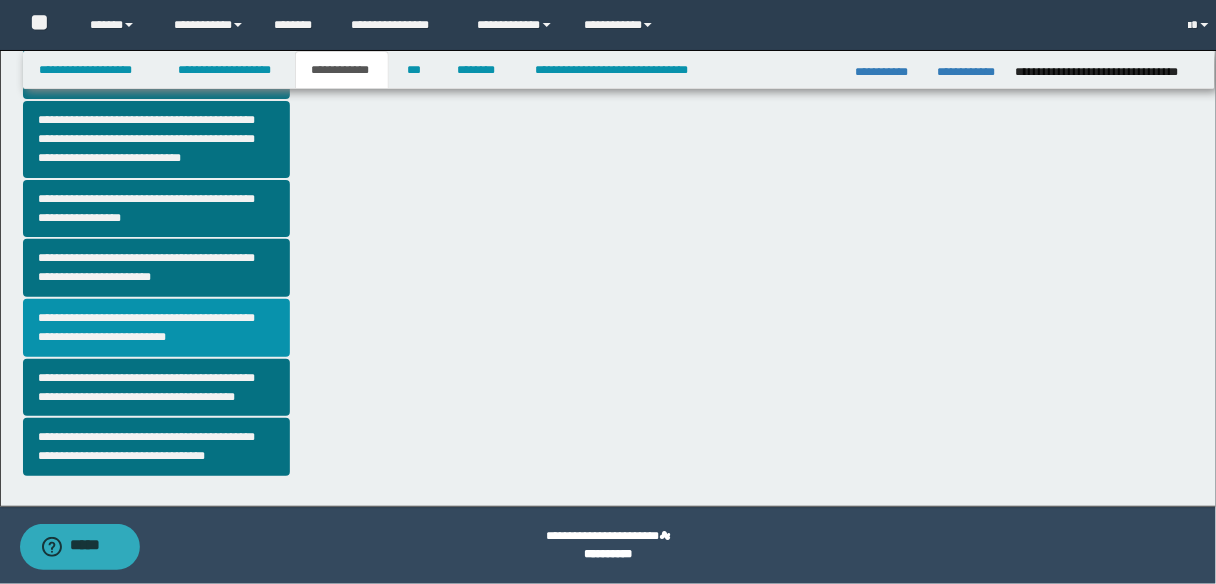 scroll, scrollTop: 0, scrollLeft: 0, axis: both 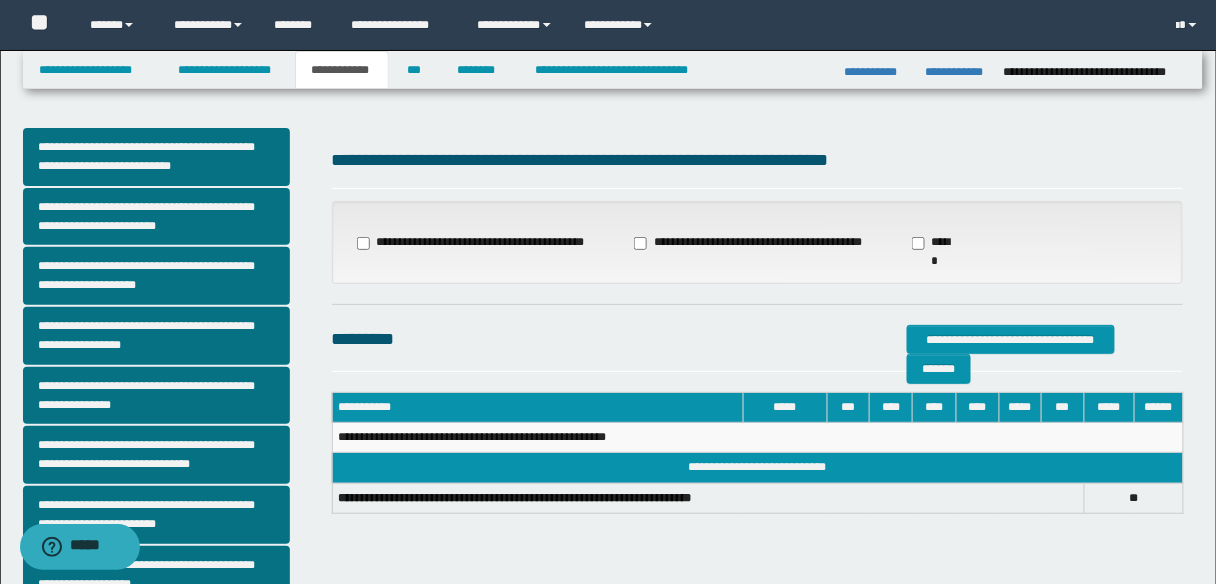 click on "**********" at bounding box center (750, 243) 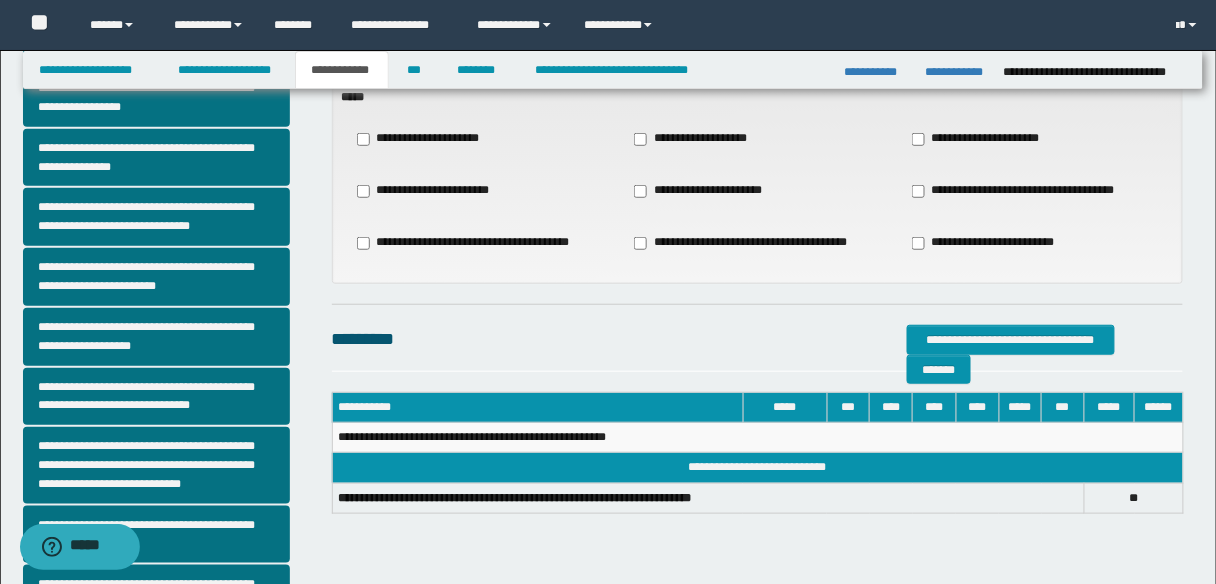 scroll, scrollTop: 240, scrollLeft: 0, axis: vertical 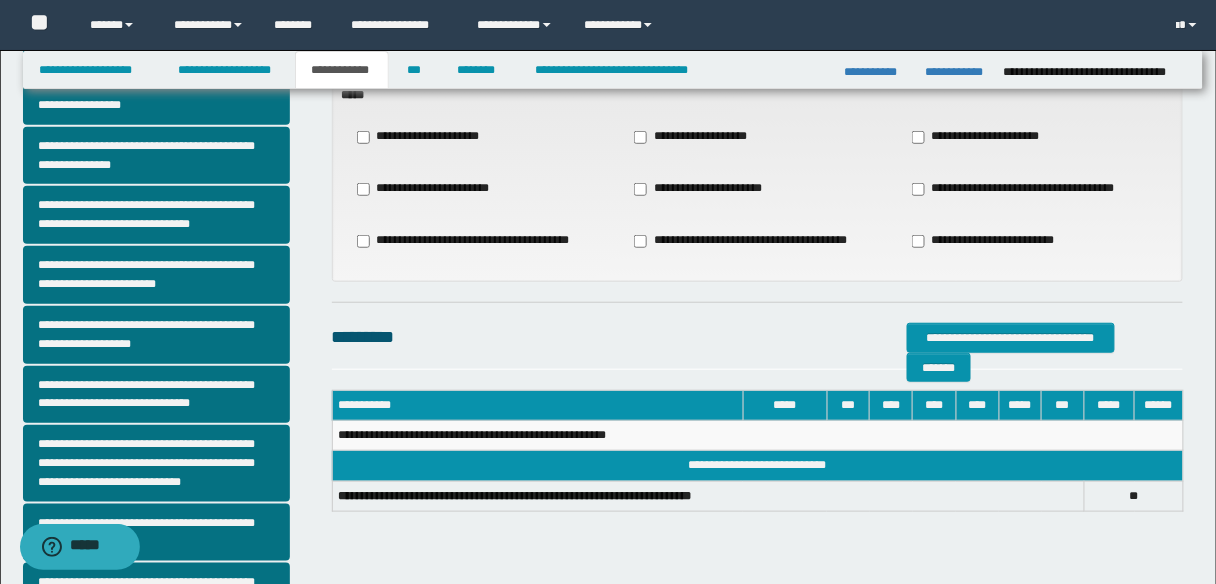 click on "**********" at bounding box center (698, 137) 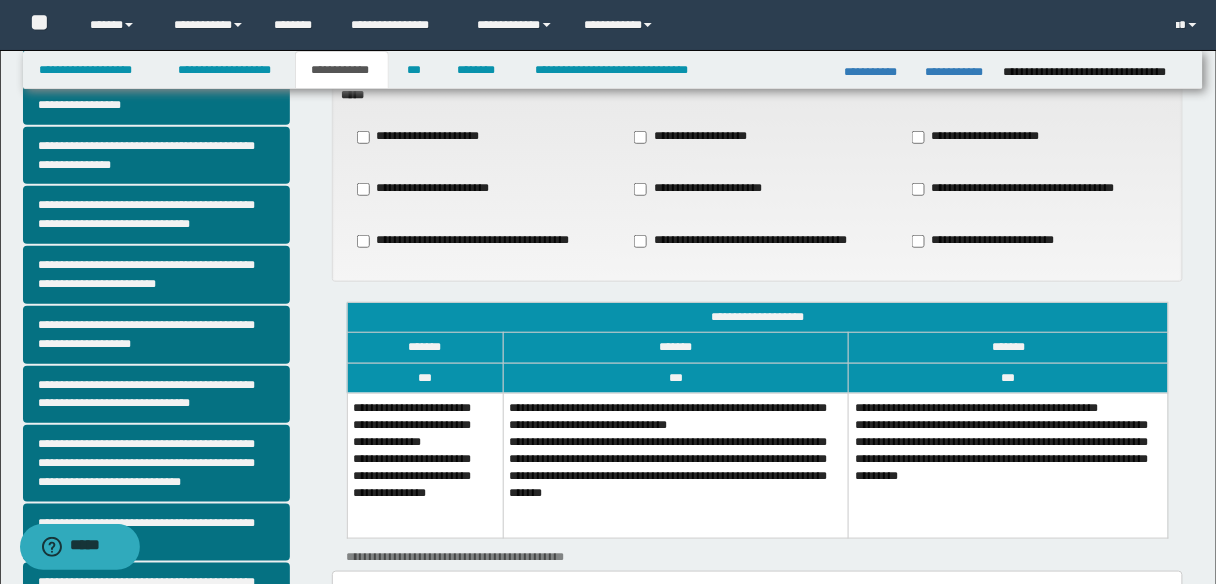 click on "**********" at bounding box center (425, 465) 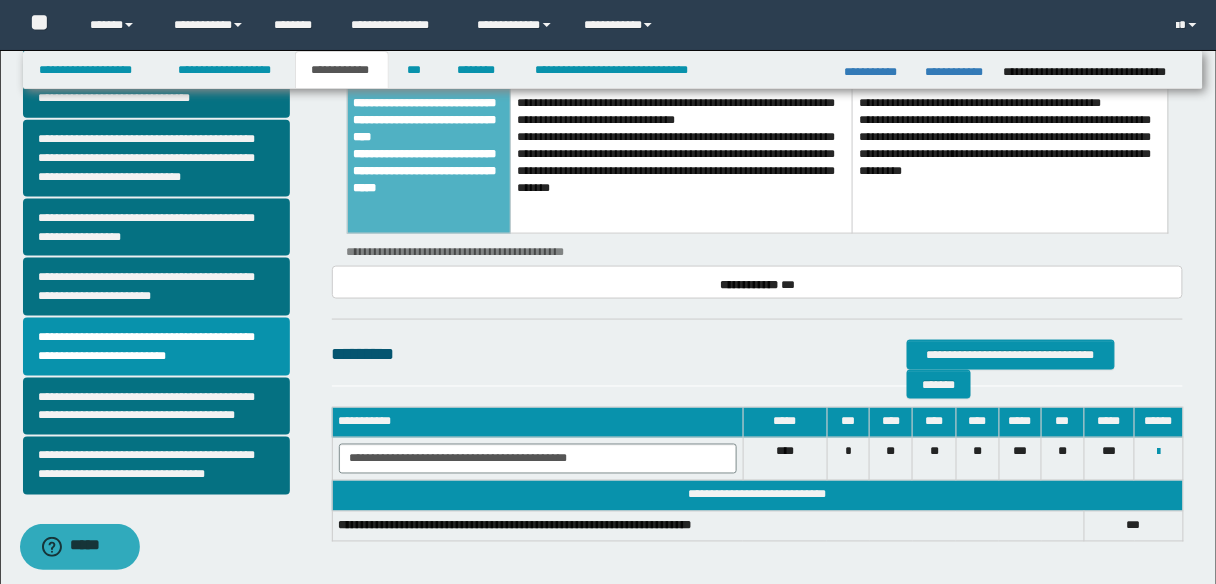 scroll, scrollTop: 560, scrollLeft: 0, axis: vertical 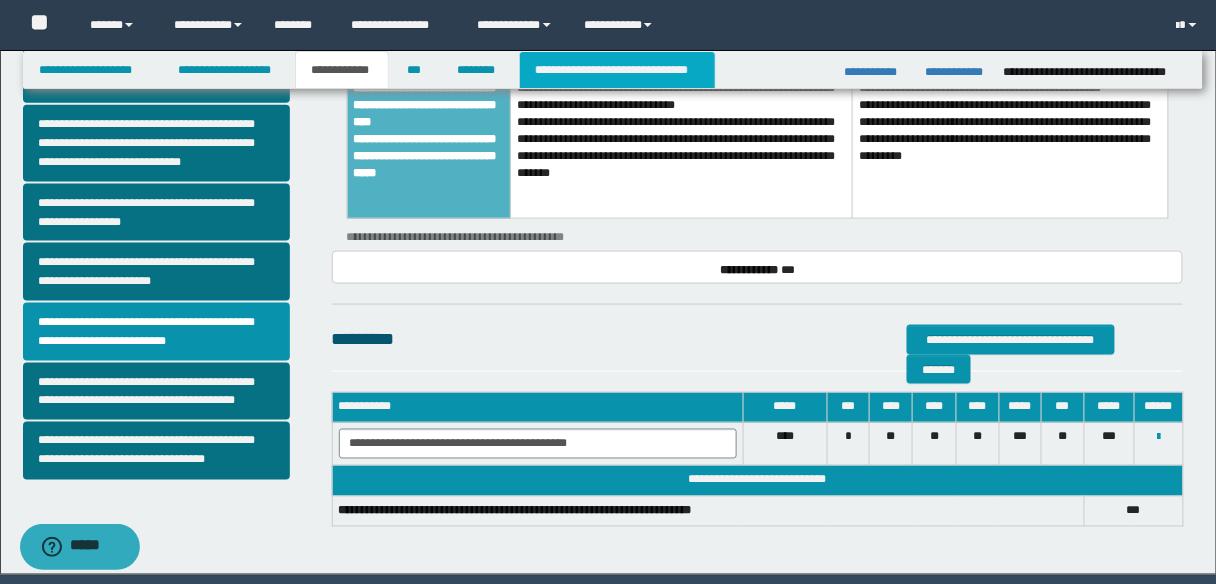 click on "**********" at bounding box center (617, 70) 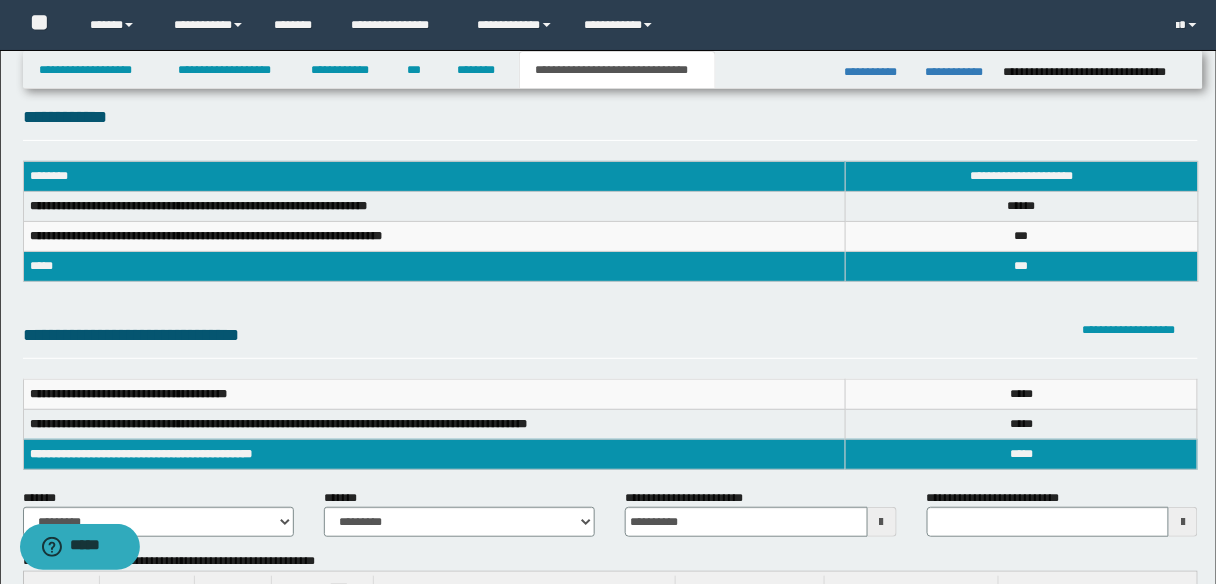 scroll, scrollTop: 0, scrollLeft: 0, axis: both 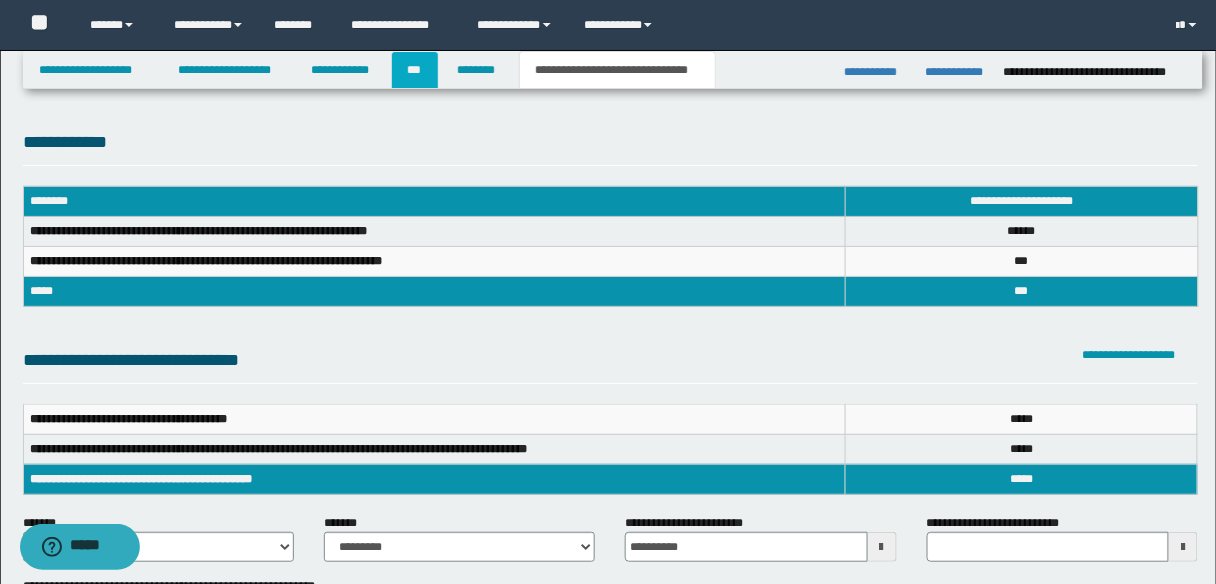 click on "***" at bounding box center [415, 70] 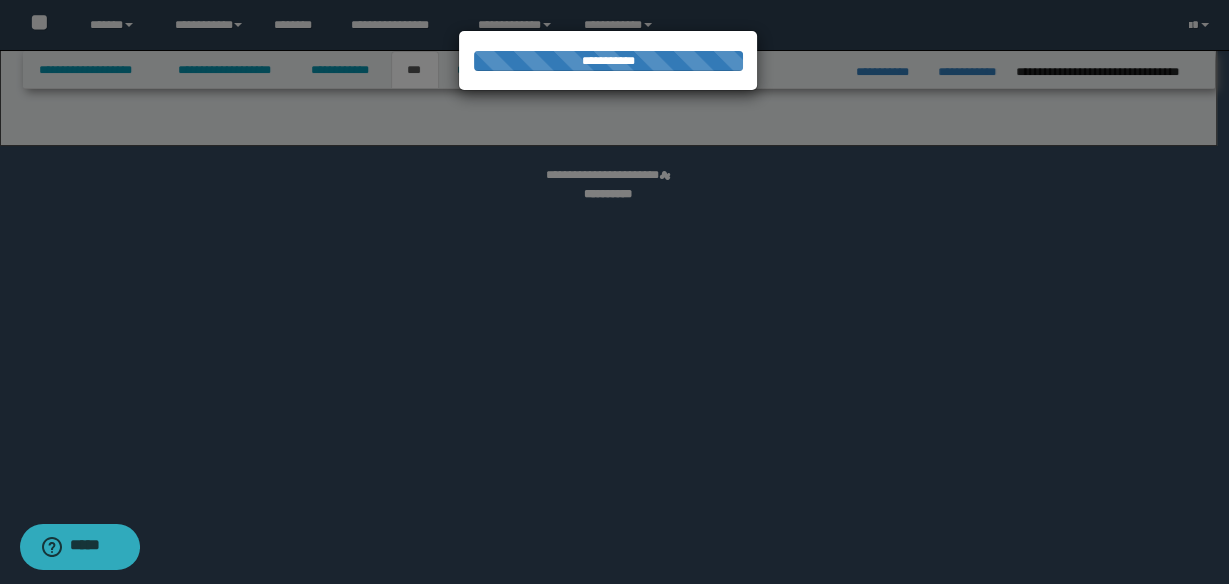 select on "**" 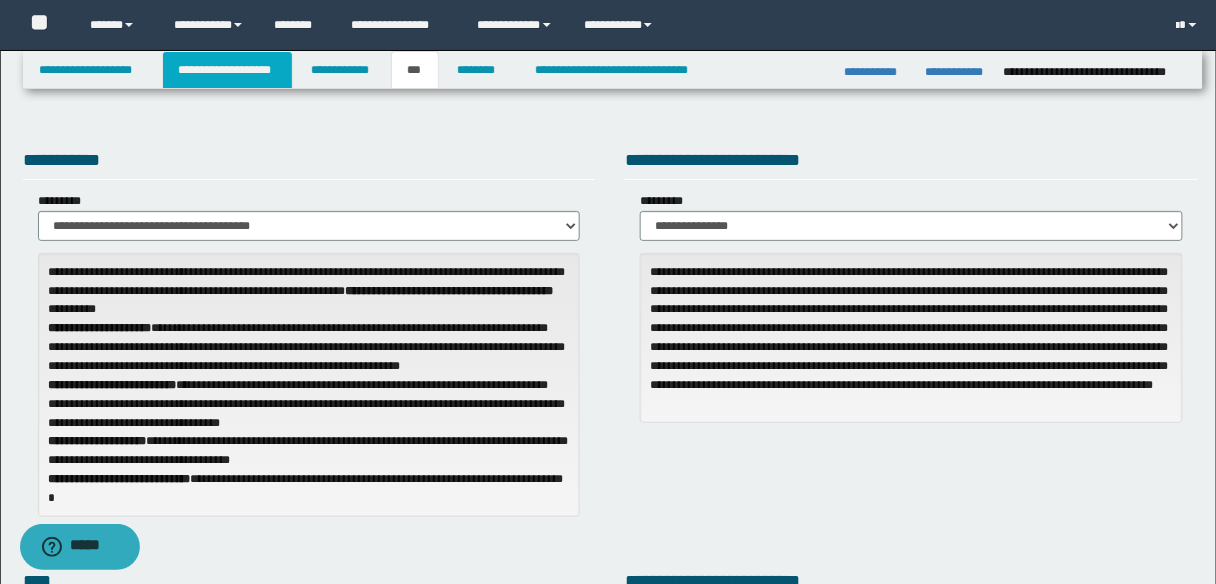 click on "**********" at bounding box center (227, 70) 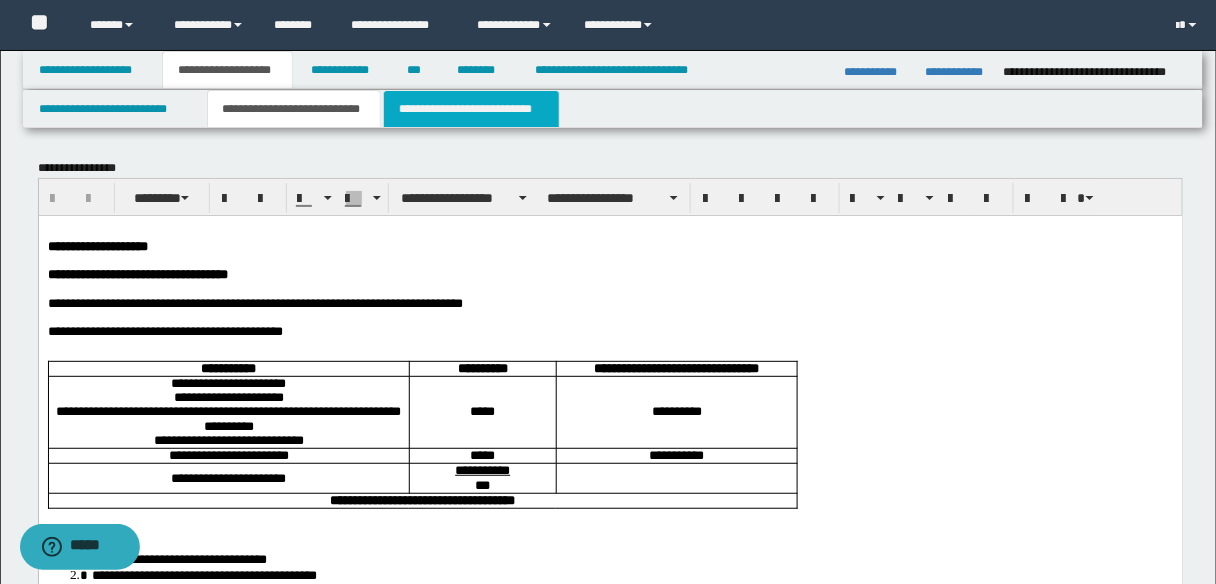 click on "**********" at bounding box center (471, 109) 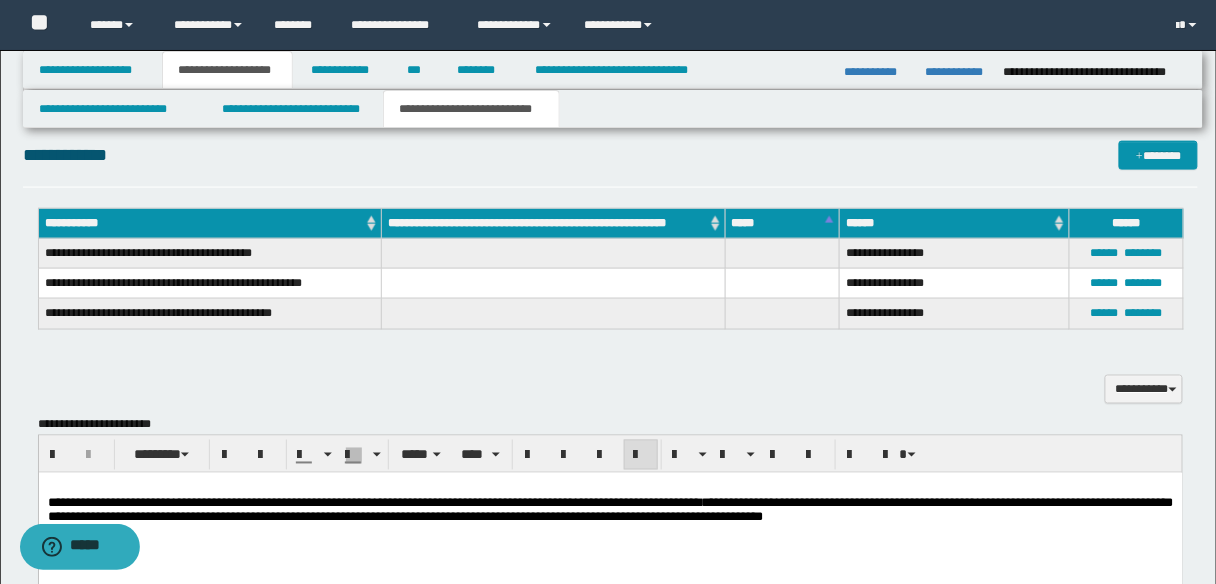 scroll, scrollTop: 560, scrollLeft: 0, axis: vertical 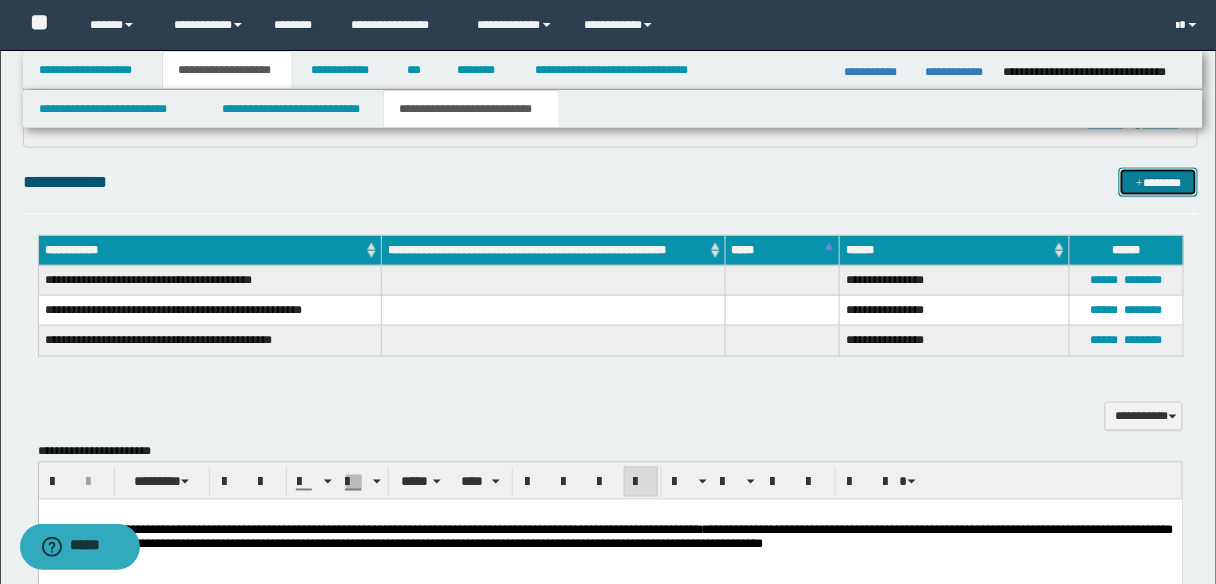click on "*******" at bounding box center [1158, 182] 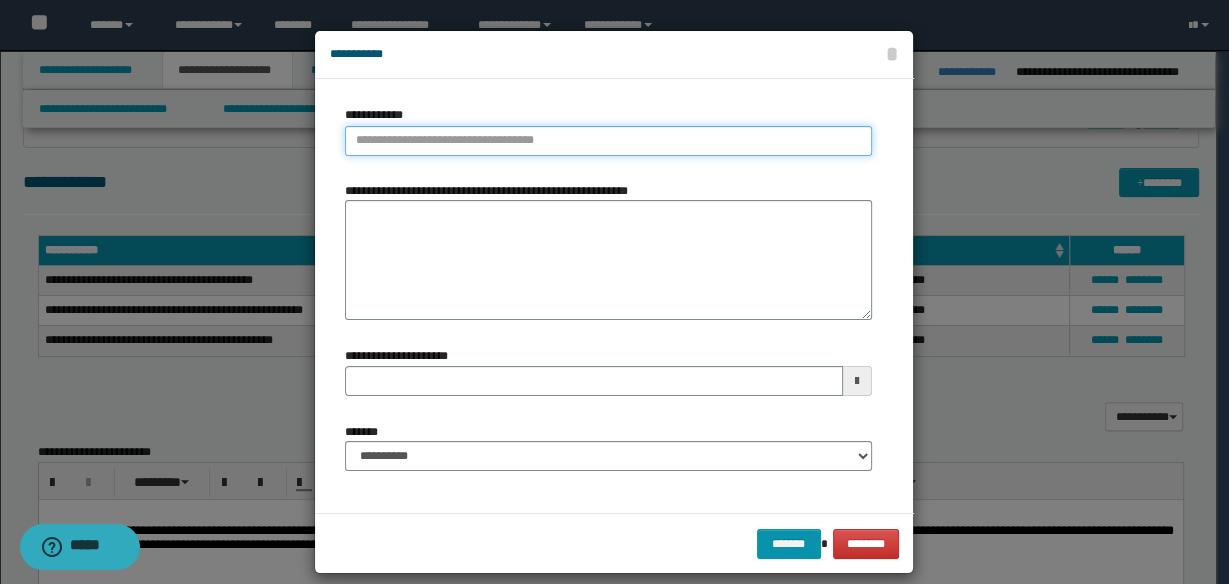 click on "**********" at bounding box center [608, 141] 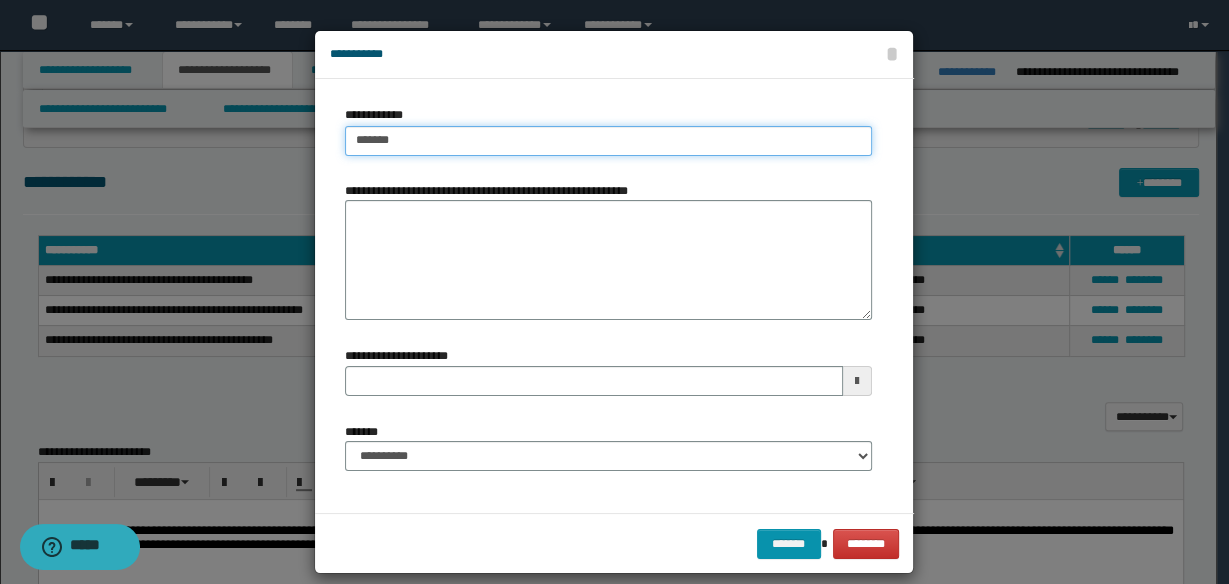 type on "********" 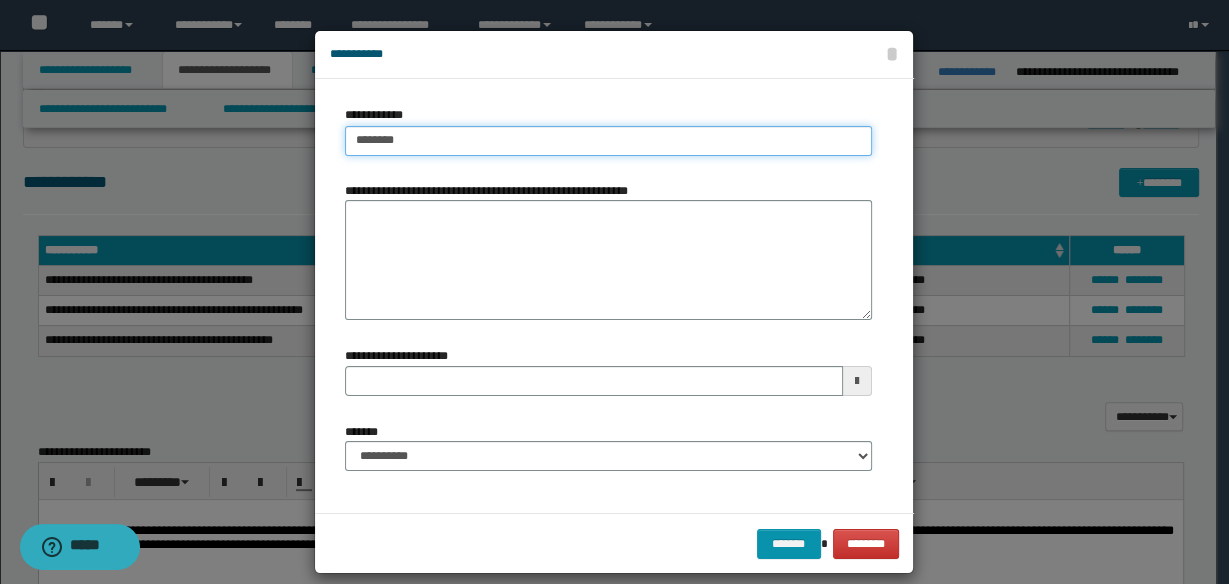 type on "********" 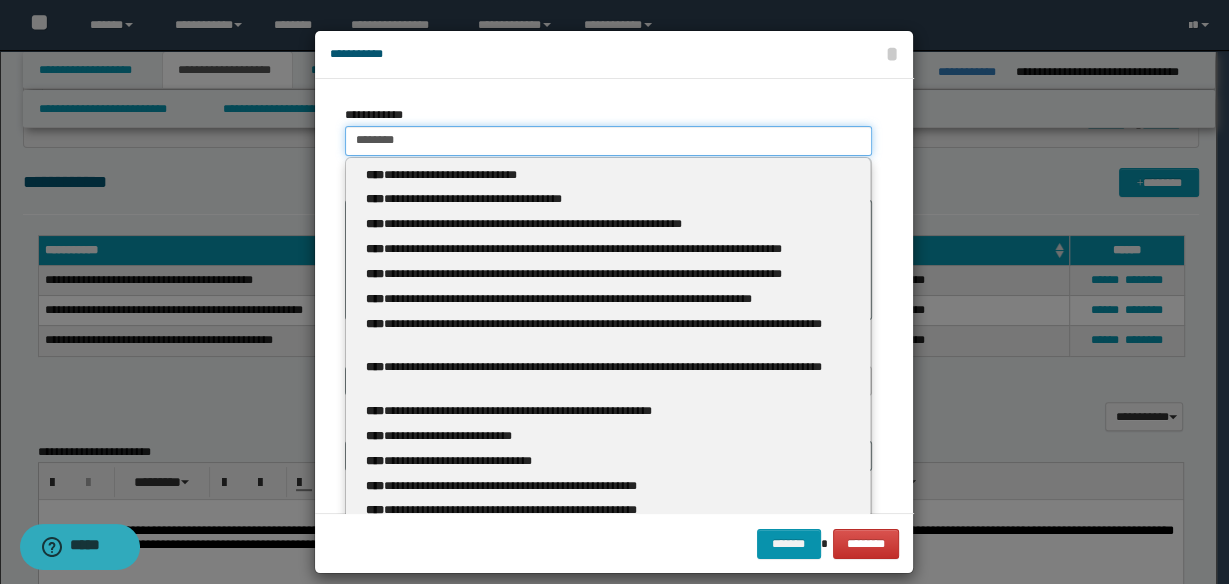 type 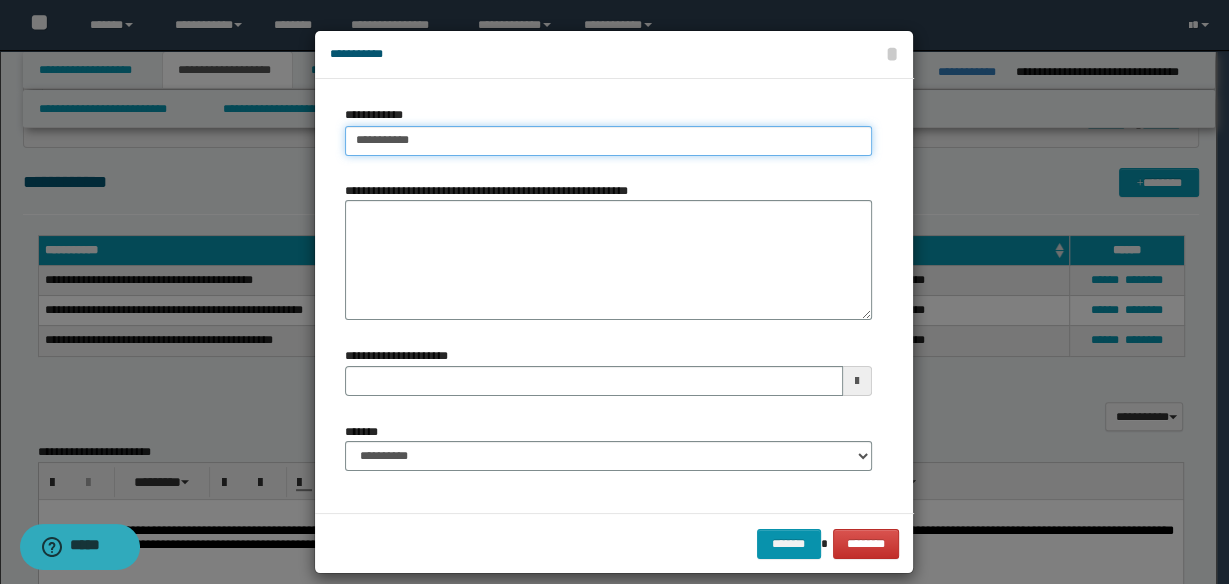 type on "**********" 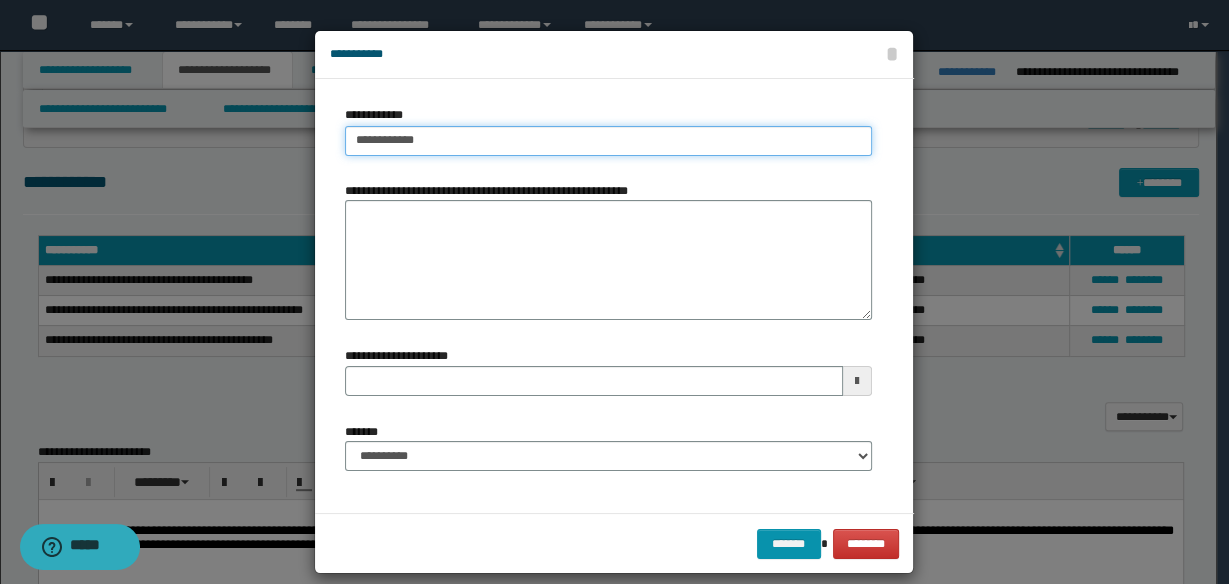 type on "**********" 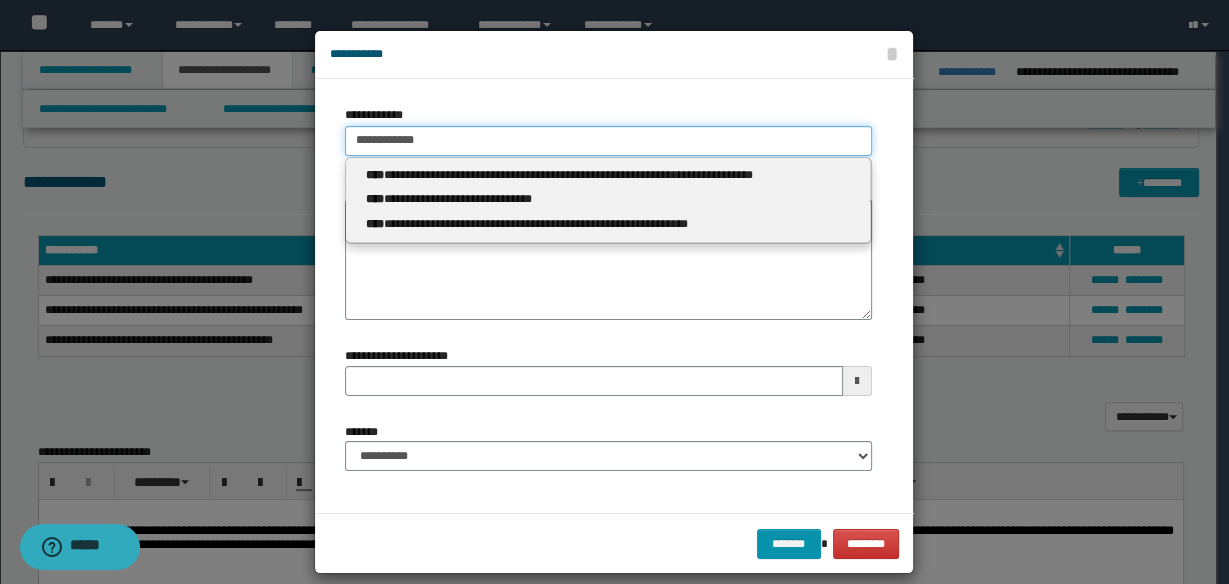 type 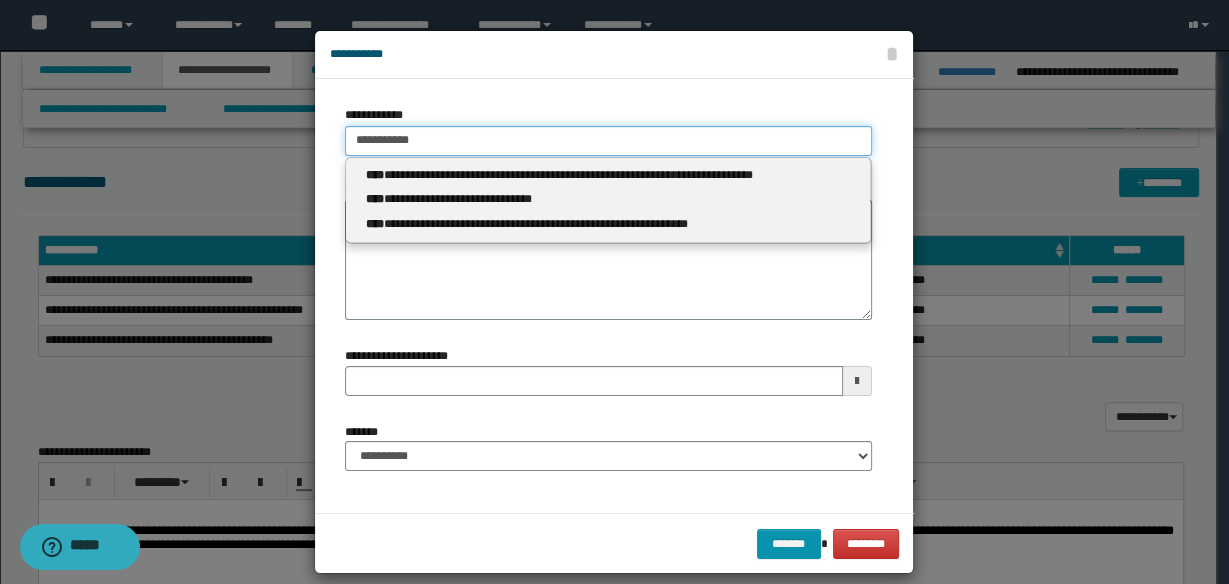 type on "**********" 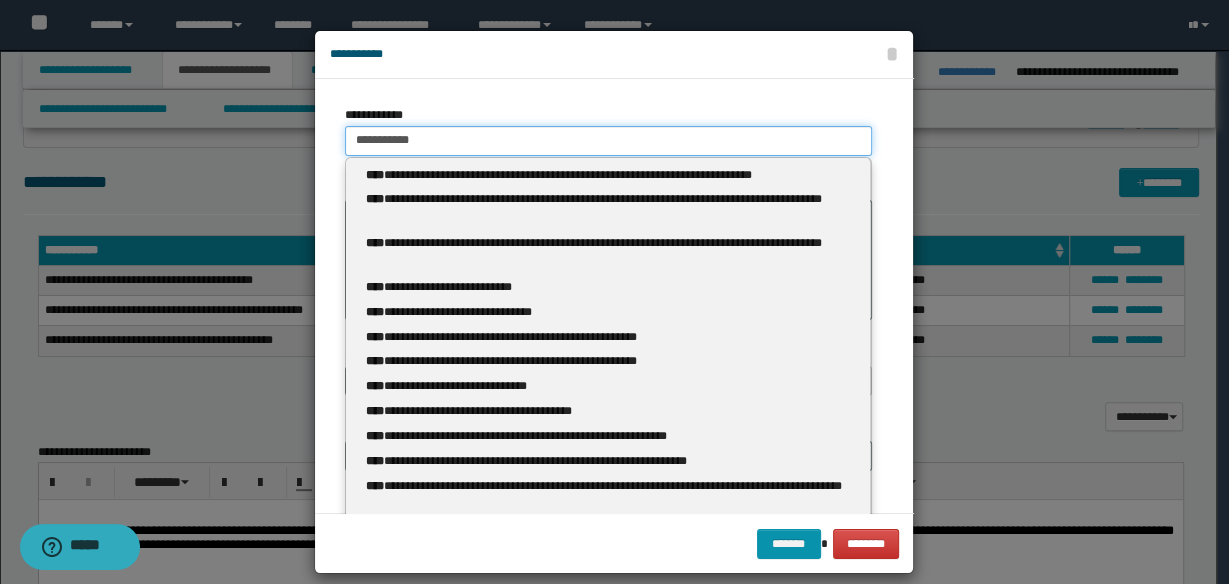 type 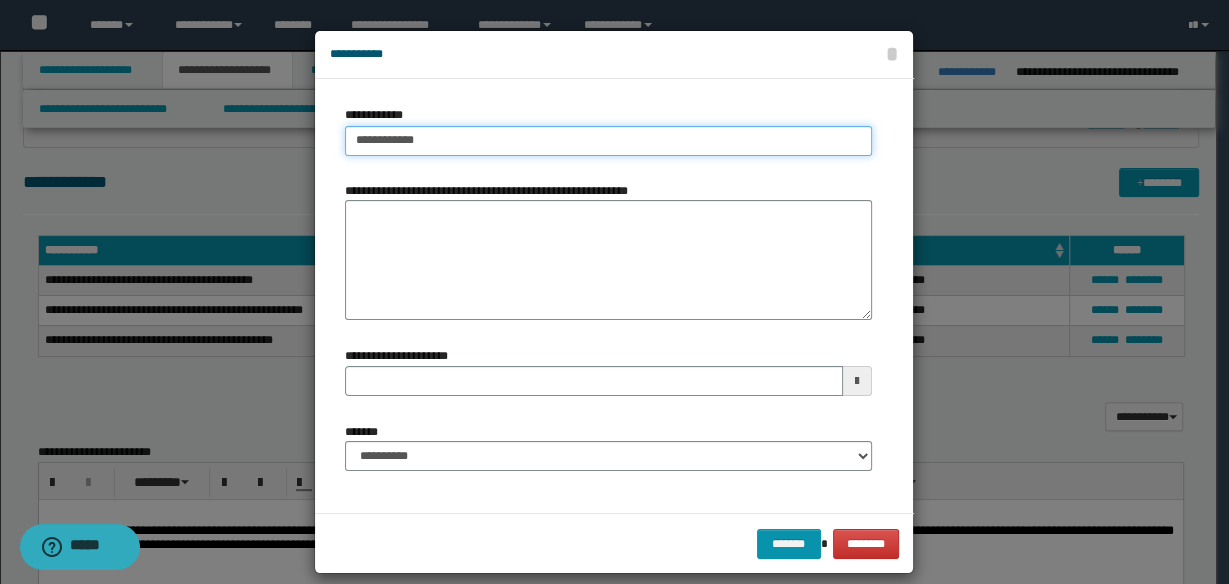 type on "**********" 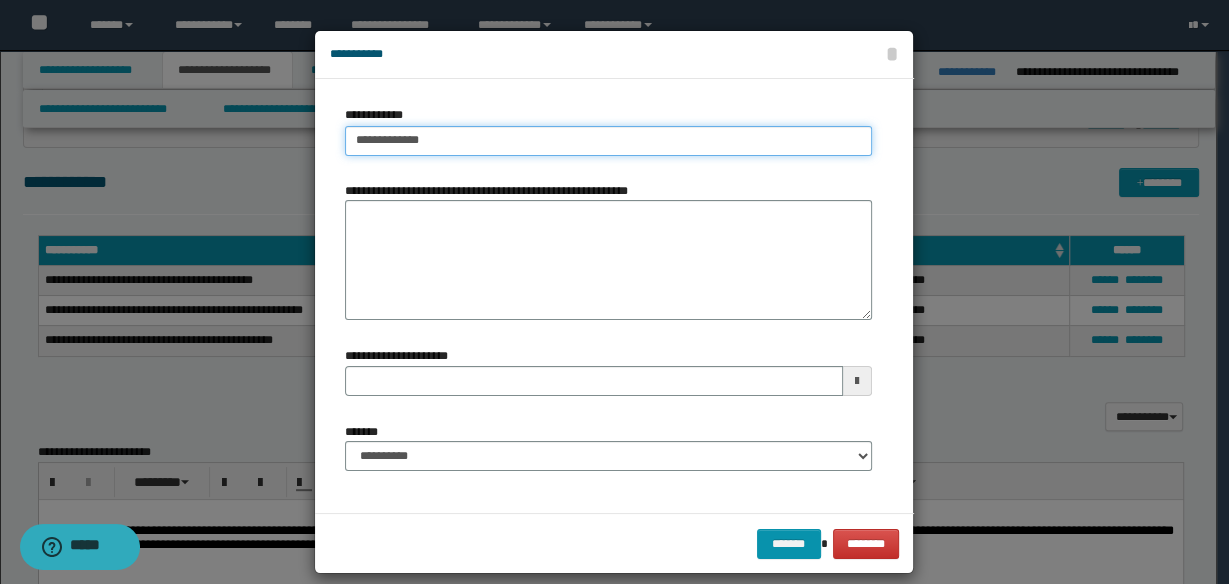 type on "**********" 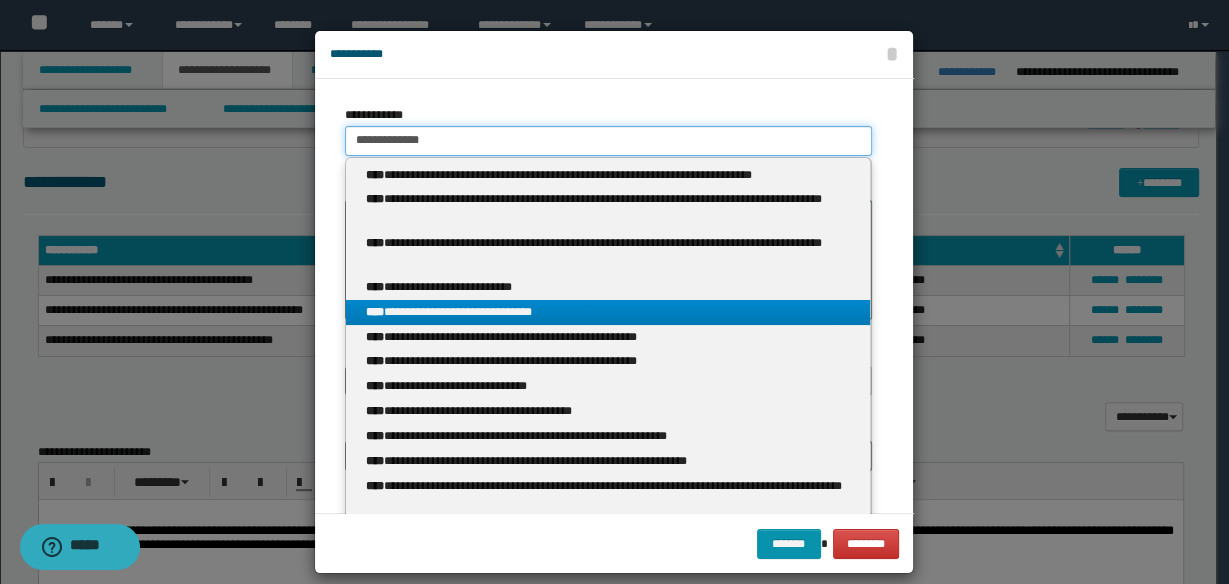 type on "**********" 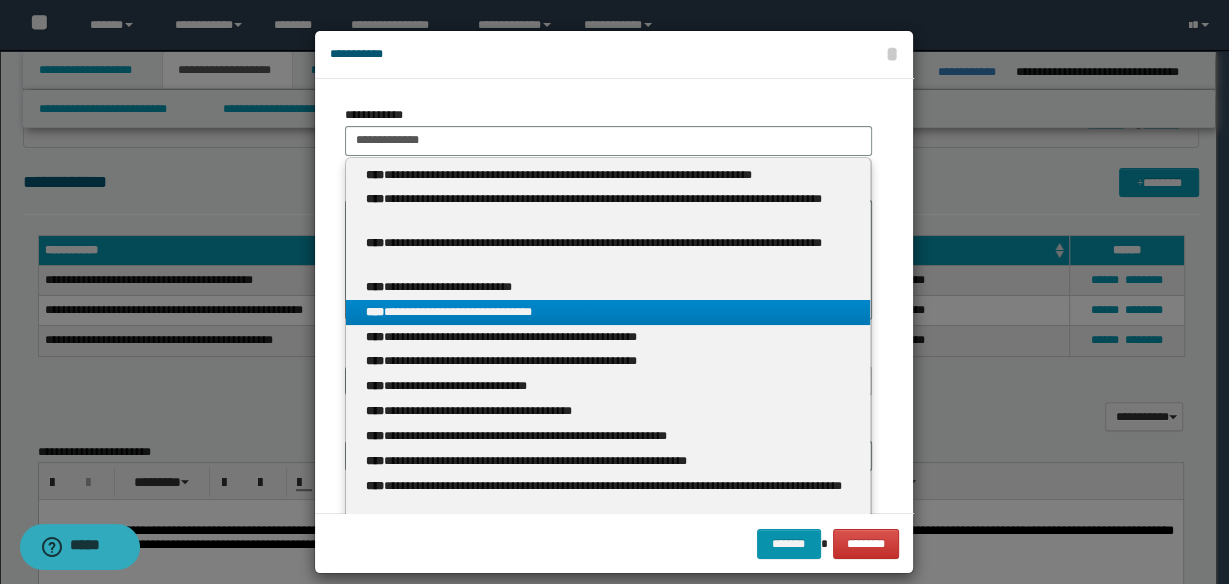 click on "**********" at bounding box center [608, 312] 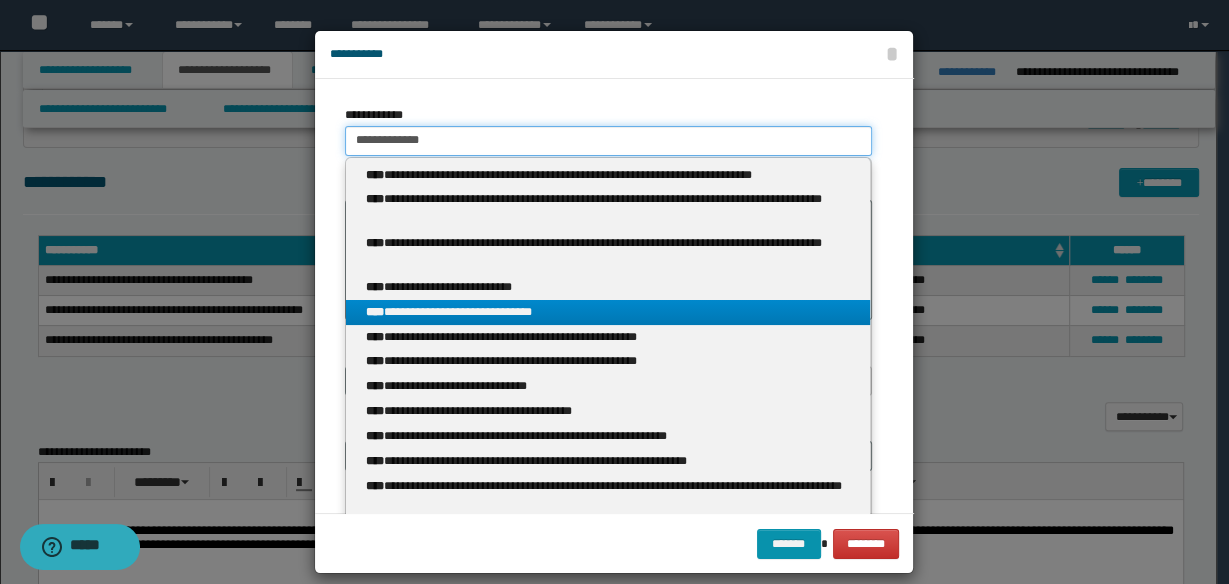 type 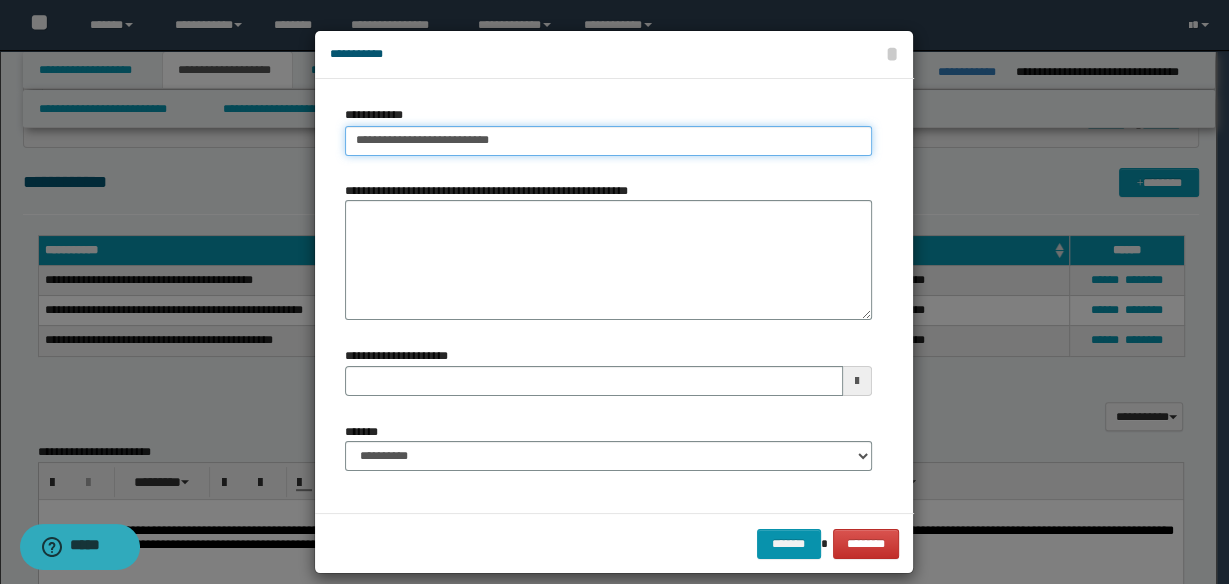 type 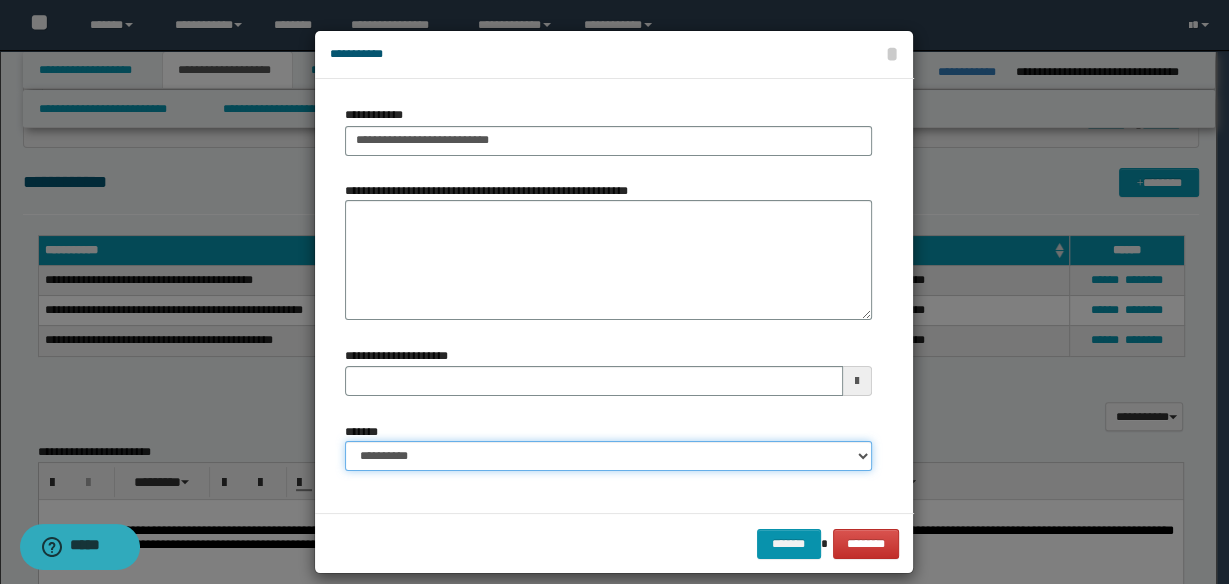 click on "**********" at bounding box center [608, 456] 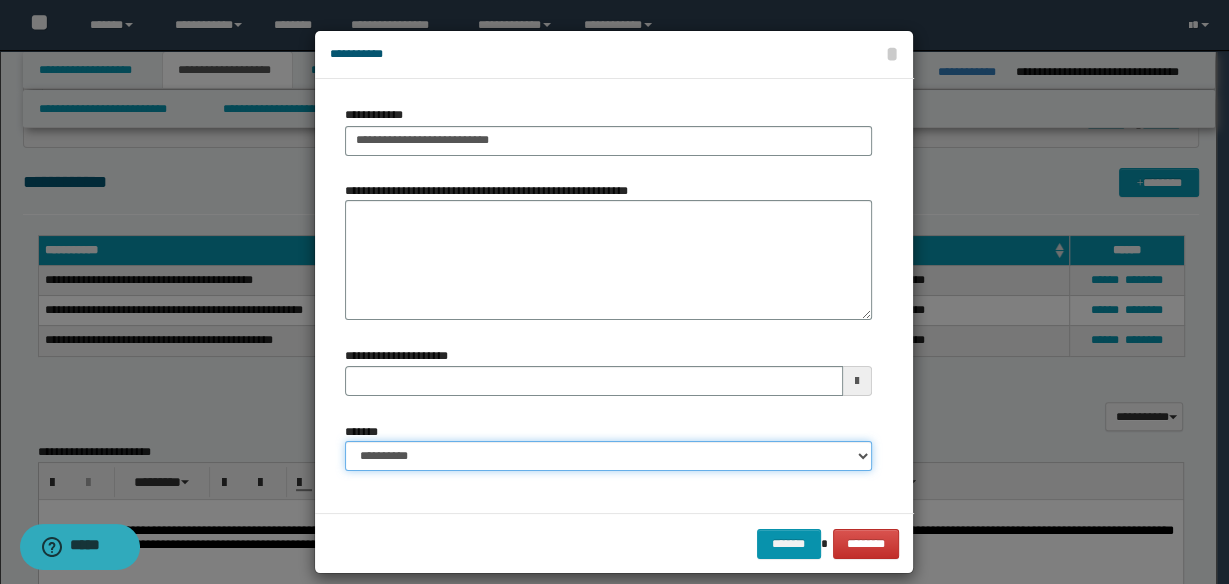 select on "*" 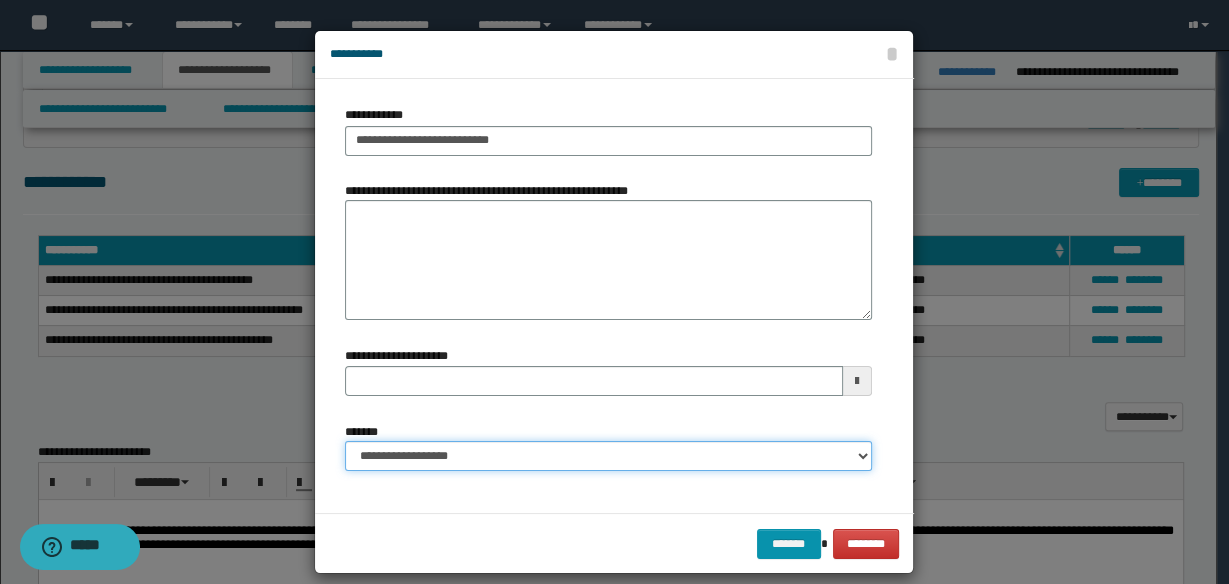 type 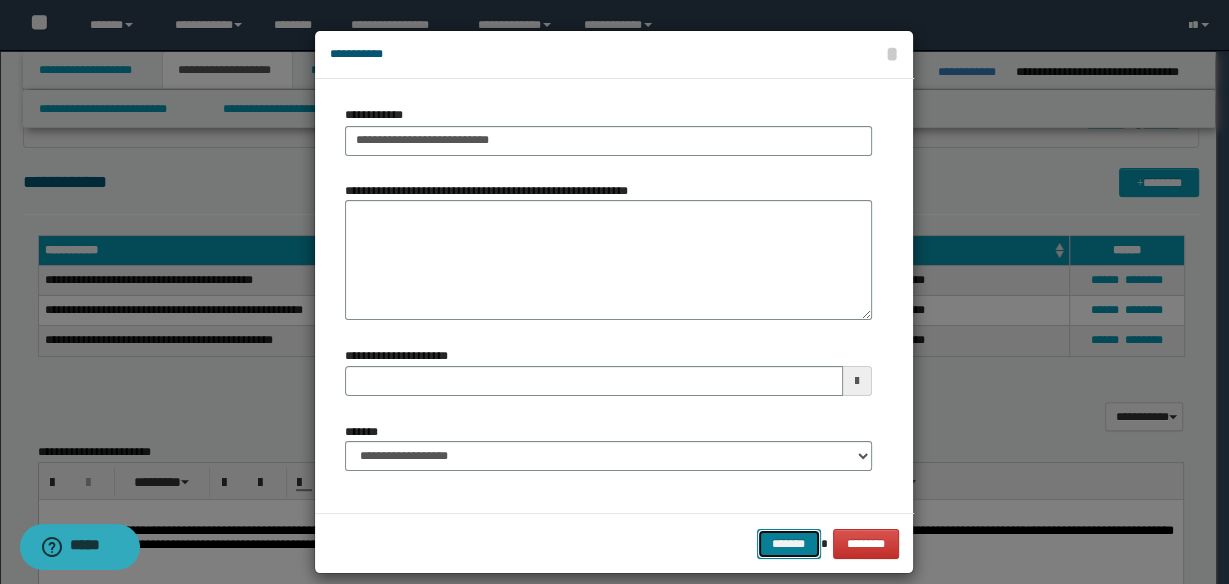 click on "*******" at bounding box center [789, 543] 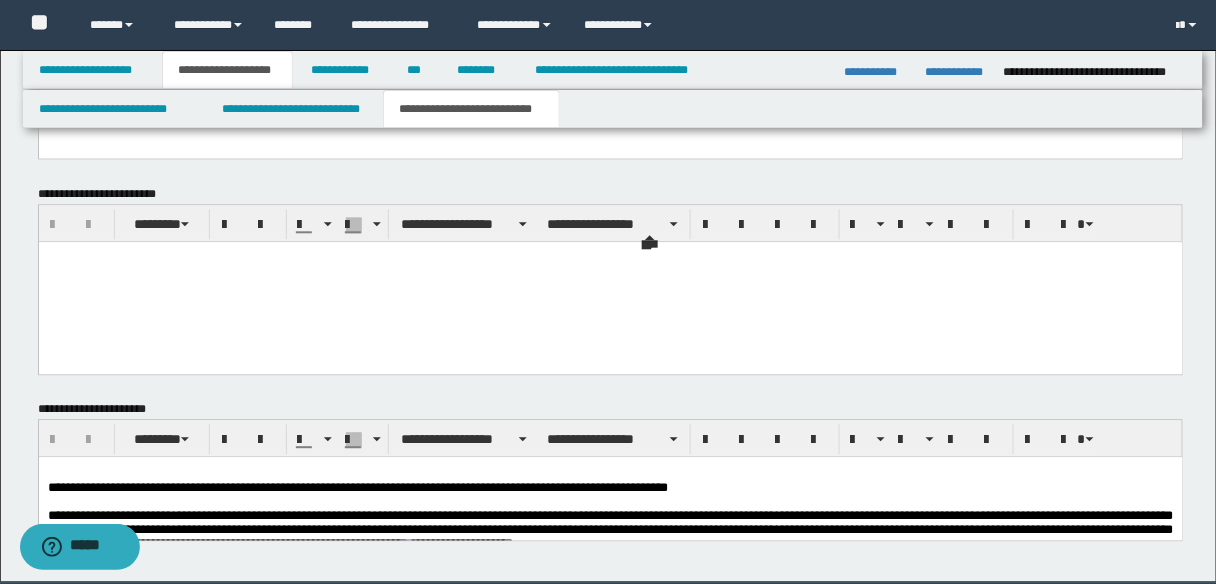 scroll, scrollTop: 1011, scrollLeft: 0, axis: vertical 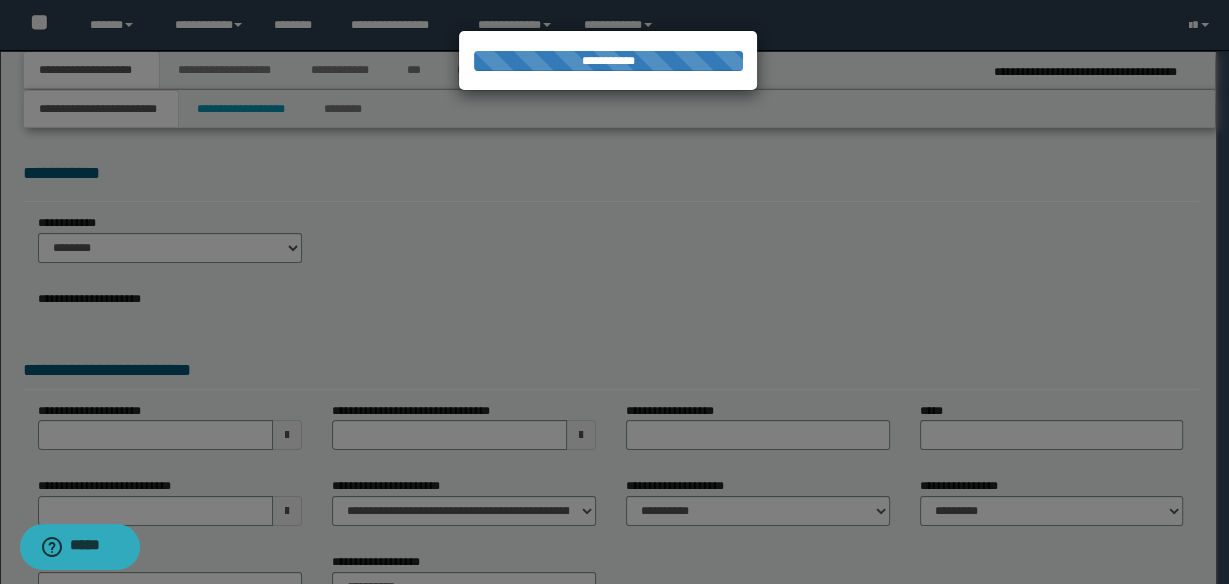 select on "*" 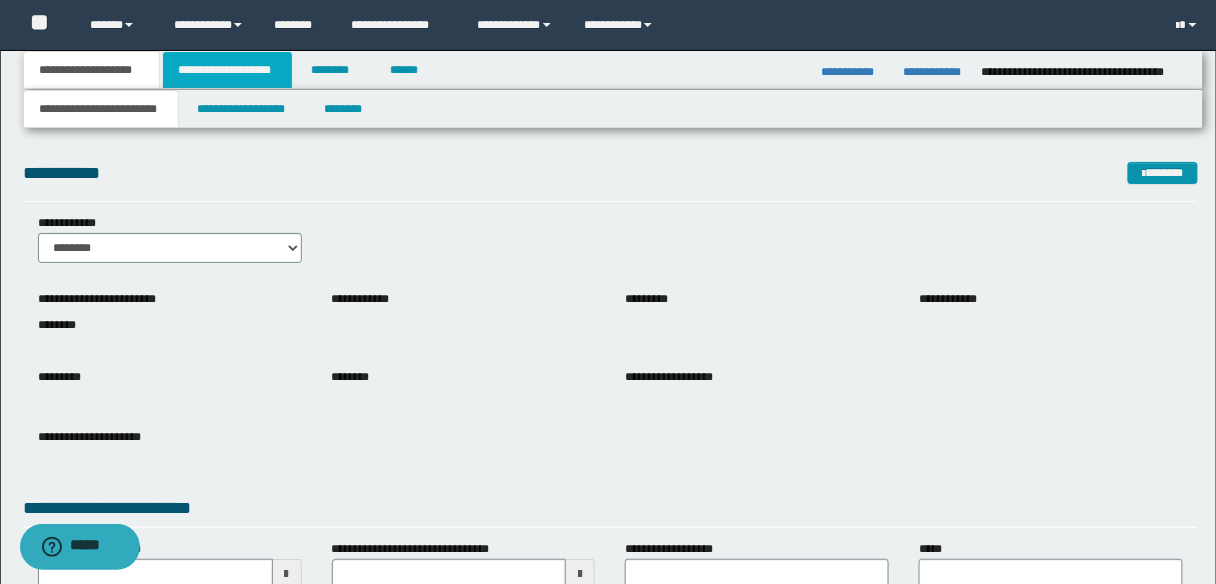 click on "**********" at bounding box center (227, 70) 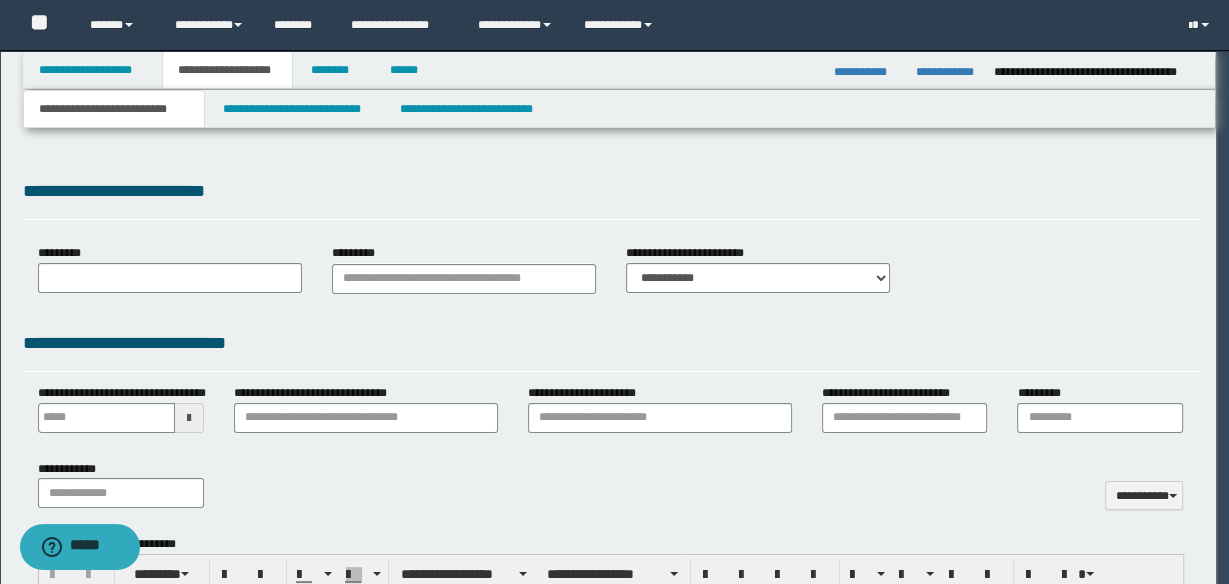 type on "**********" 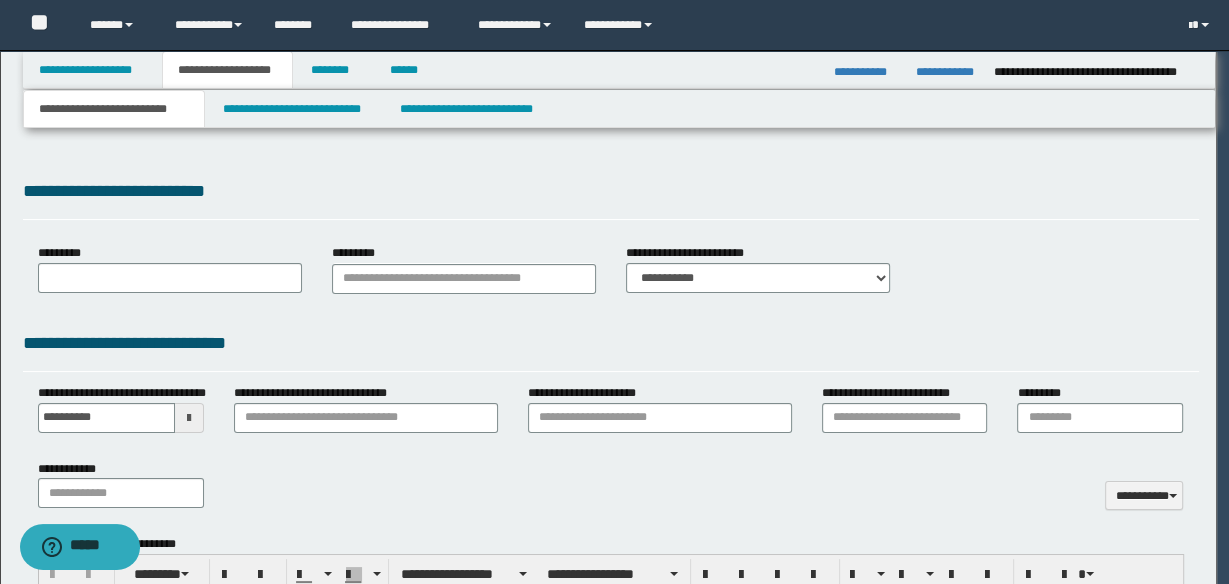 scroll, scrollTop: 0, scrollLeft: 0, axis: both 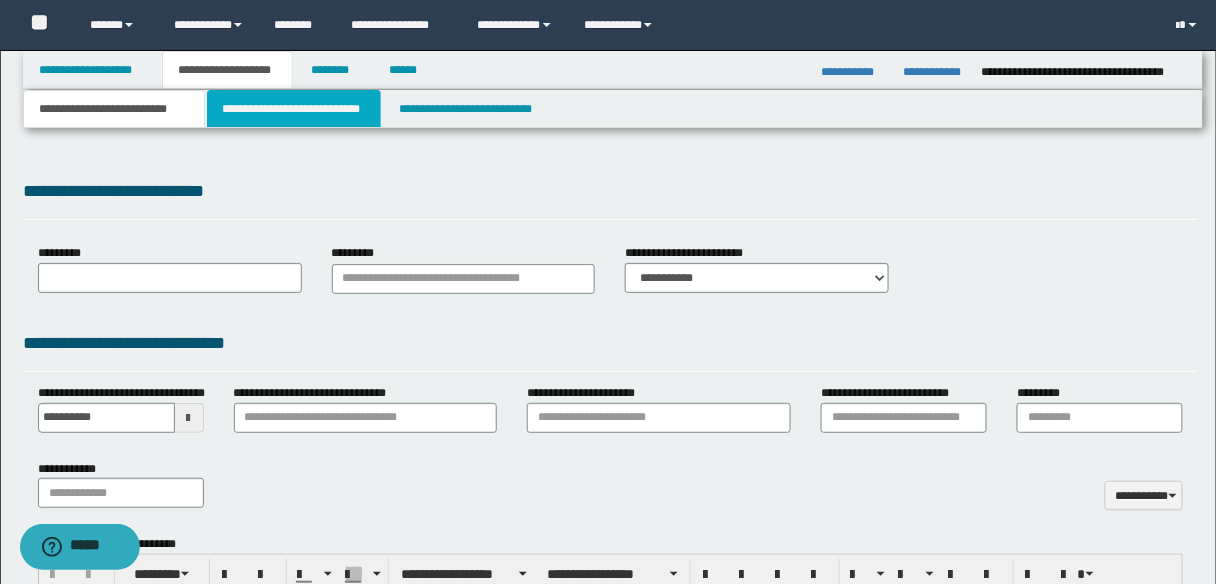 click on "**********" at bounding box center [294, 109] 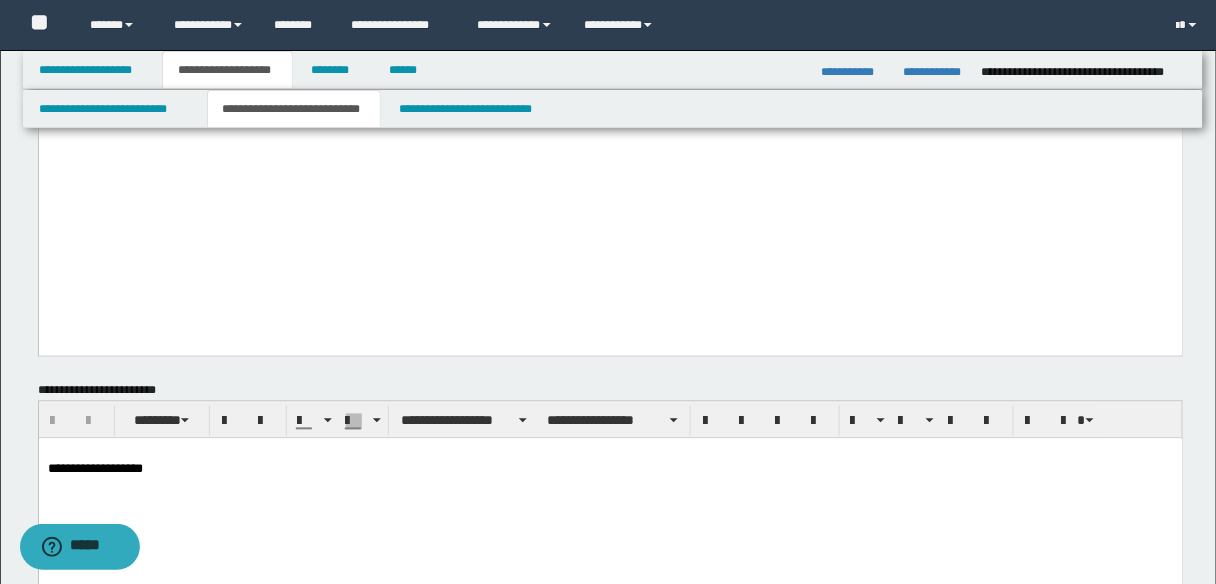 scroll, scrollTop: 2720, scrollLeft: 0, axis: vertical 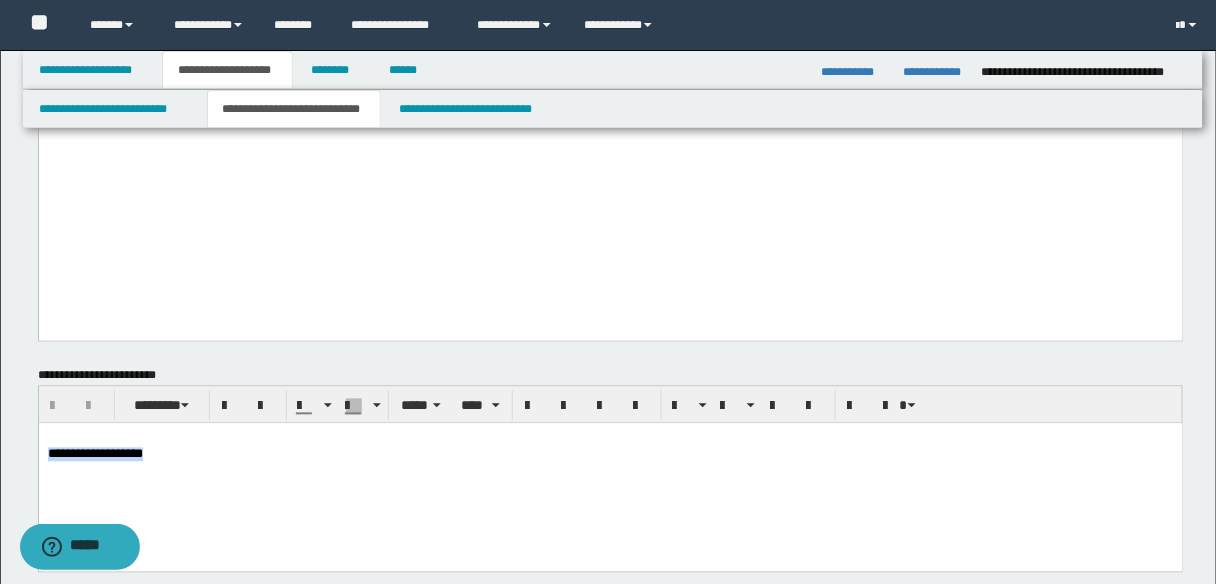 drag, startPoint x: 229, startPoint y: 456, endPoint x: 28, endPoint y: 450, distance: 201.08954 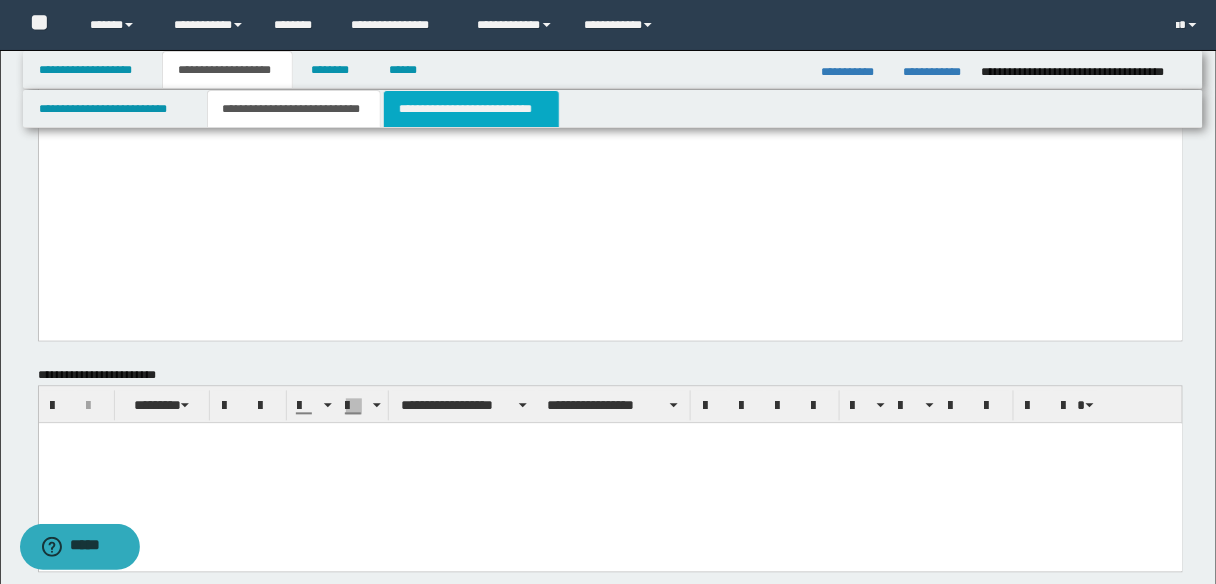 click on "**********" at bounding box center [471, 109] 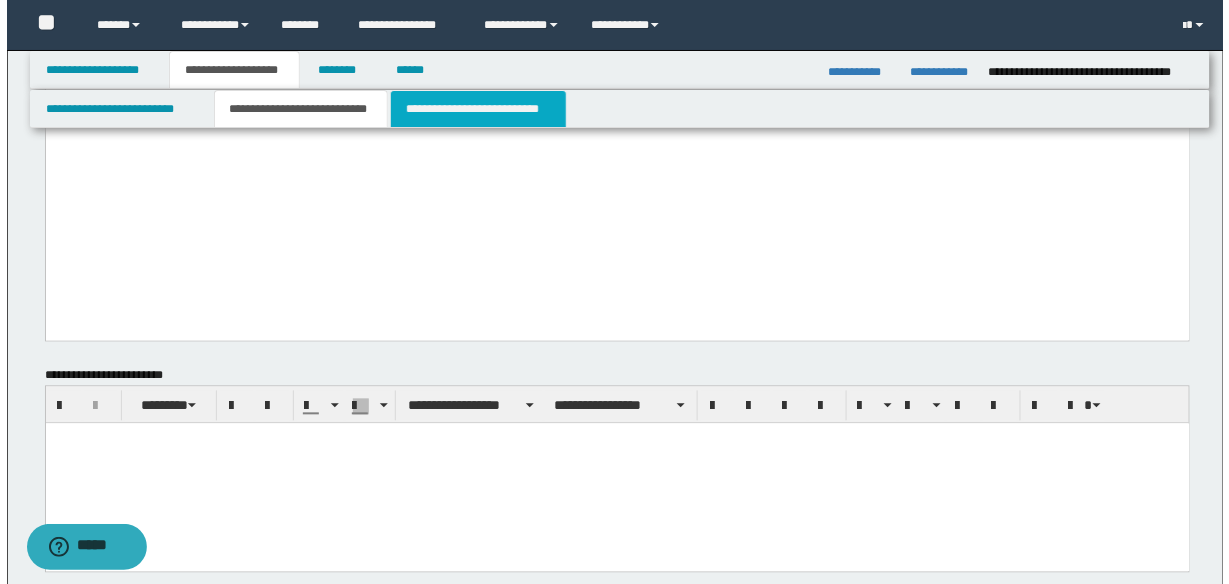 scroll, scrollTop: 0, scrollLeft: 0, axis: both 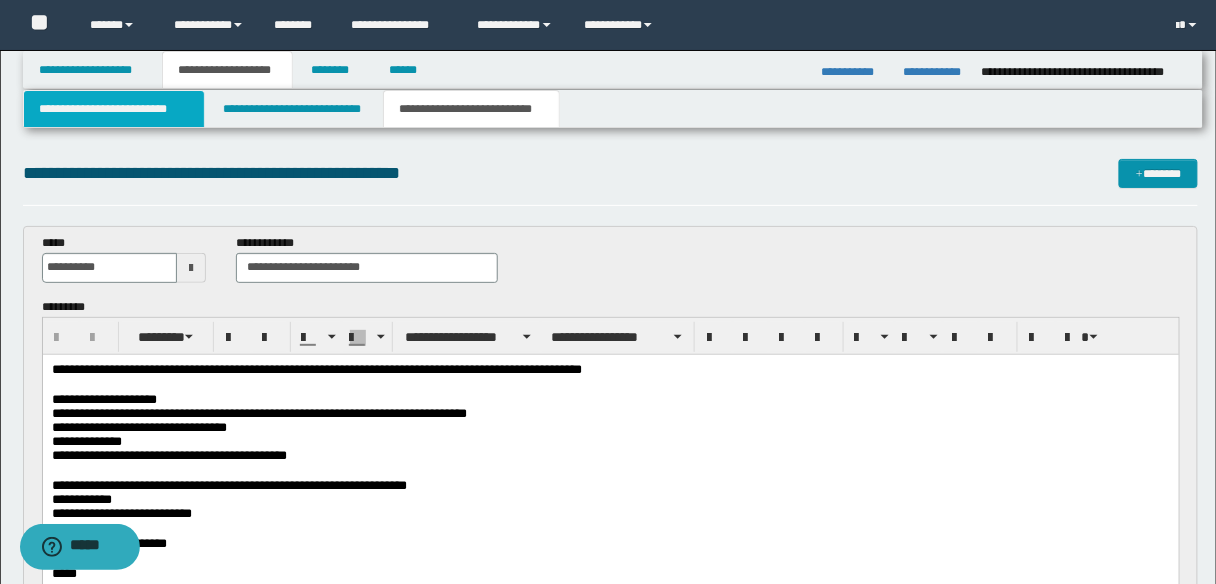 click on "**********" at bounding box center (114, 109) 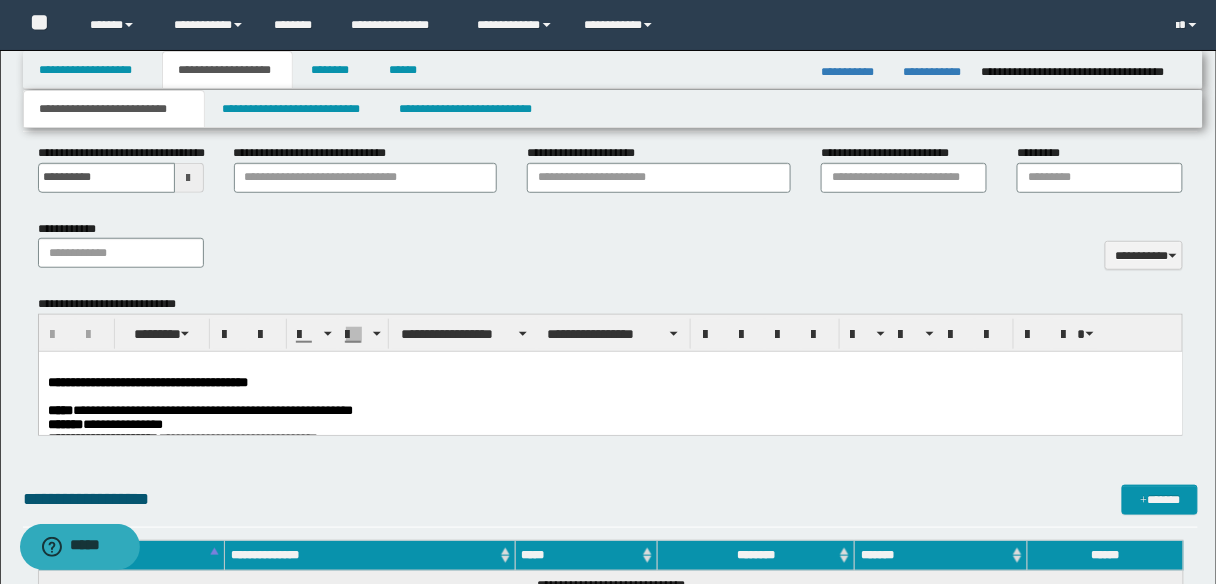 scroll, scrollTop: 480, scrollLeft: 0, axis: vertical 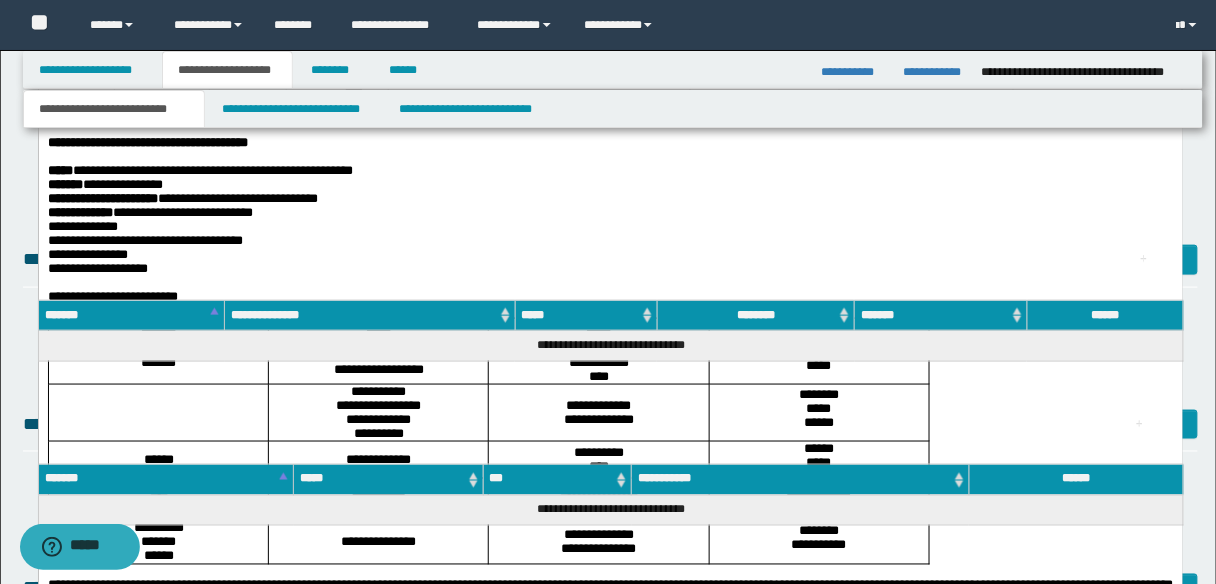 click on "**********" at bounding box center [610, 171] 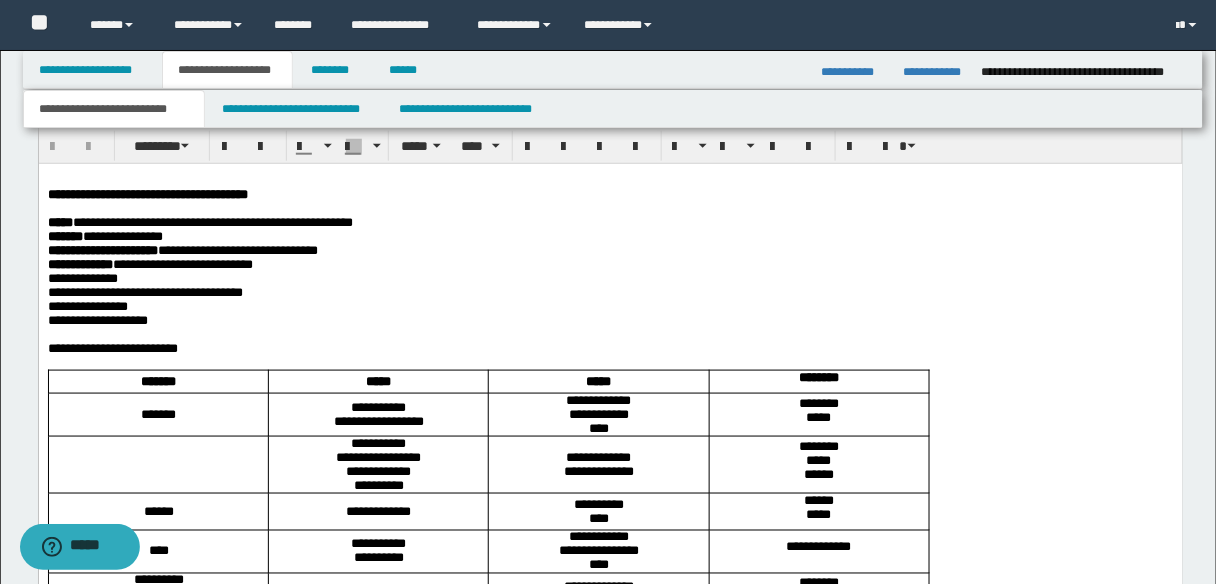scroll, scrollTop: 400, scrollLeft: 0, axis: vertical 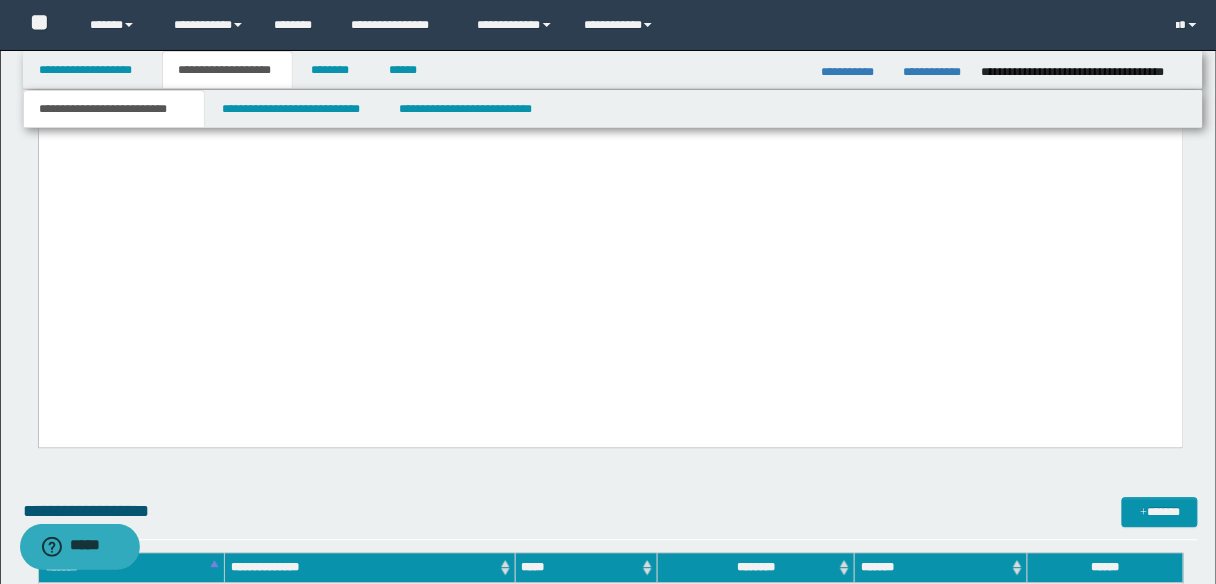 drag, startPoint x: 49, startPoint y: -4066, endPoint x: 367, endPoint y: 363, distance: 4440.4014 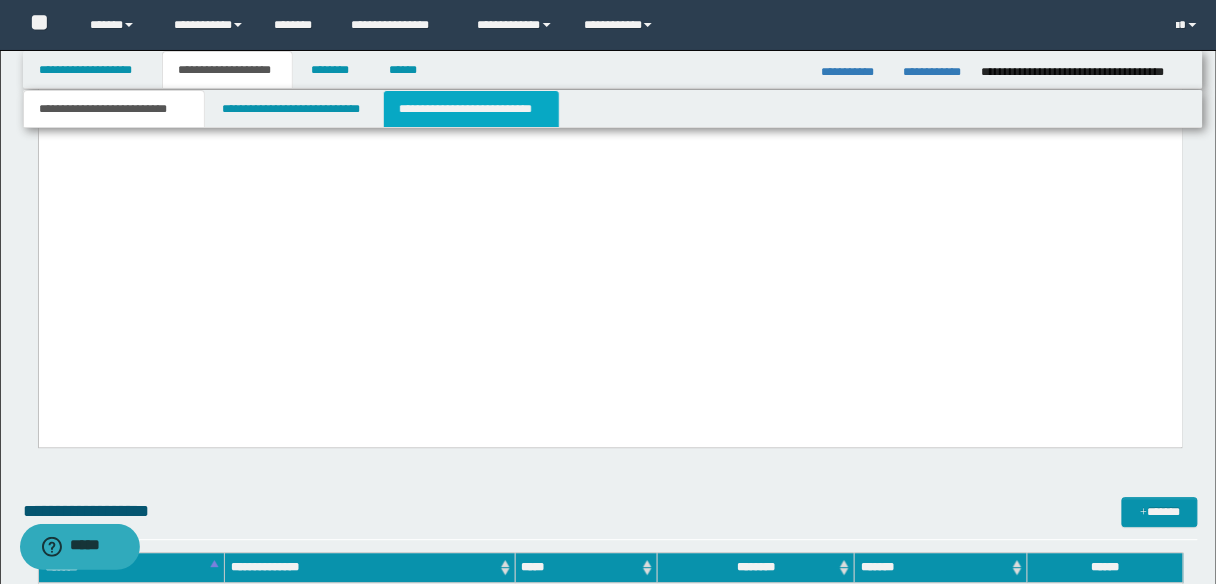 click on "**********" at bounding box center (471, 109) 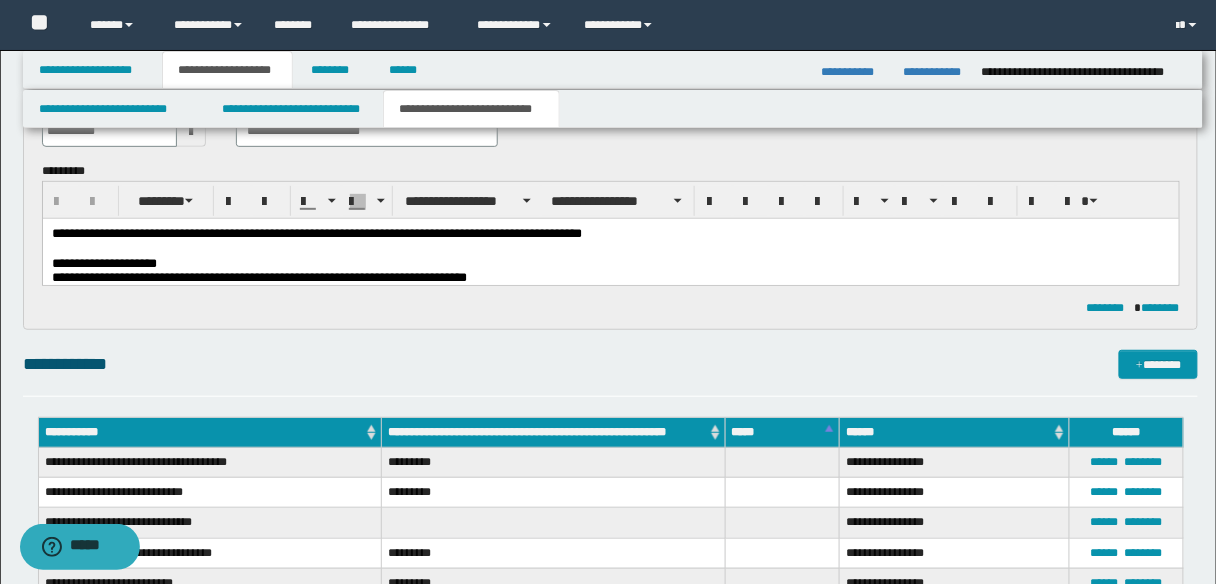 scroll, scrollTop: 0, scrollLeft: 0, axis: both 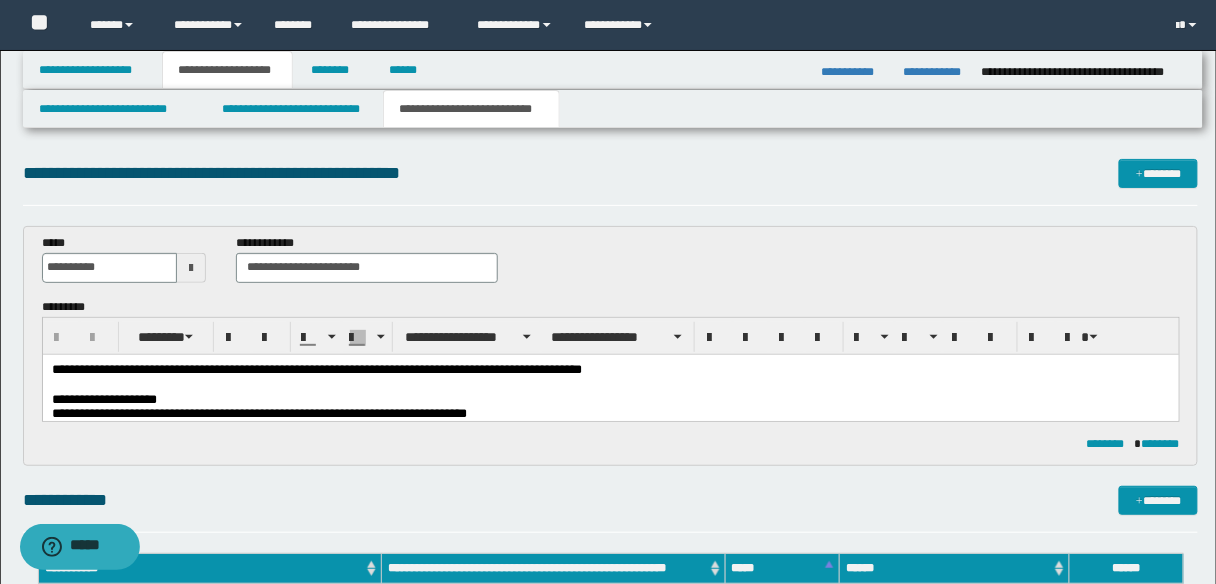click on "**********" at bounding box center (610, 399) 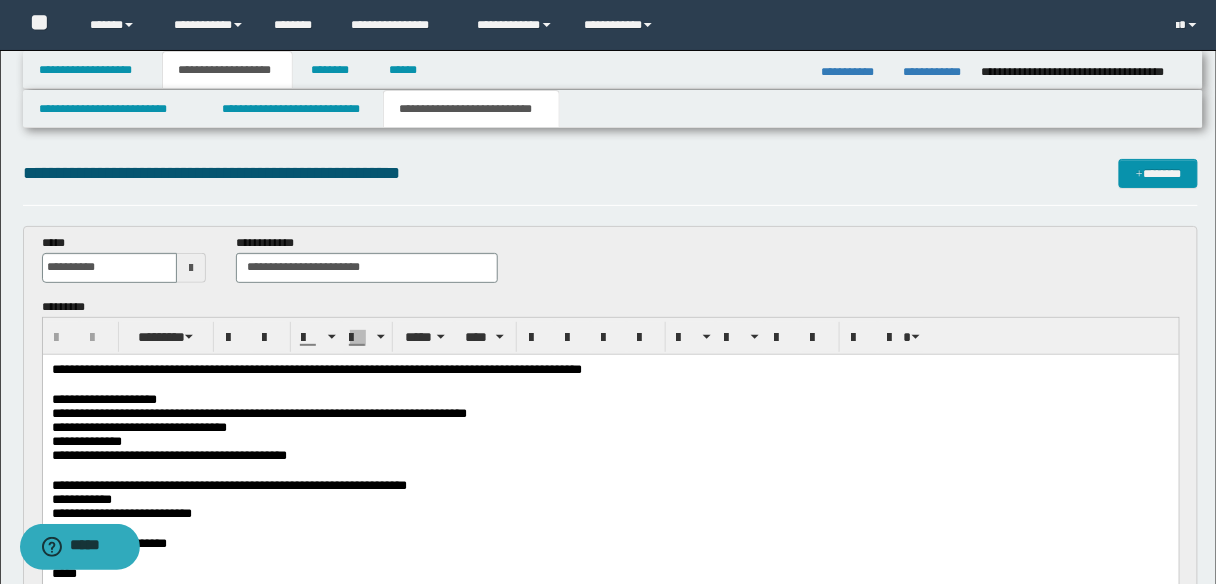 click on "**********" at bounding box center [316, 368] 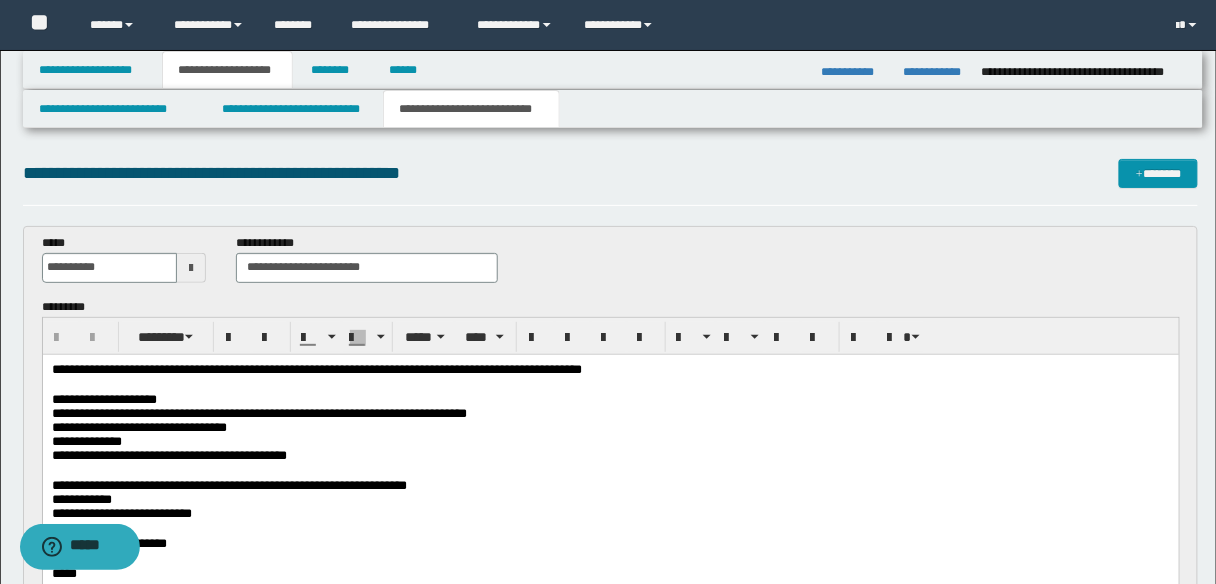 paste 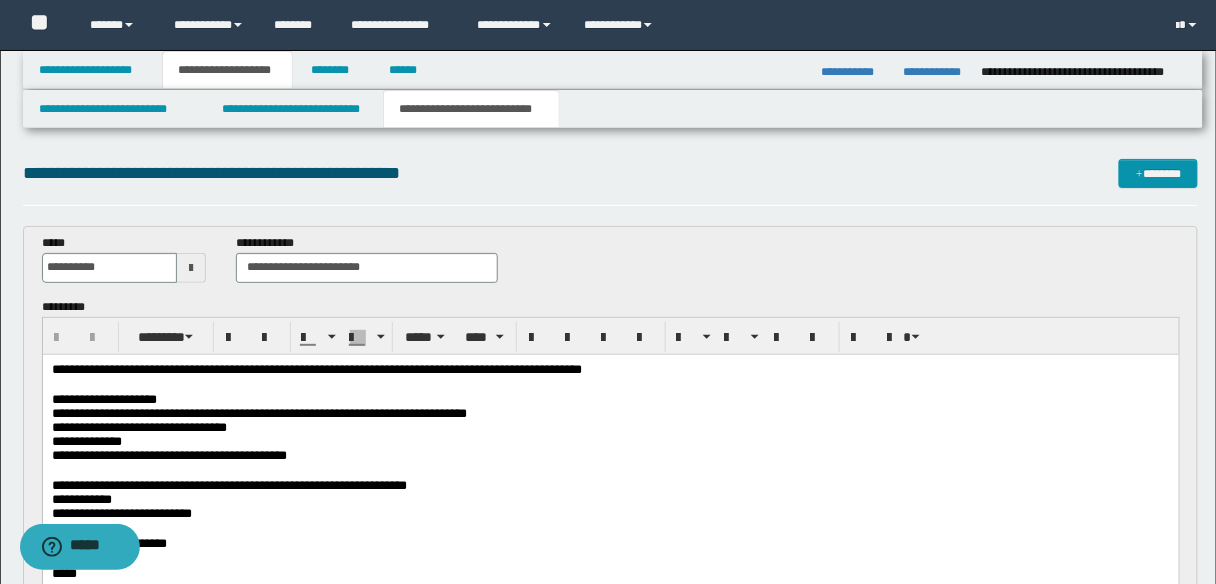 type 